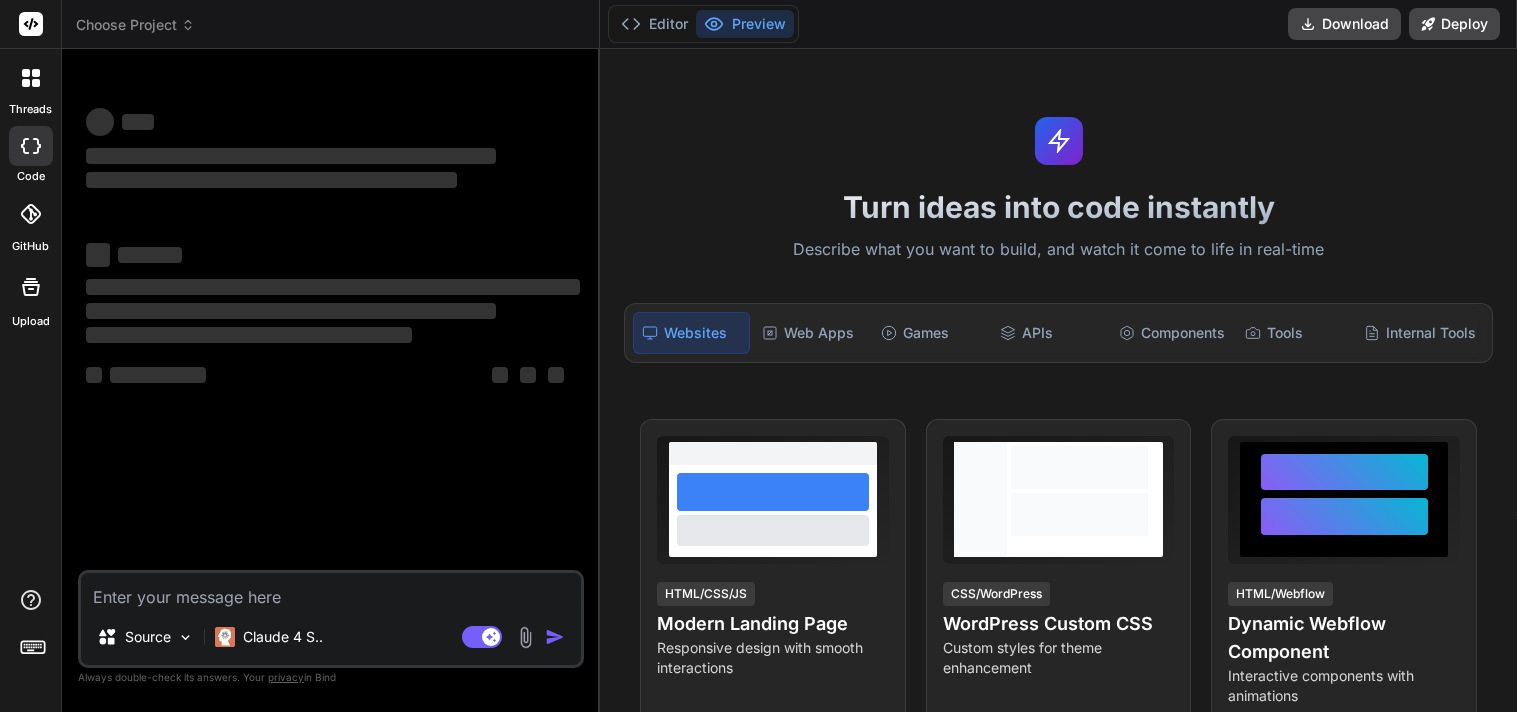 scroll, scrollTop: 0, scrollLeft: 0, axis: both 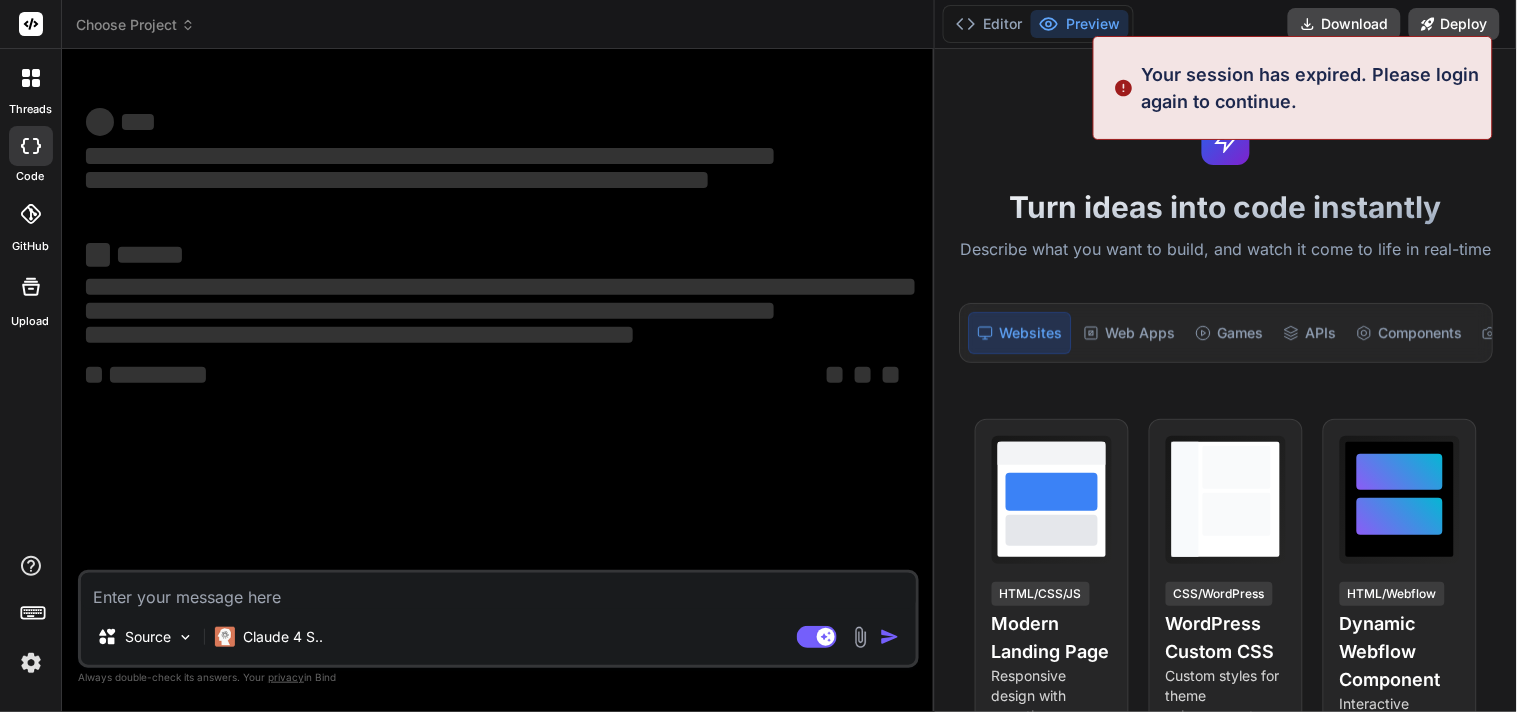 drag, startPoint x: 598, startPoint y: 191, endPoint x: 1344, endPoint y: 208, distance: 746.19366 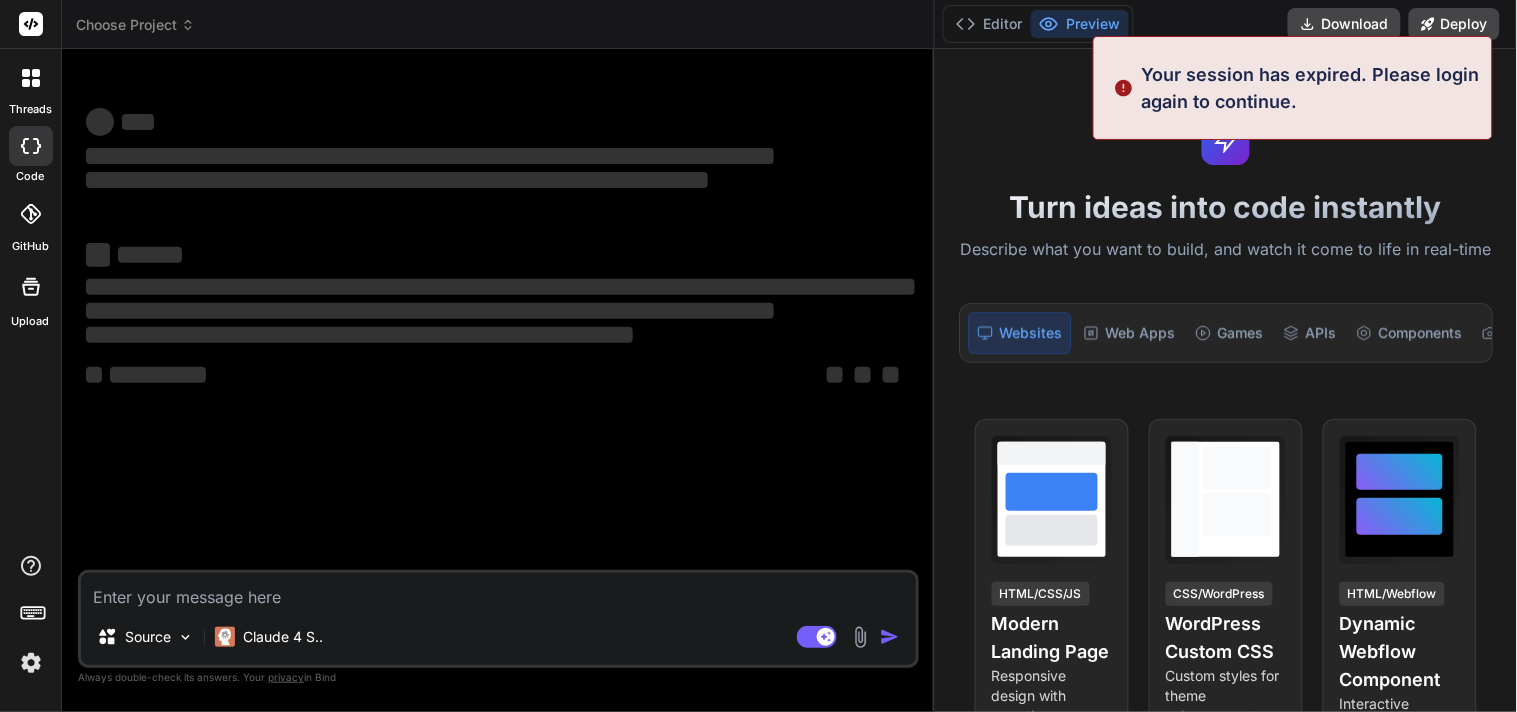 click on "threads code GitHub Upload   Choose Project Created with Pixso. Bind AI Web Search Created with Pixso. Code Generator ‌ ‌ ‌ ‌ ‌ ‌ ‌ ‌ ‌ ‌ ‌ ‌ ‌ ‌ Source   Claude 4 S.. Agent Mode. When this toggle is activated, AI automatically makes decisions, reasons, creates files, and runs terminal commands. Almost full autopilot. Created with Bind Always check its answers. Privacy  in Bind Always double-check its answers. Your   privacy  in Bind   Editor Preview Download Deploy   Turn ideas into code instantly Describe what you want to build, and watch it come to life in real-time   Websites   Web Apps   Games   APIs   Components   Tools   Internal Tools View Prompt HTML/CSS/JS Modern Landing Page Responsive design with smooth interactions View Prompt CSS/WordPress WordPress Custom CSS Custom styles for theme enhancement View Prompt HTML/Webflow Dynamic Webflow Component Interactive components with animations What makes IDE powerful Everything you need to bring your ideas to life For Everyone" at bounding box center [758, 356] 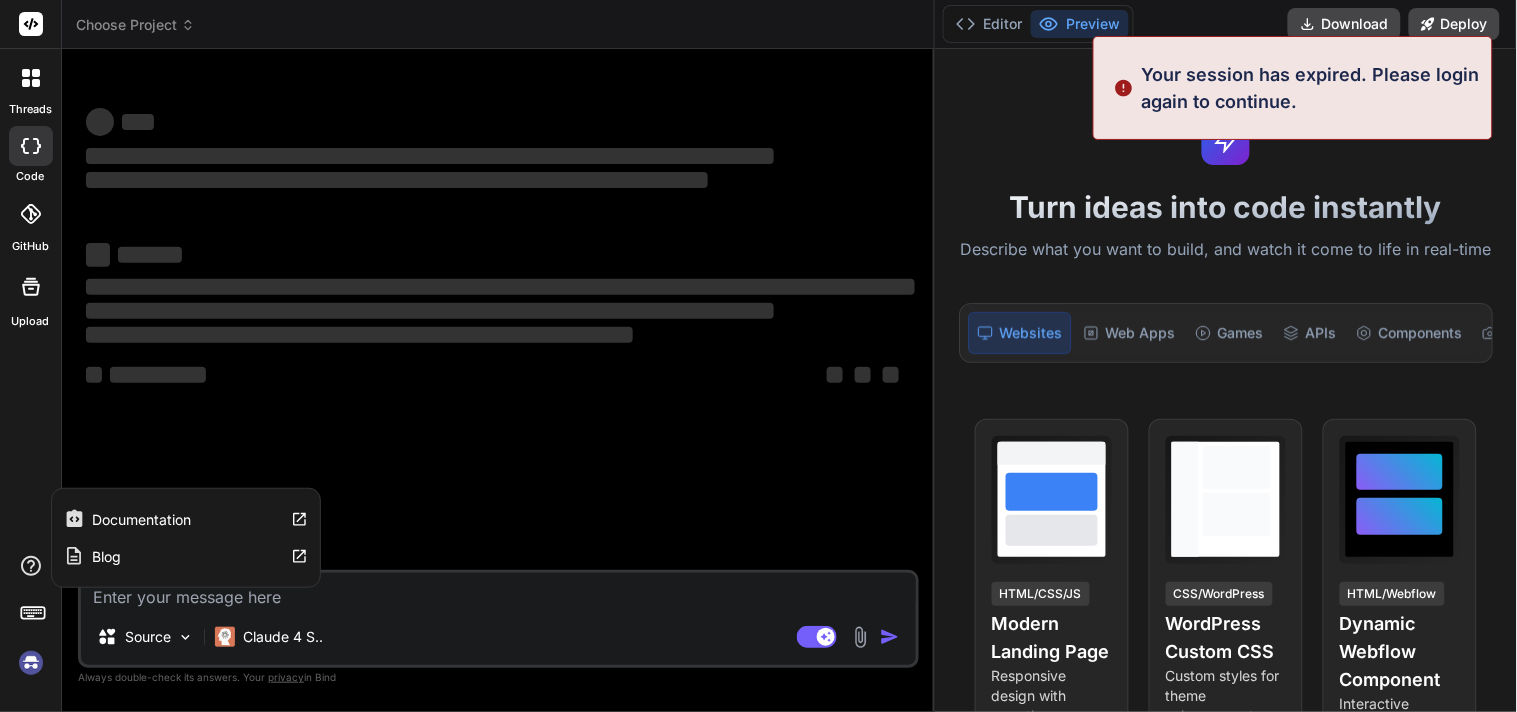 scroll, scrollTop: 20, scrollLeft: 0, axis: vertical 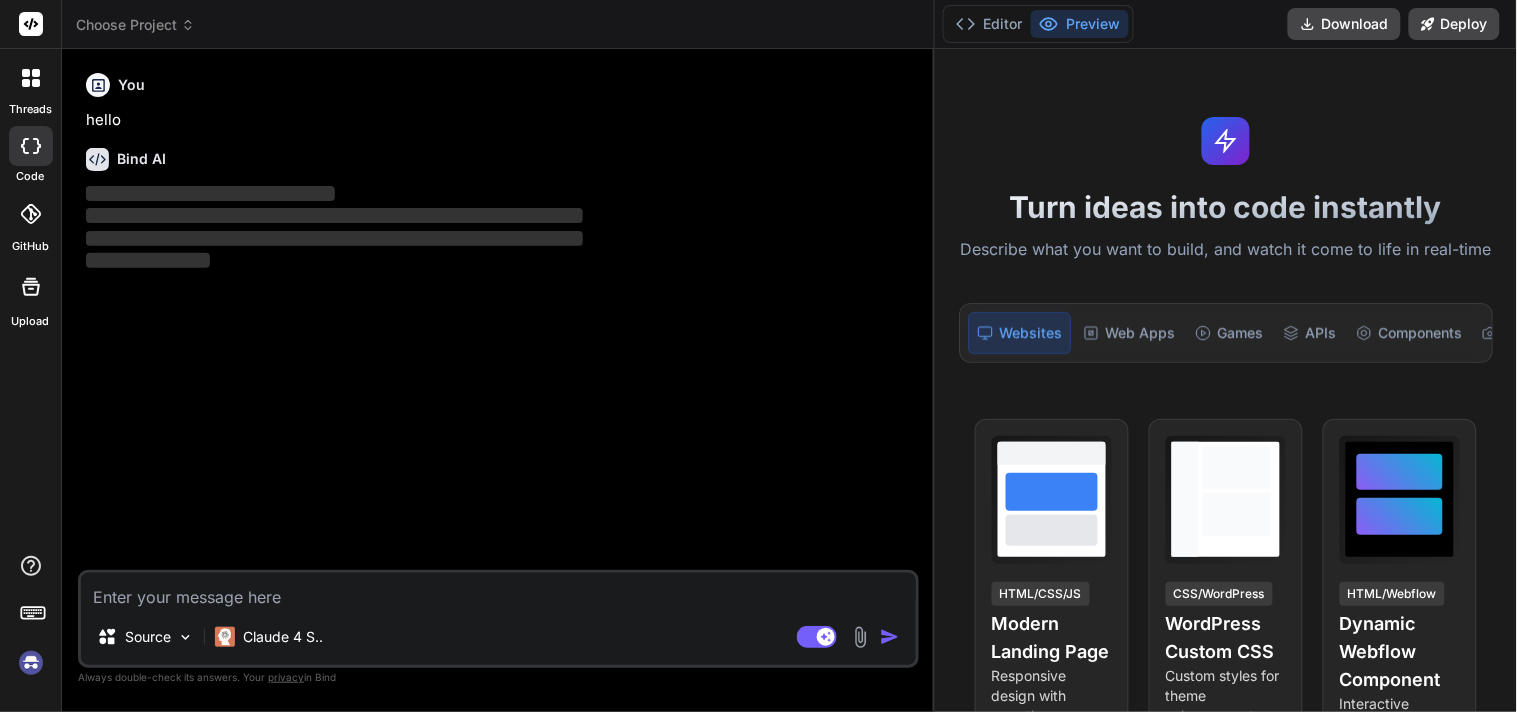 click at bounding box center (31, 663) 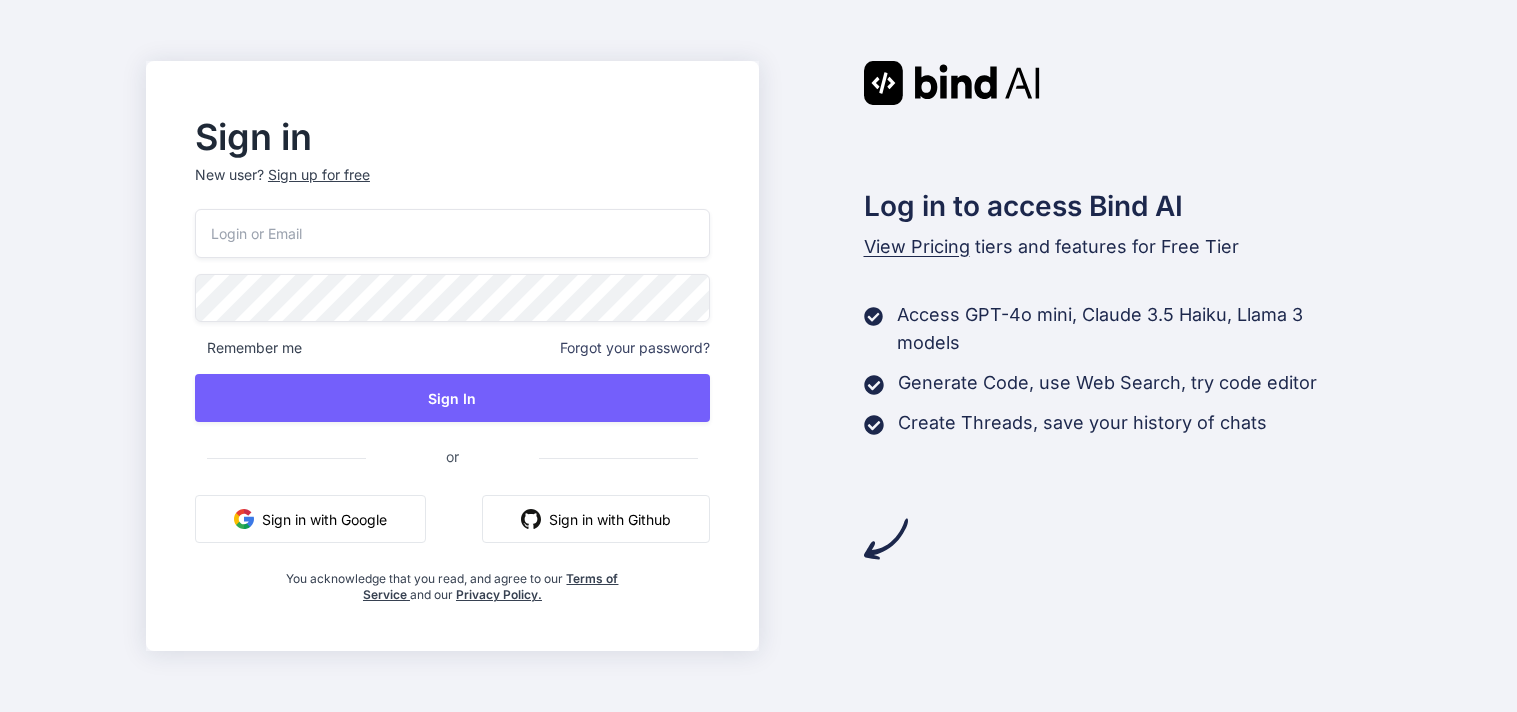 scroll, scrollTop: 0, scrollLeft: 0, axis: both 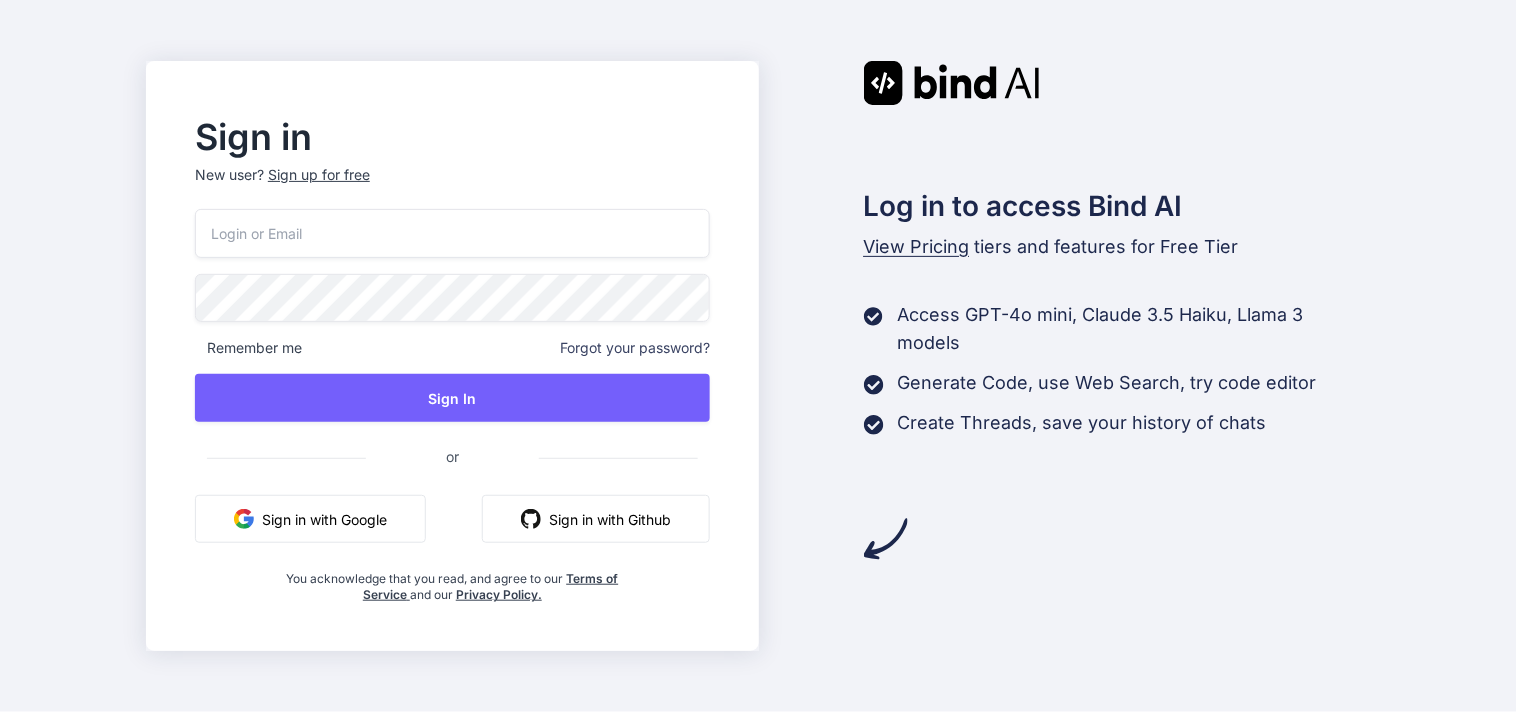 click at bounding box center [452, 233] 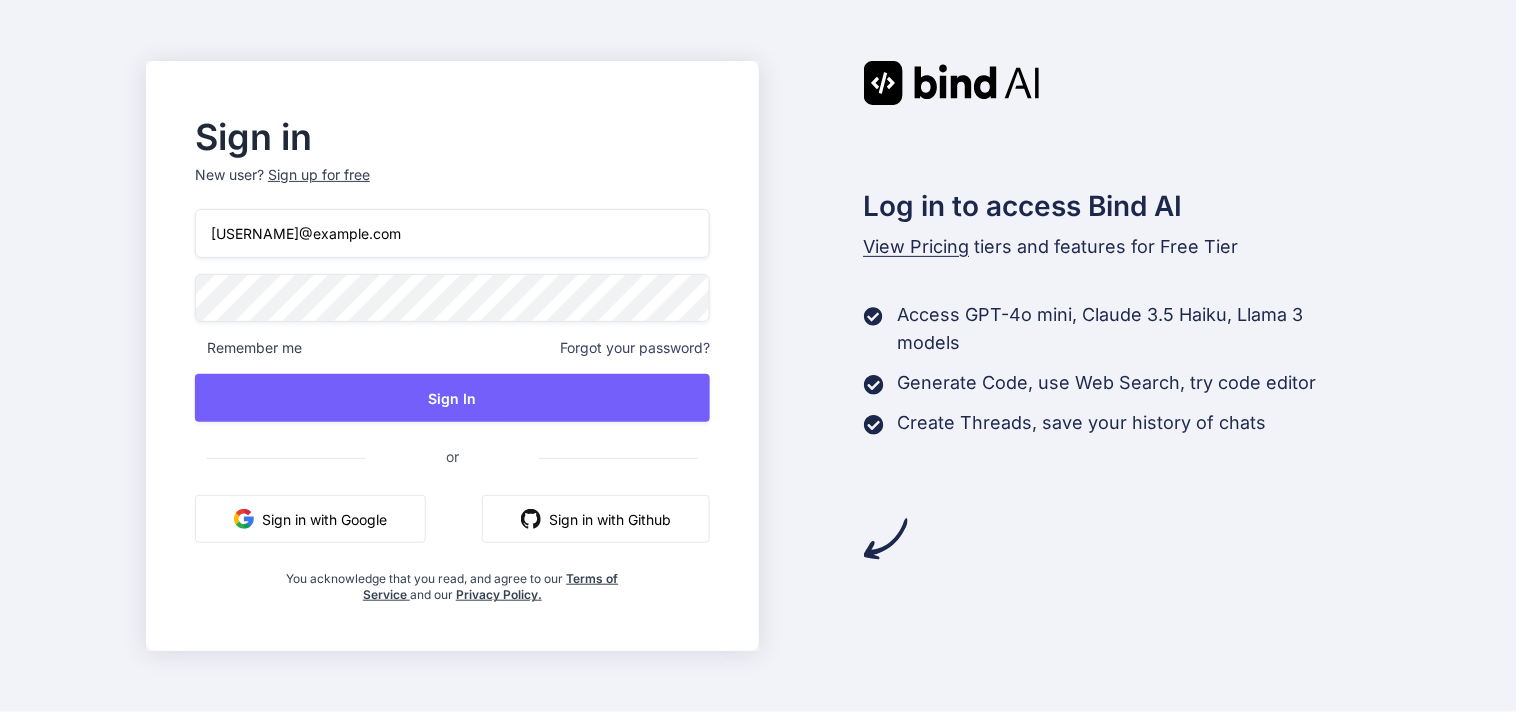 click on "[USERNAME]@example.com Remember me Forgot your password? Sign In   or Sign in with Google Sign in with Github You acknowledge that you read, and agree to our   Terms of Service     and our   Privacy Policy." at bounding box center (452, 406) 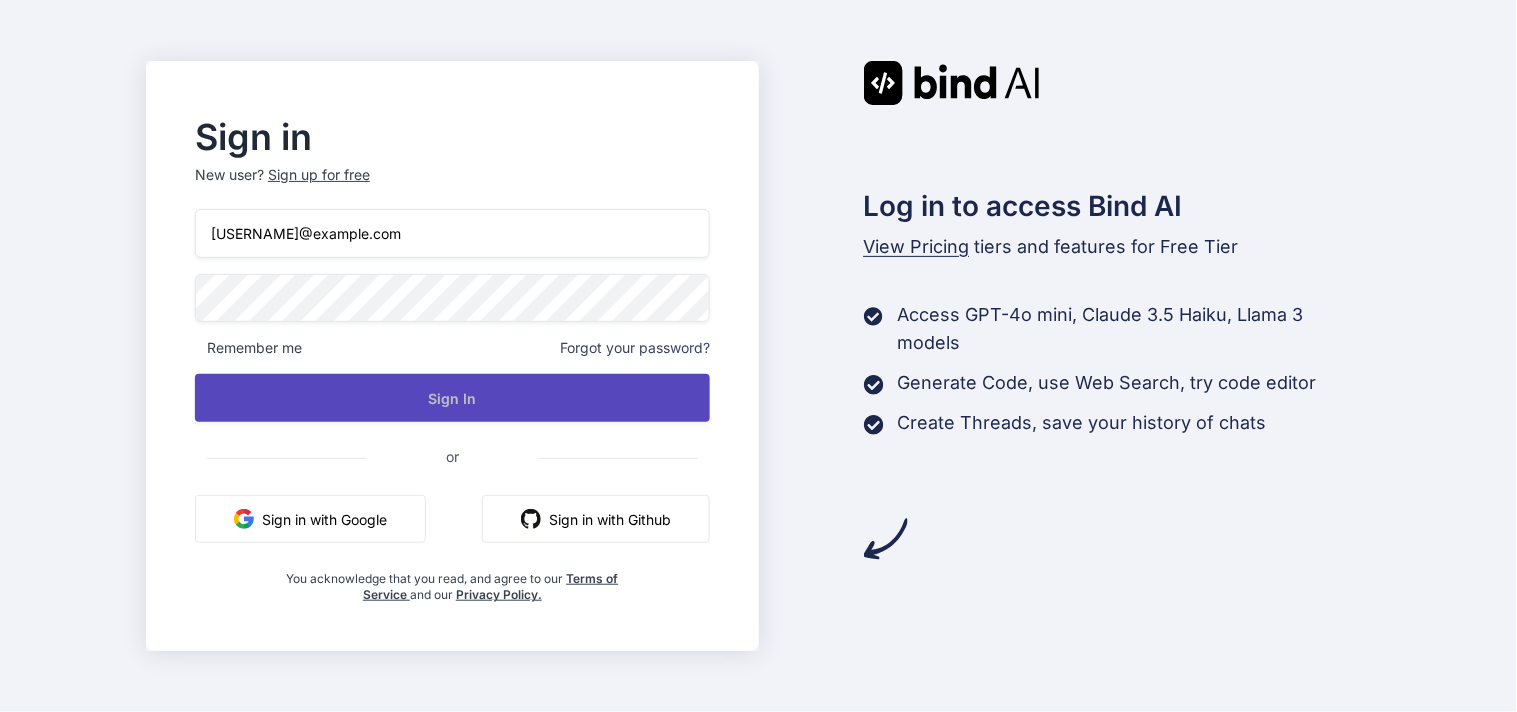 click on "Sign In" at bounding box center (452, 398) 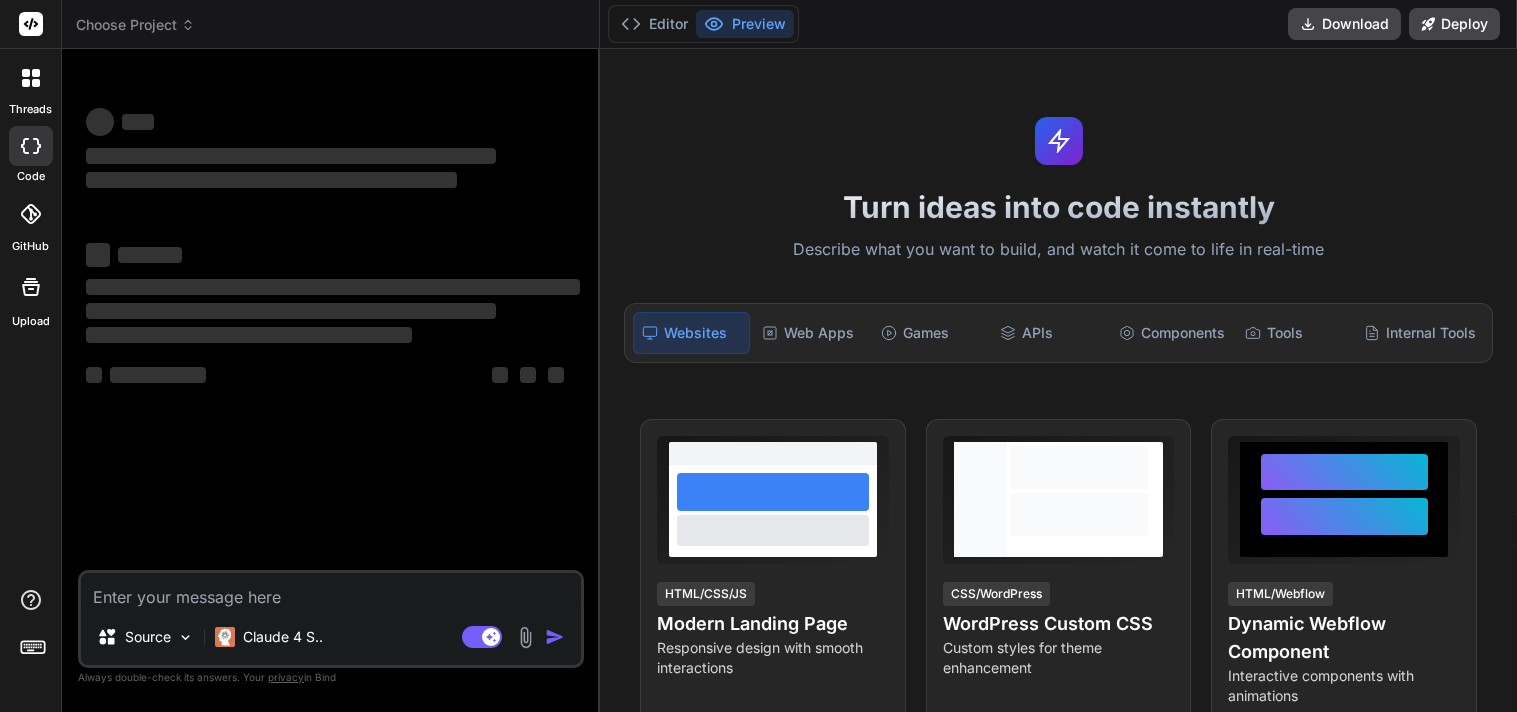 scroll, scrollTop: 0, scrollLeft: 0, axis: both 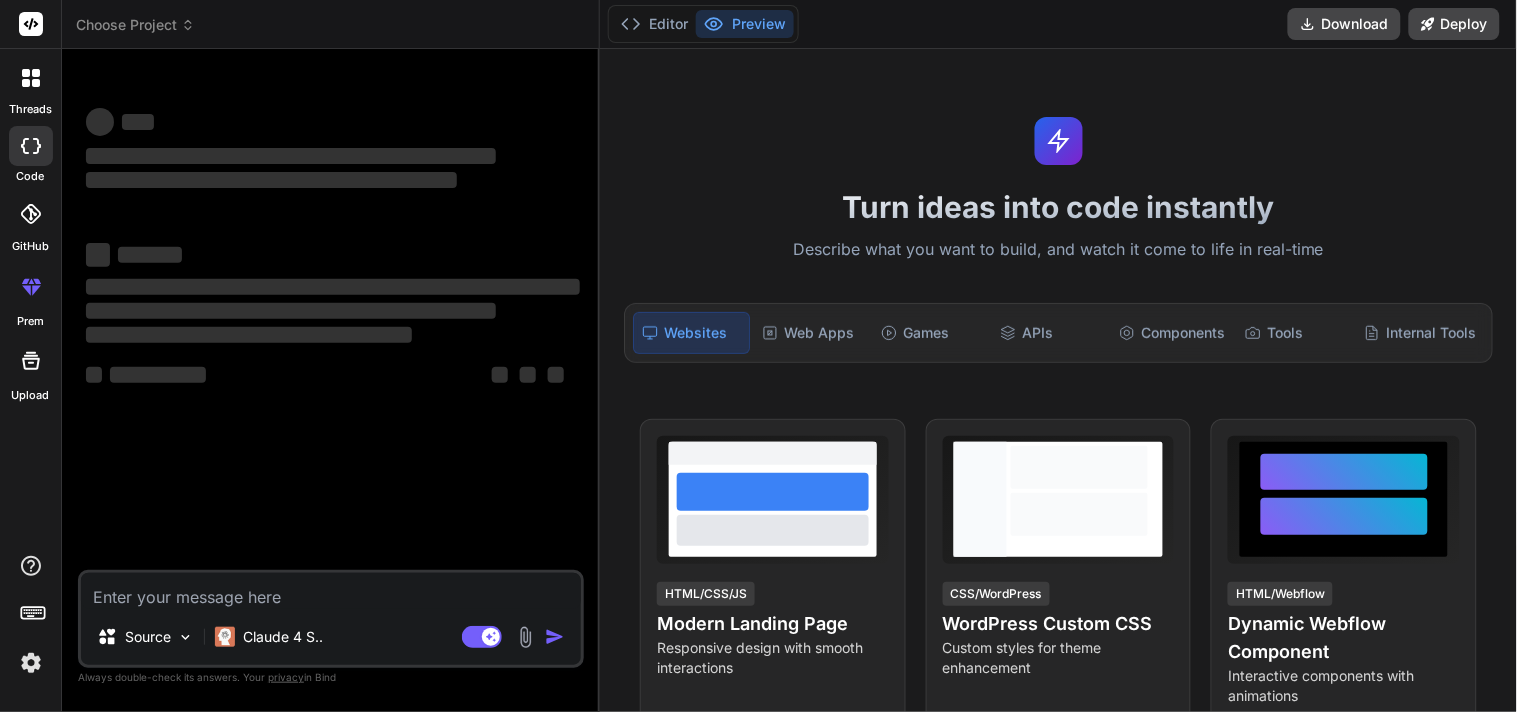 click at bounding box center (331, 591) 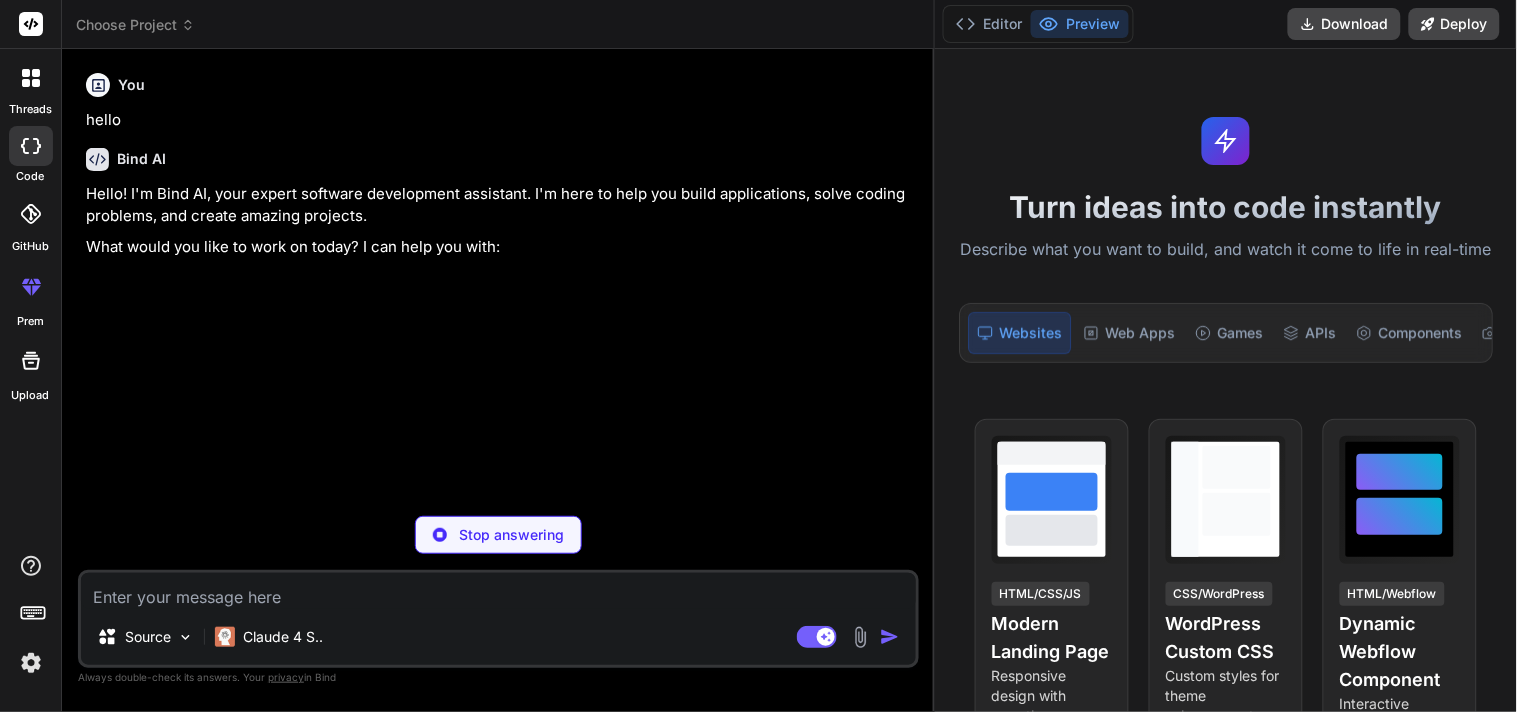 drag, startPoint x: 598, startPoint y: 116, endPoint x: 1505, endPoint y: 125, distance: 907.0447 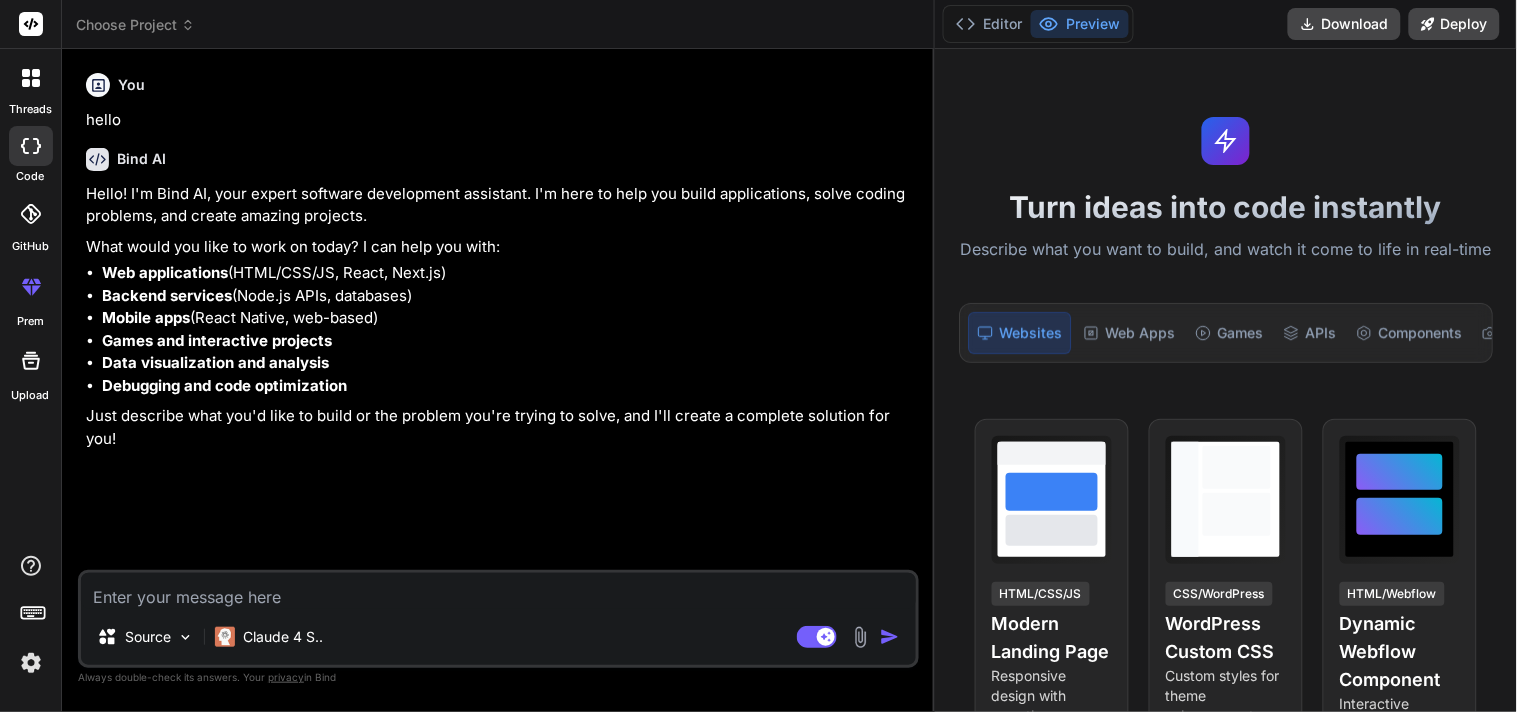 type on "x" 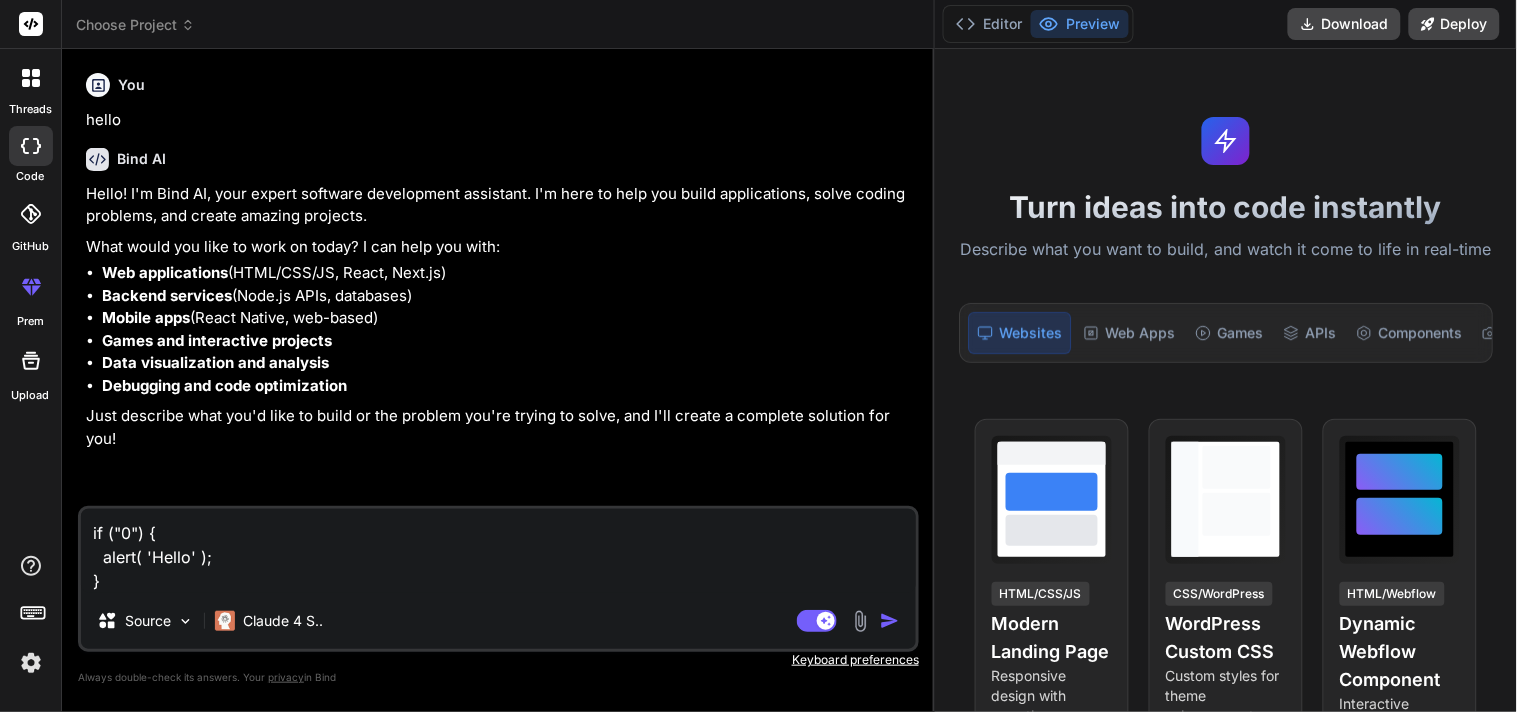 drag, startPoint x: 252, startPoint y: 576, endPoint x: 65, endPoint y: 513, distance: 197.32713 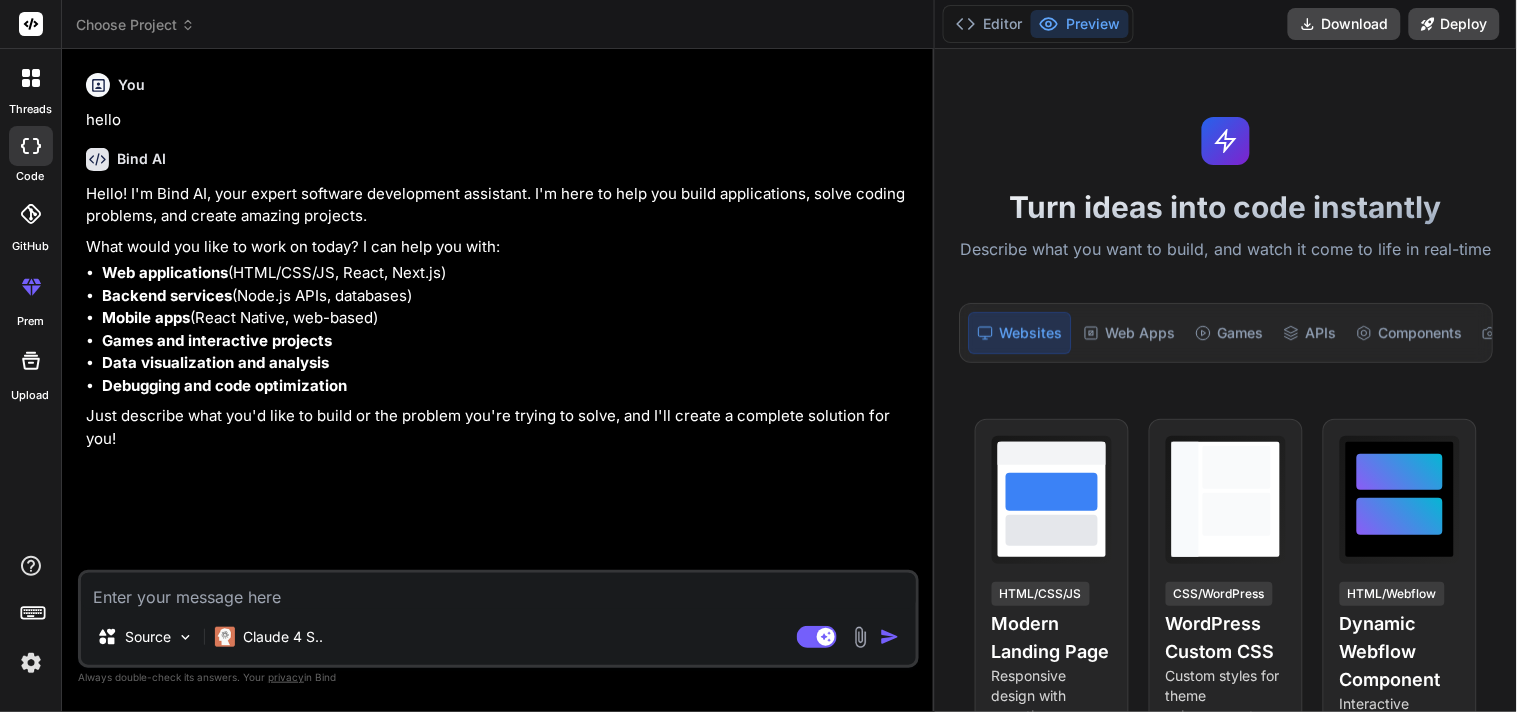 type on "w" 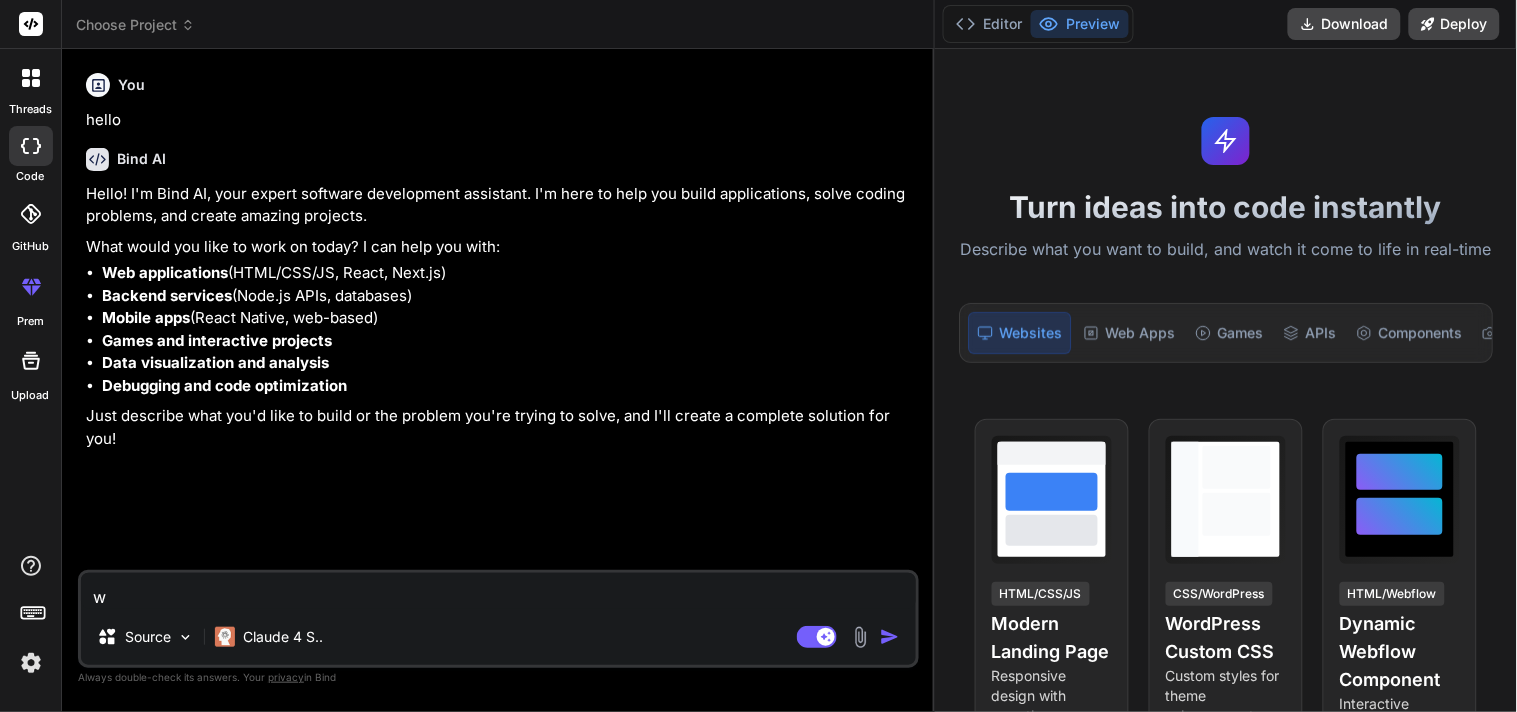 type on "wh" 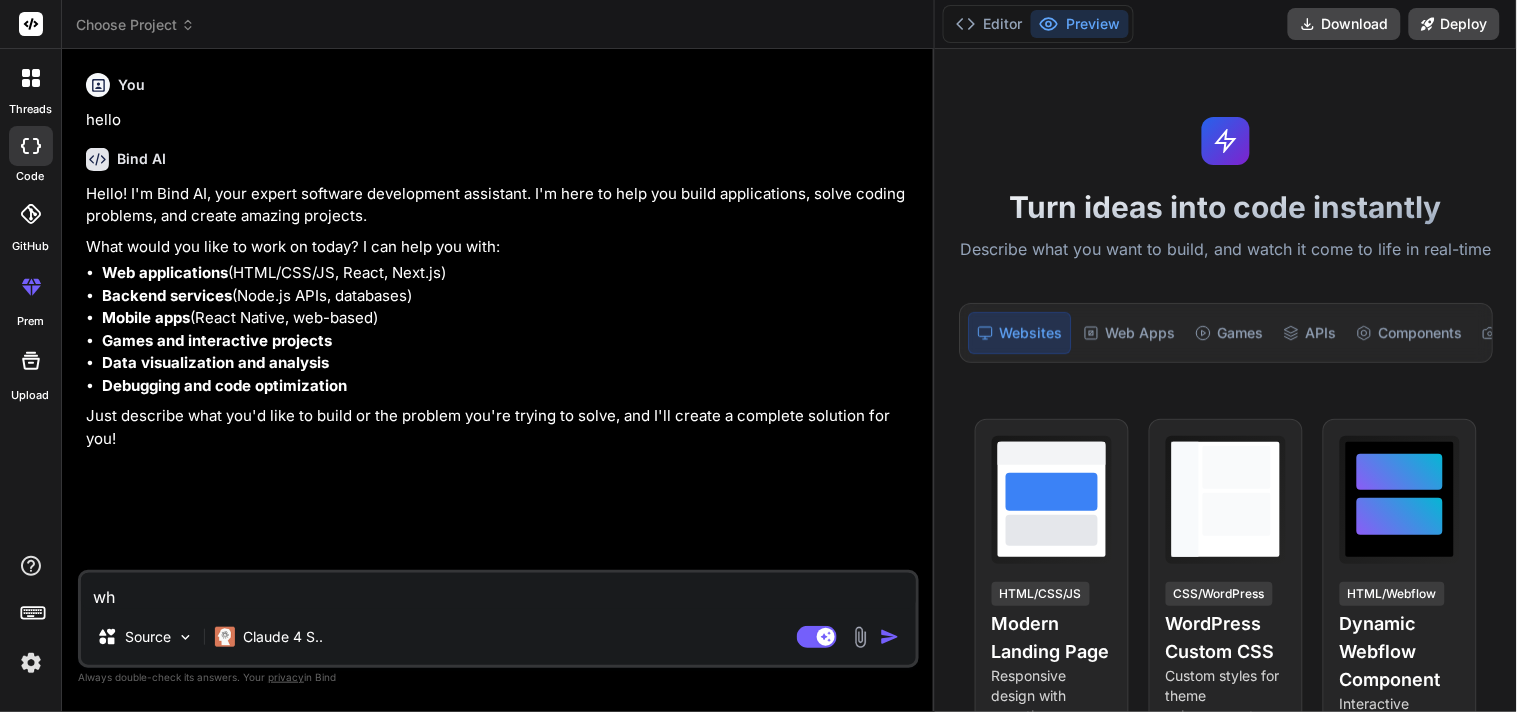 type on "wha" 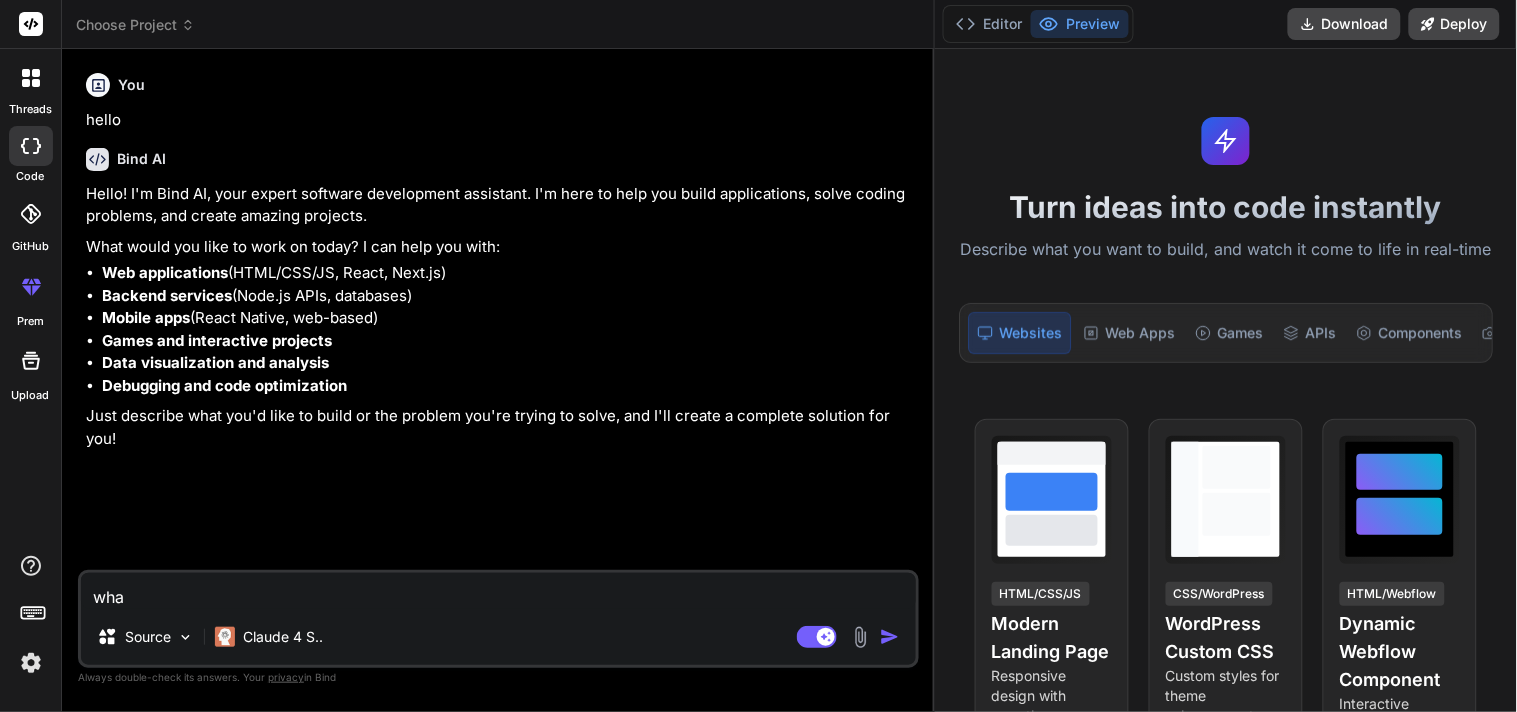 type on "what" 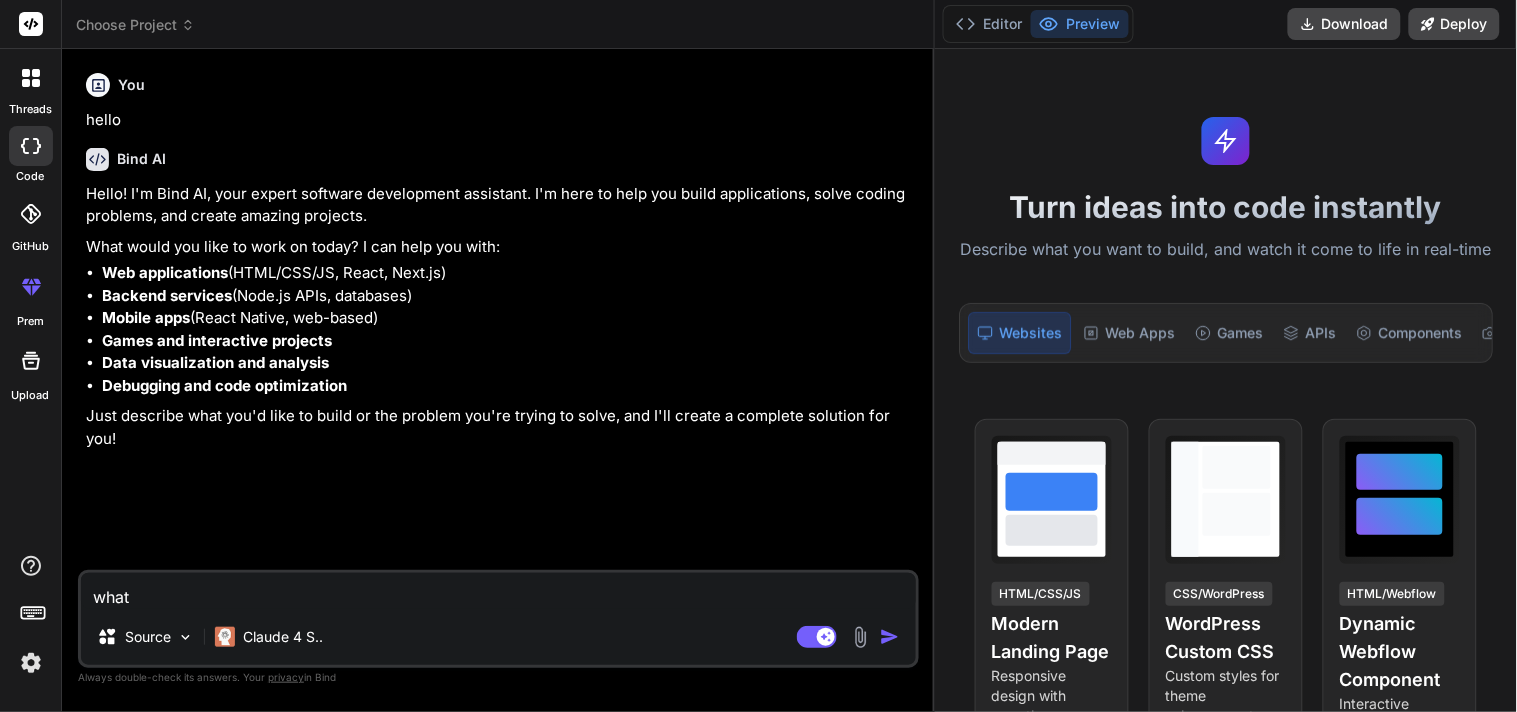 type on "what" 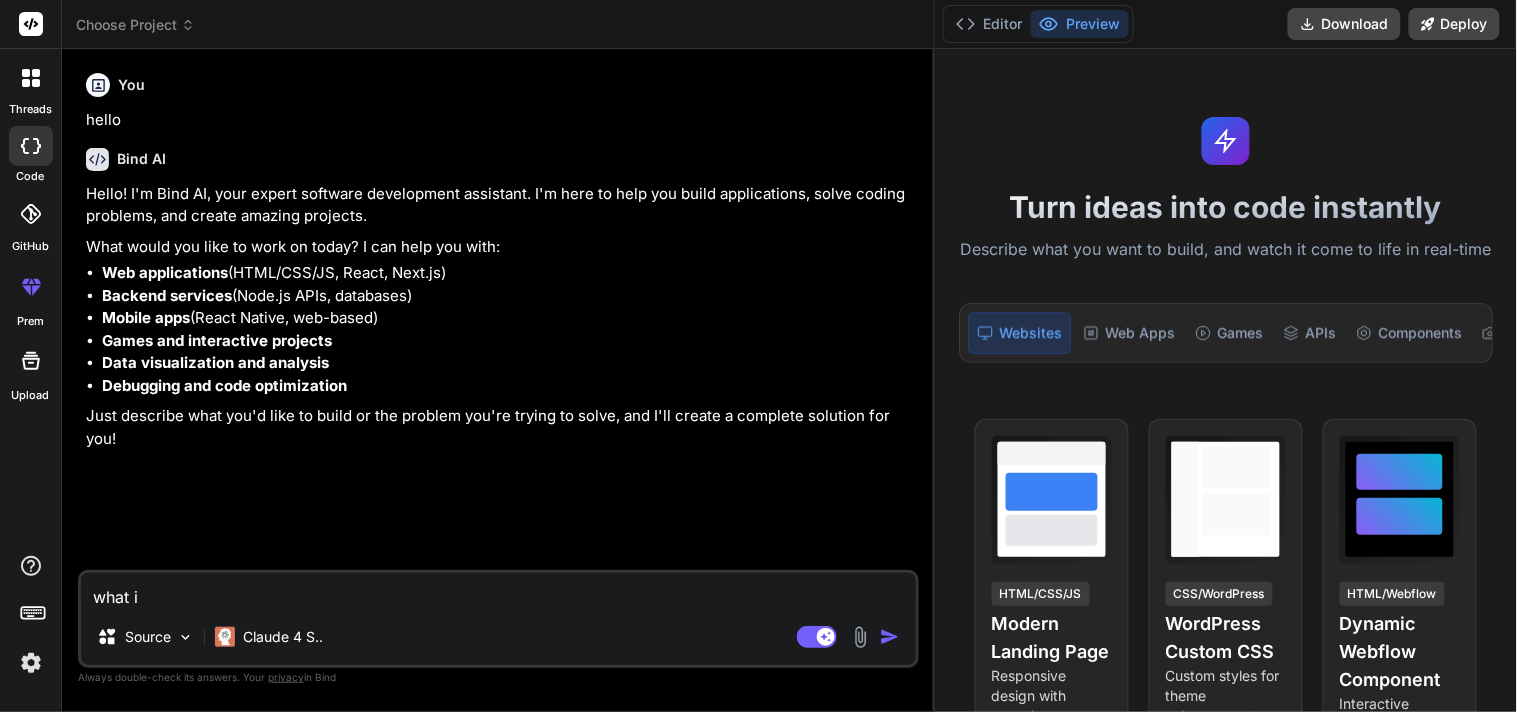 type on "what is" 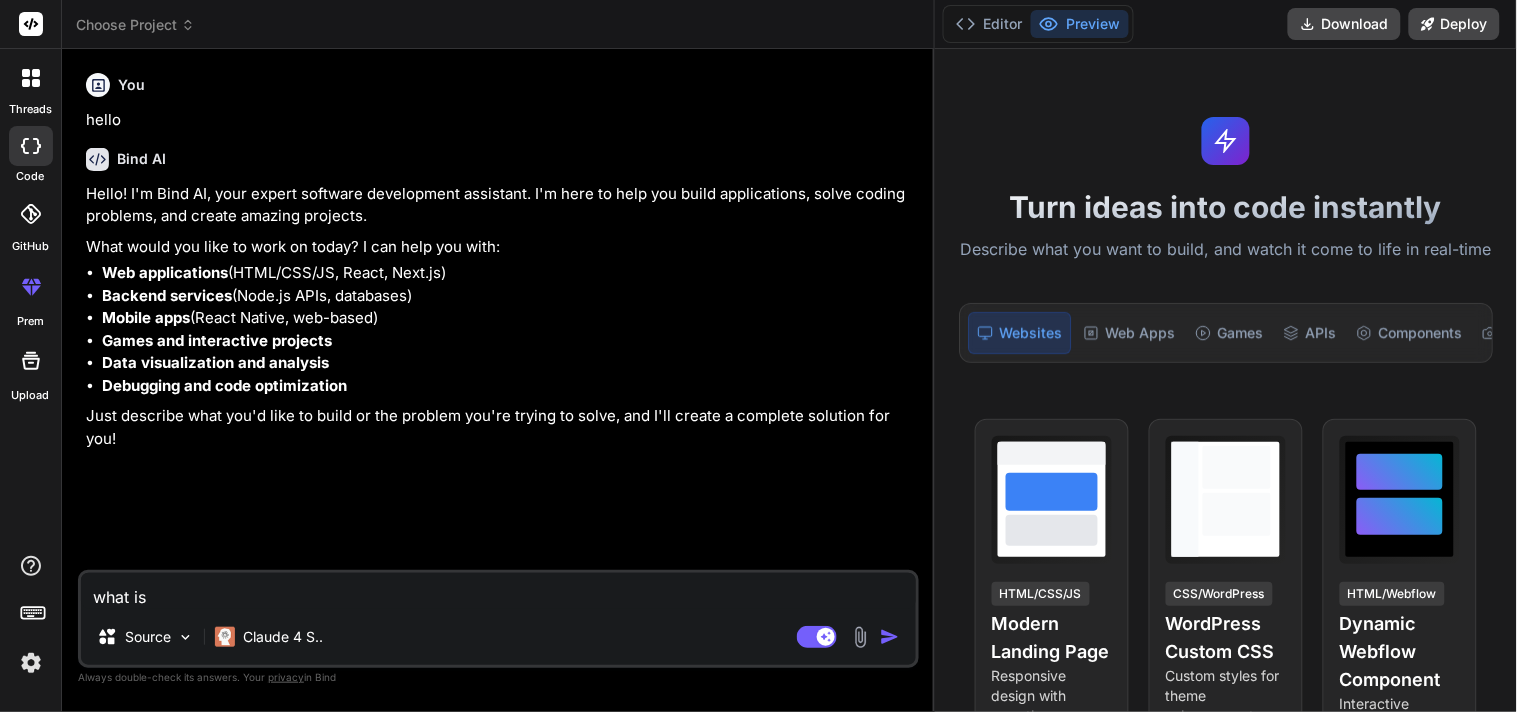type on "what is" 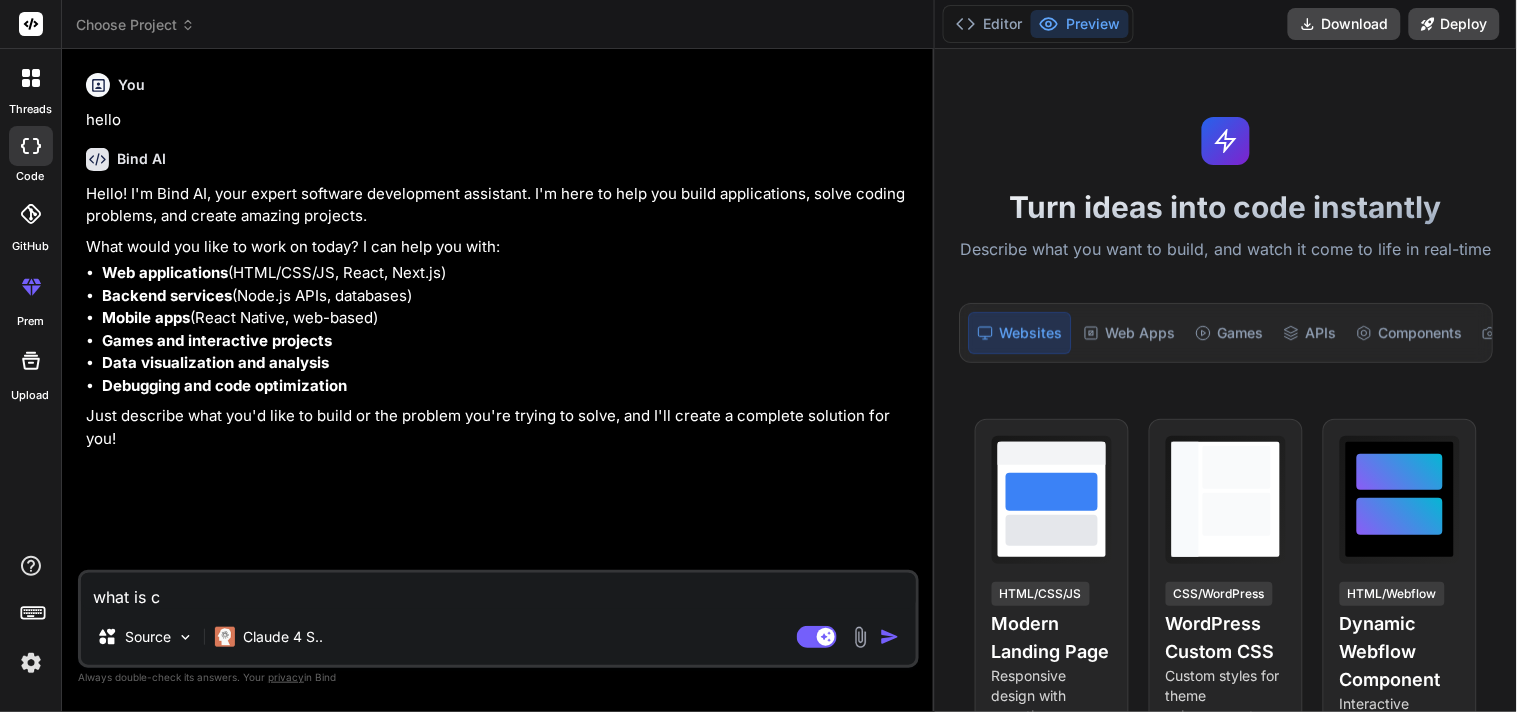type on "what is co" 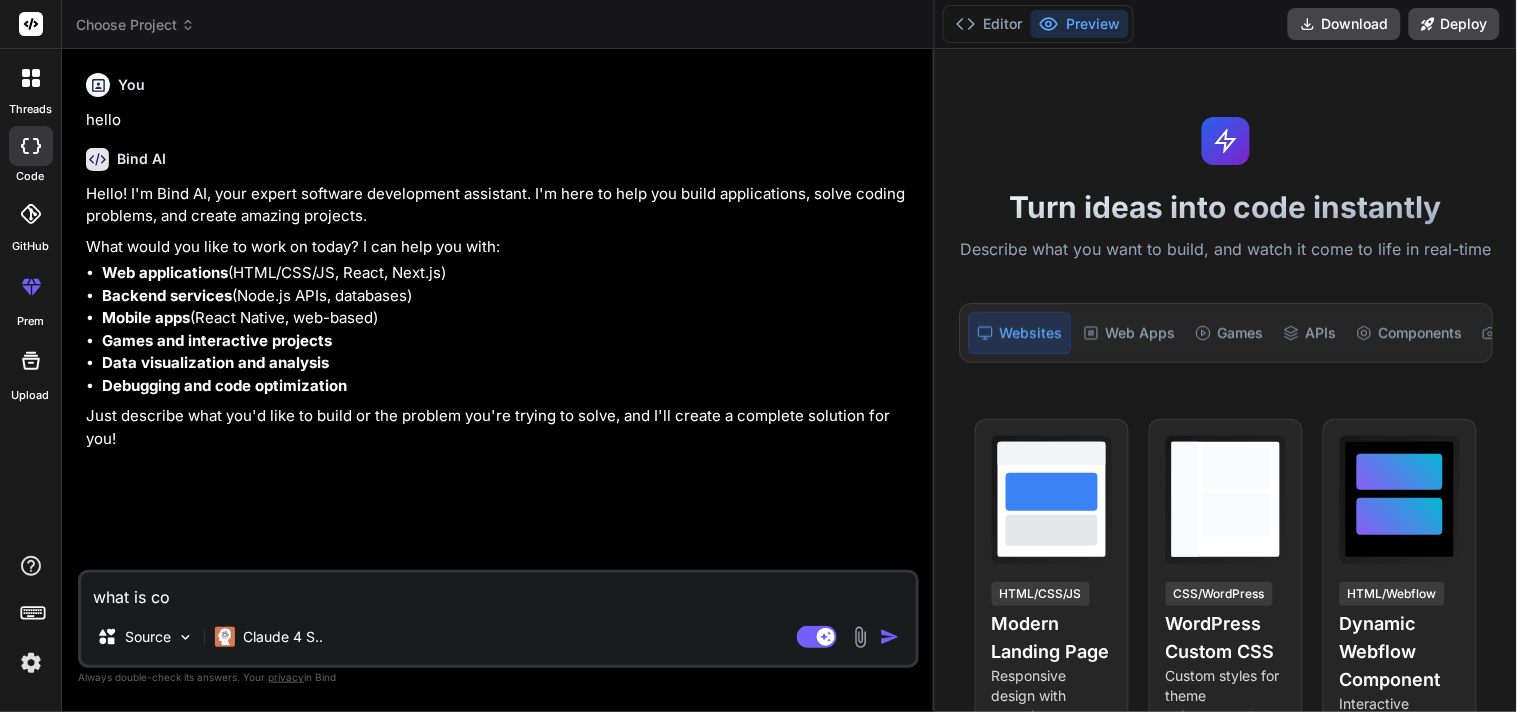 type on "what is con" 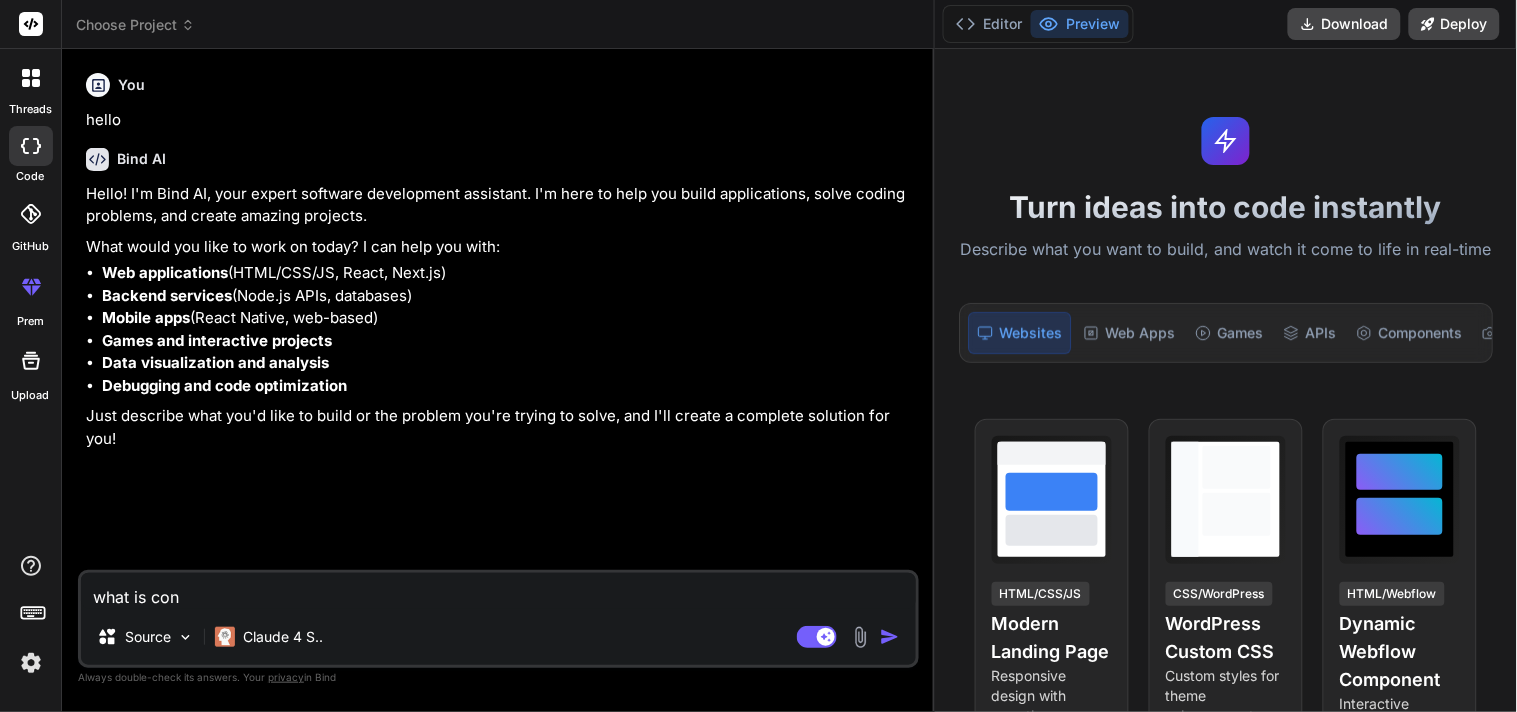 type on "what is cons" 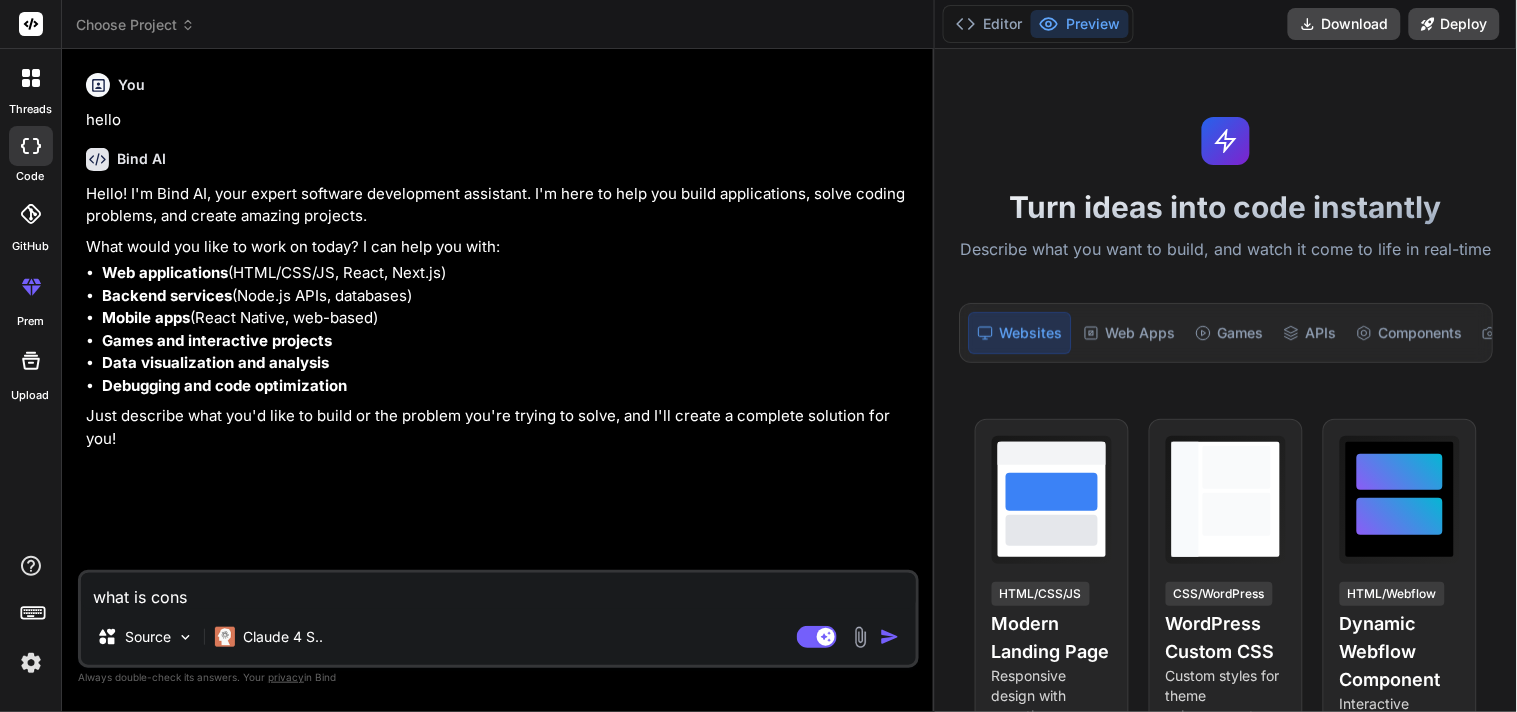 type on "what is const" 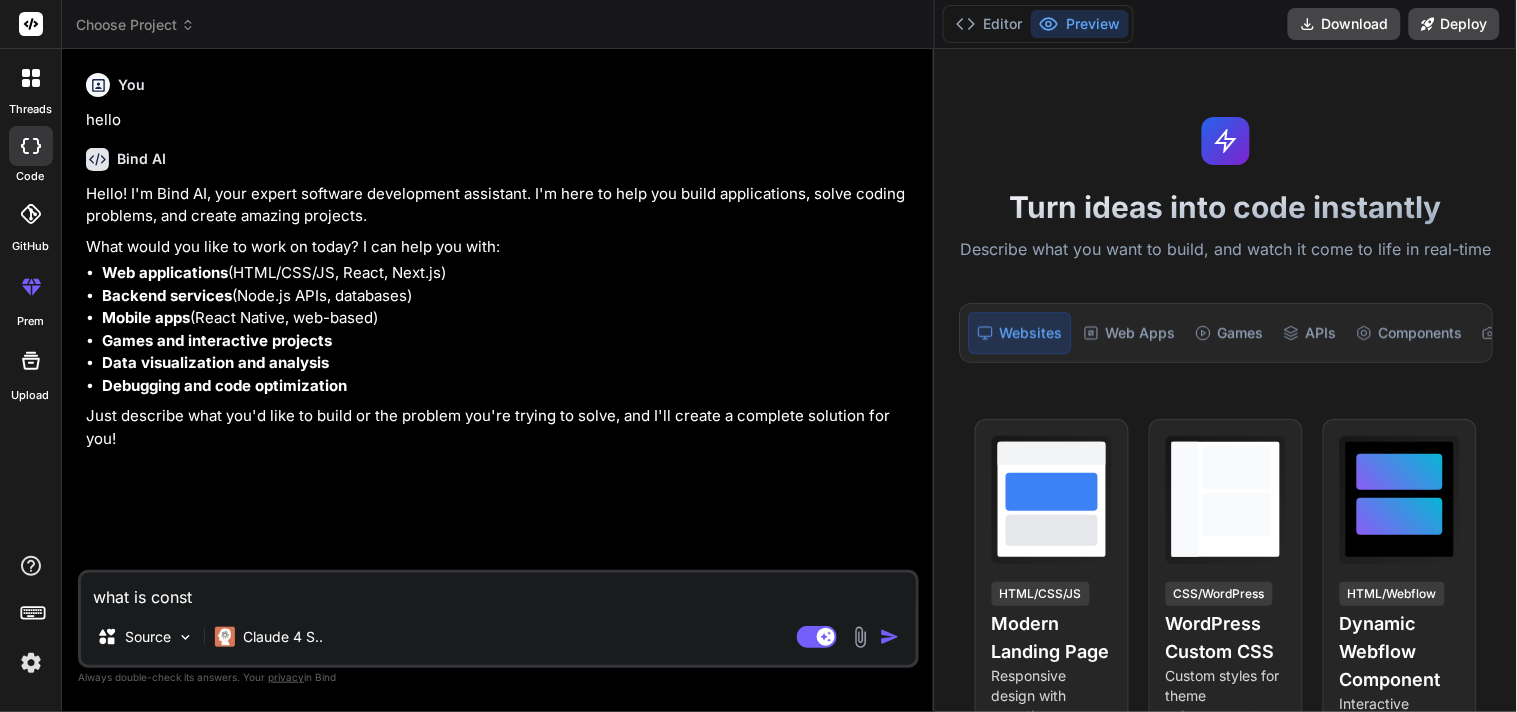 type on "what is constr" 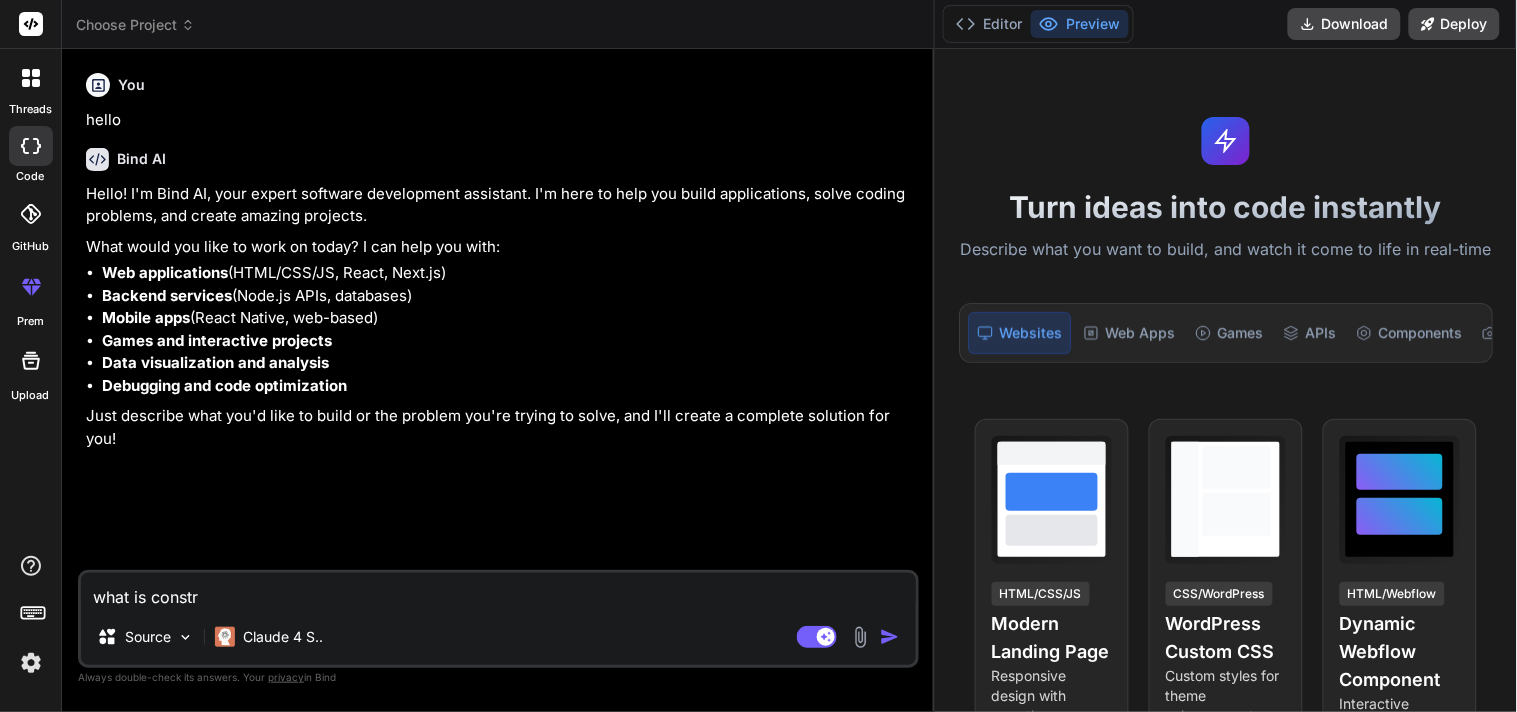 type on "what is constru" 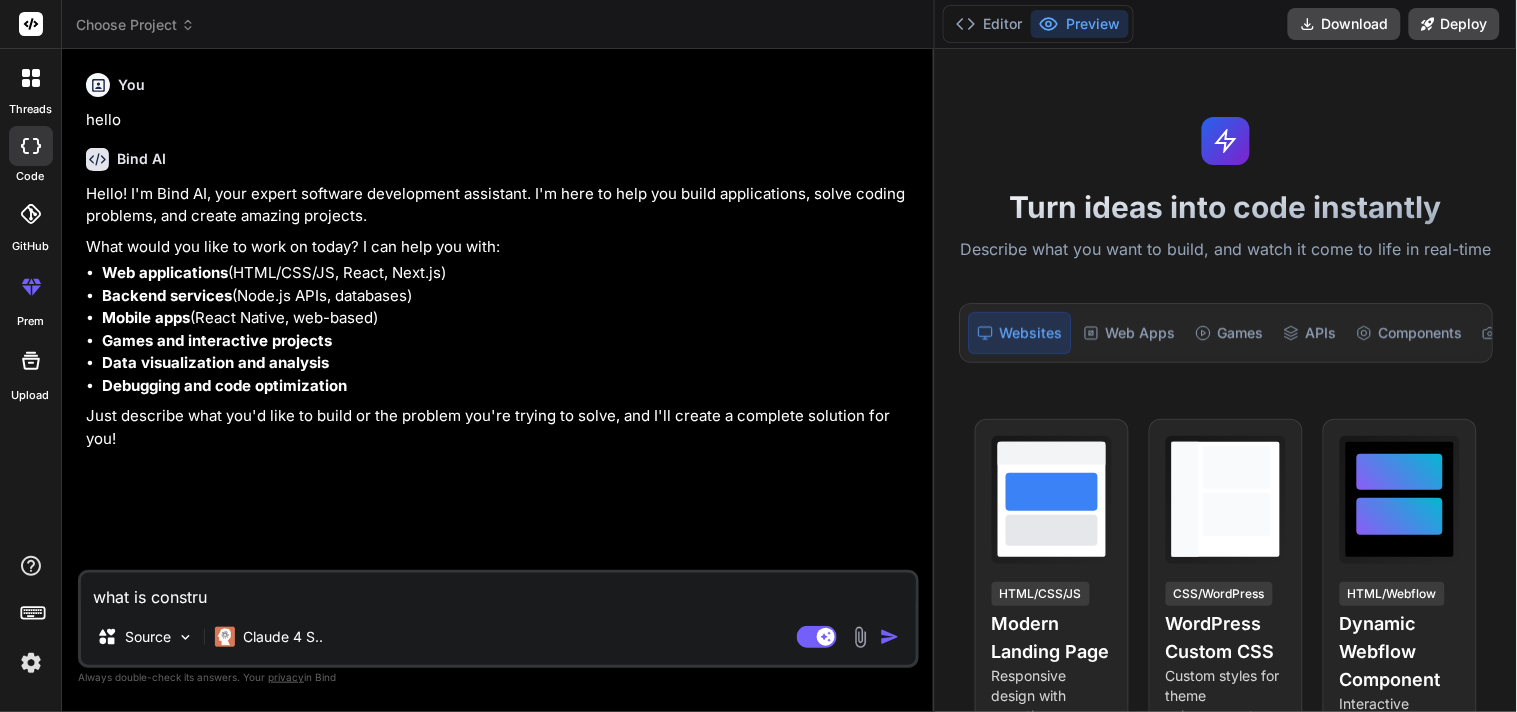 type on "what is construc" 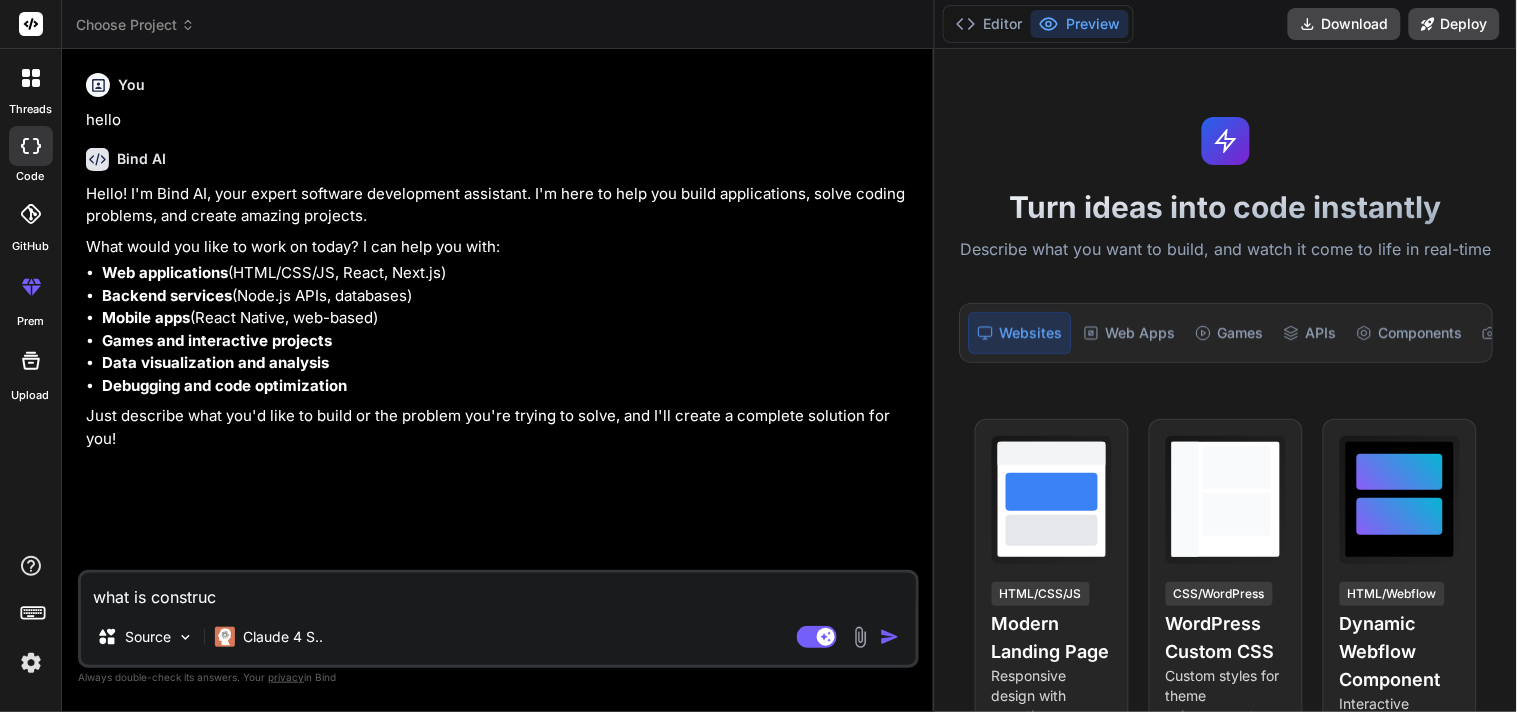 type on "what is construct" 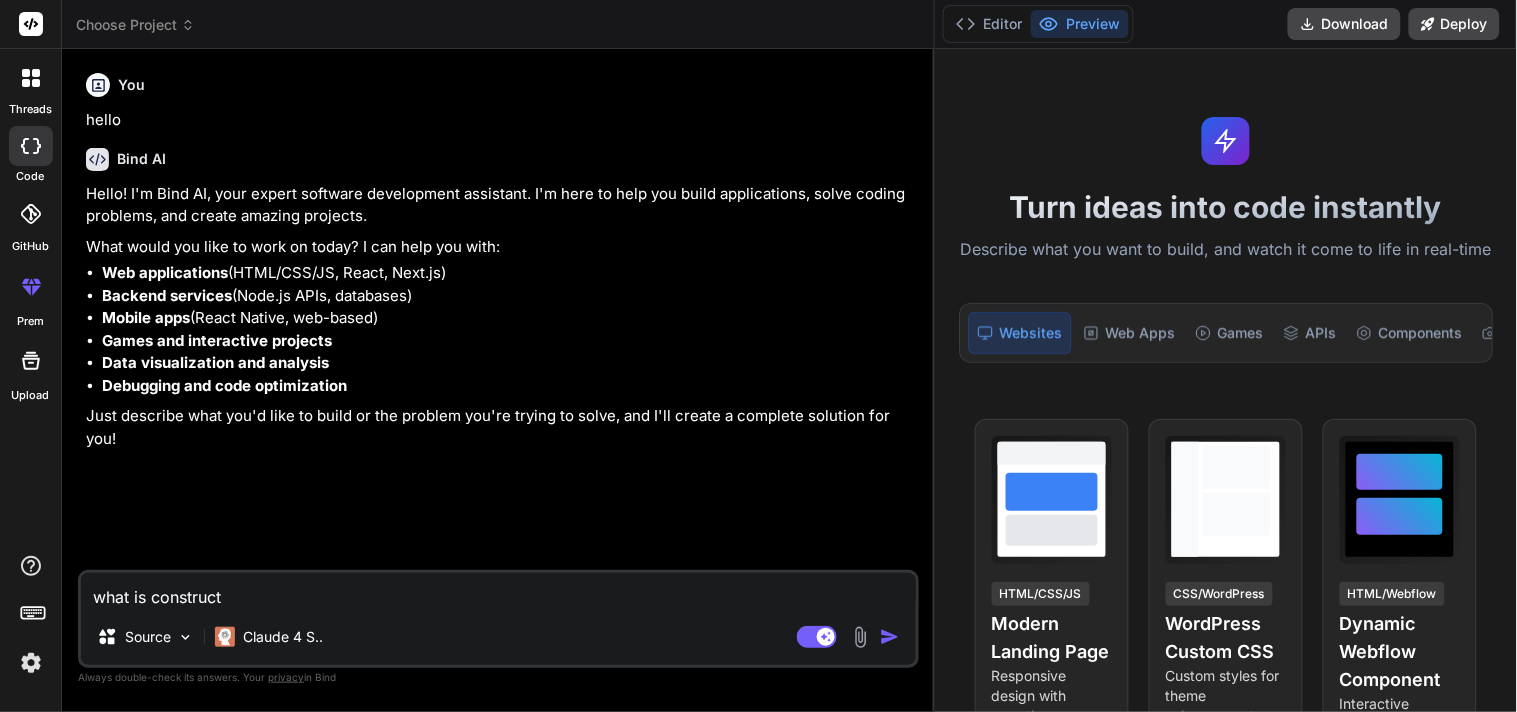 type on "what is construct" 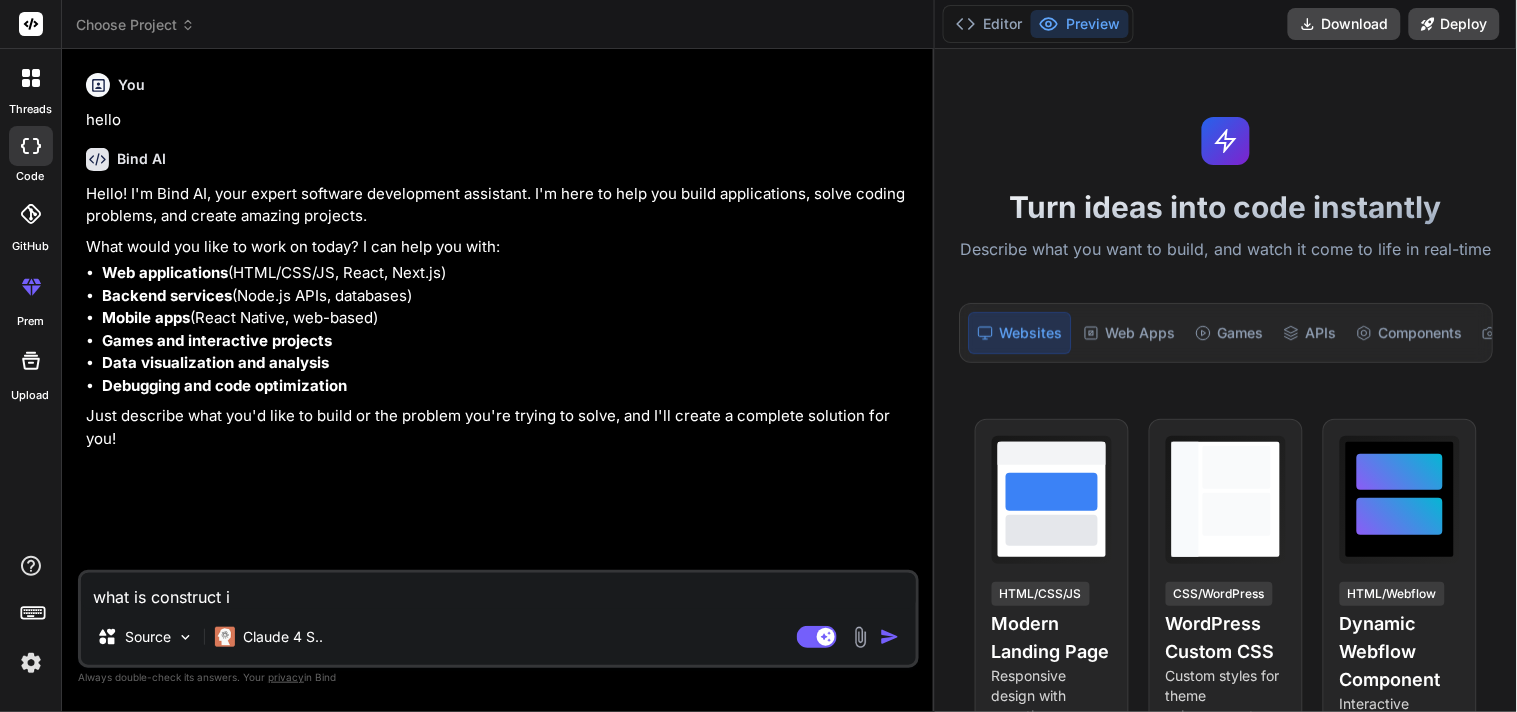 type on "x" 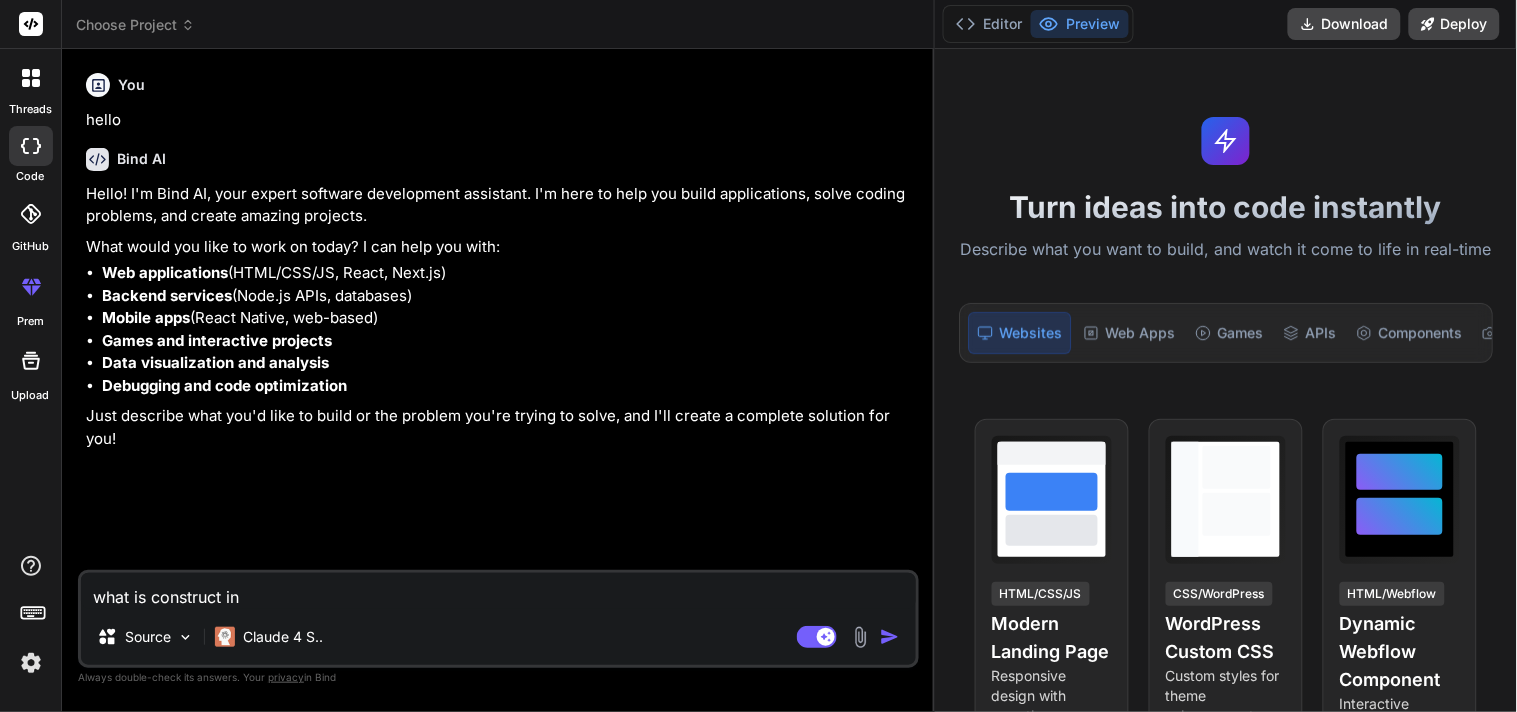 type on "what is construct in" 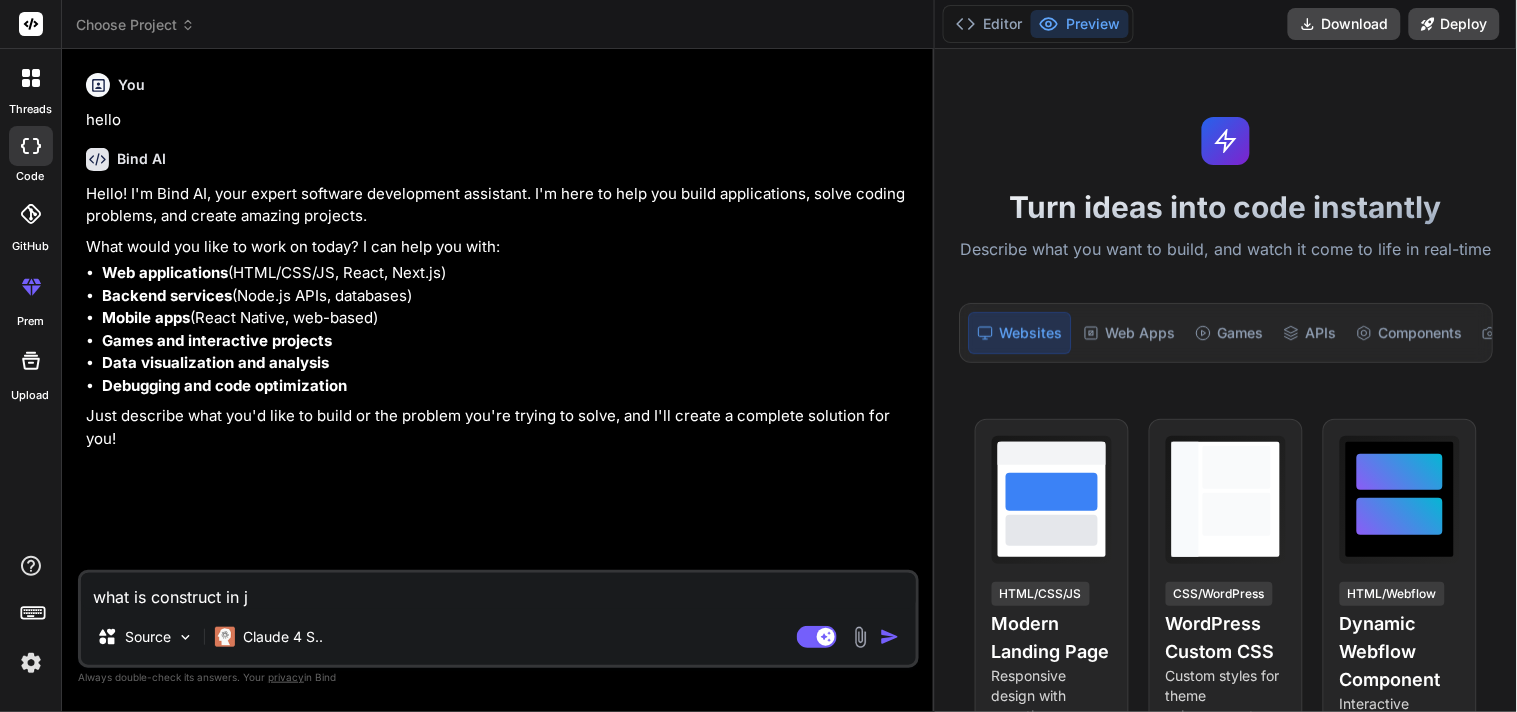type on "what is construct in ja" 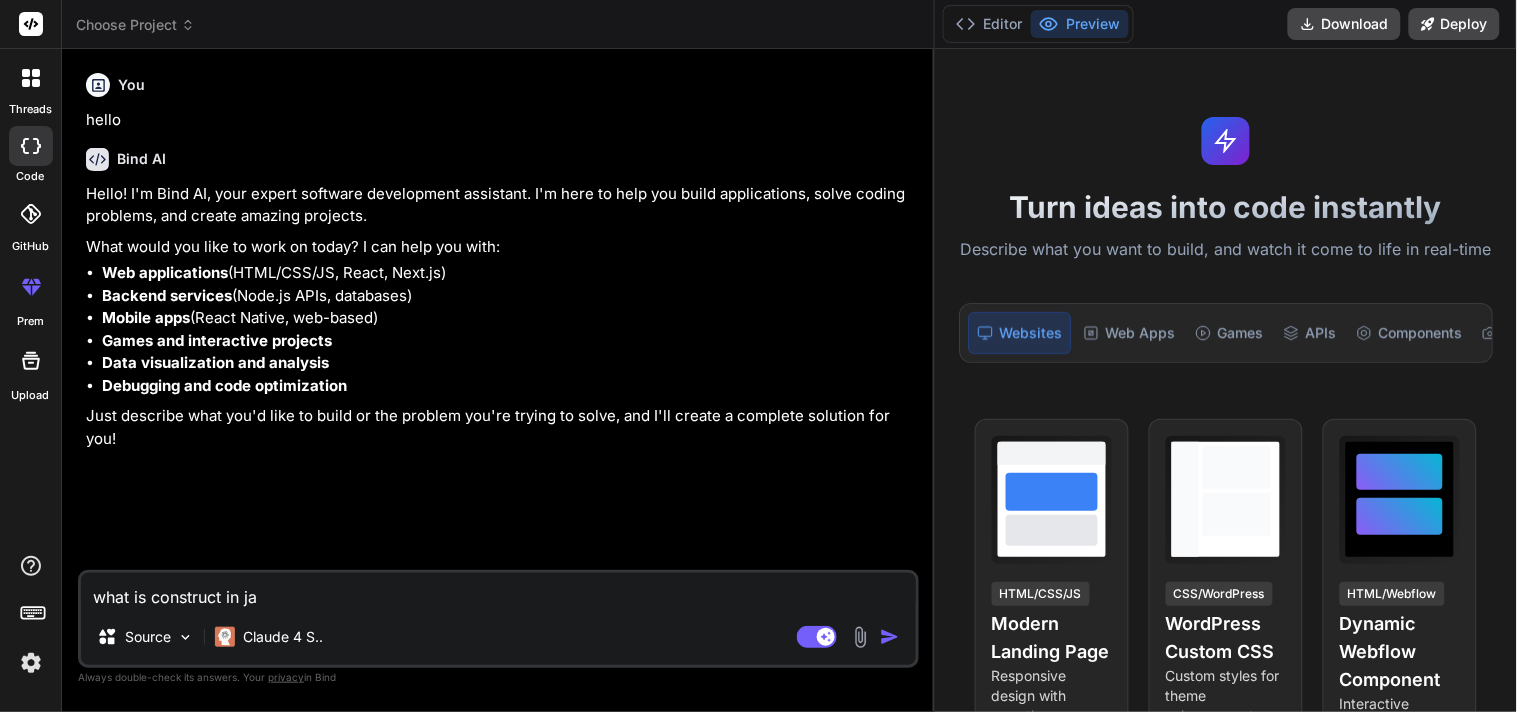 type on "what is construct in jav" 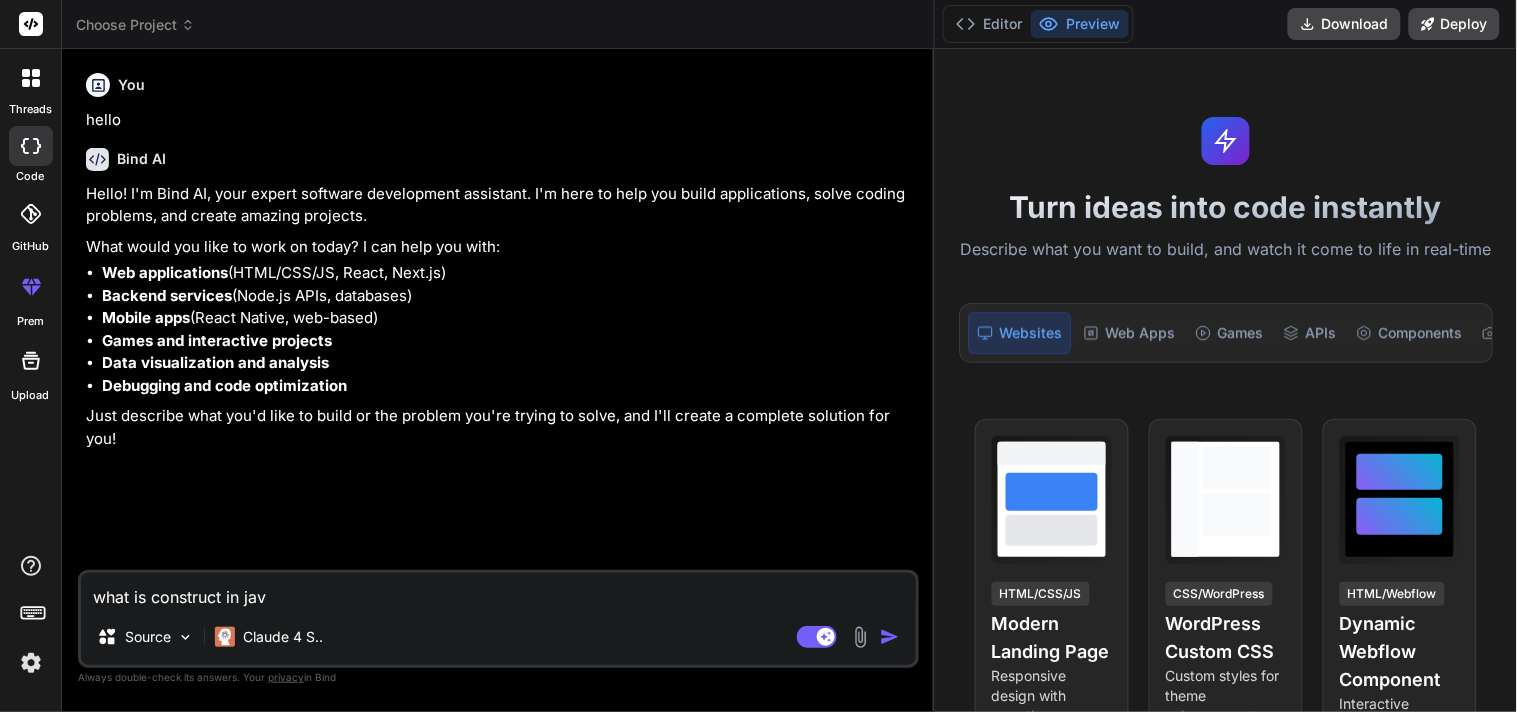 type on "what is construct in java" 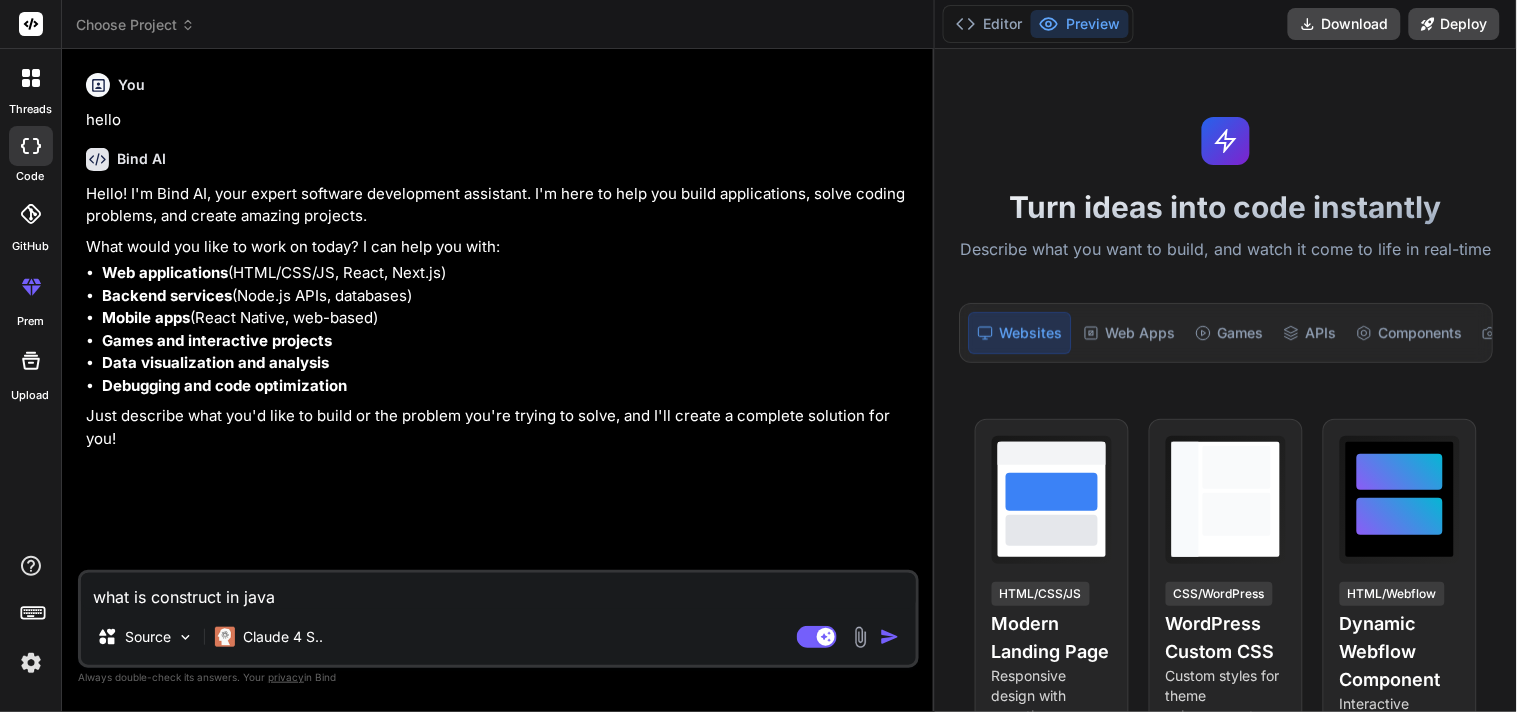type on "what is construct in javas" 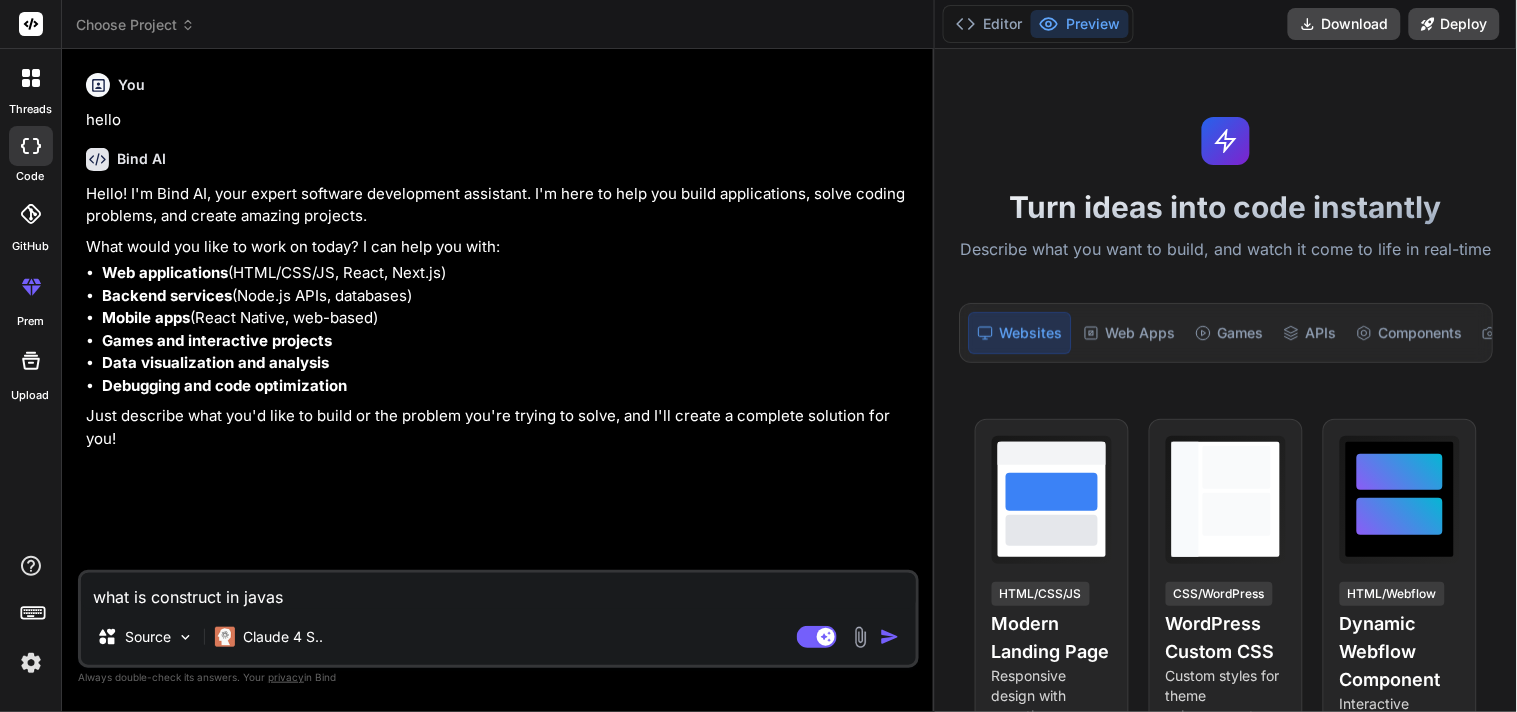 type on "what is construct in javasc" 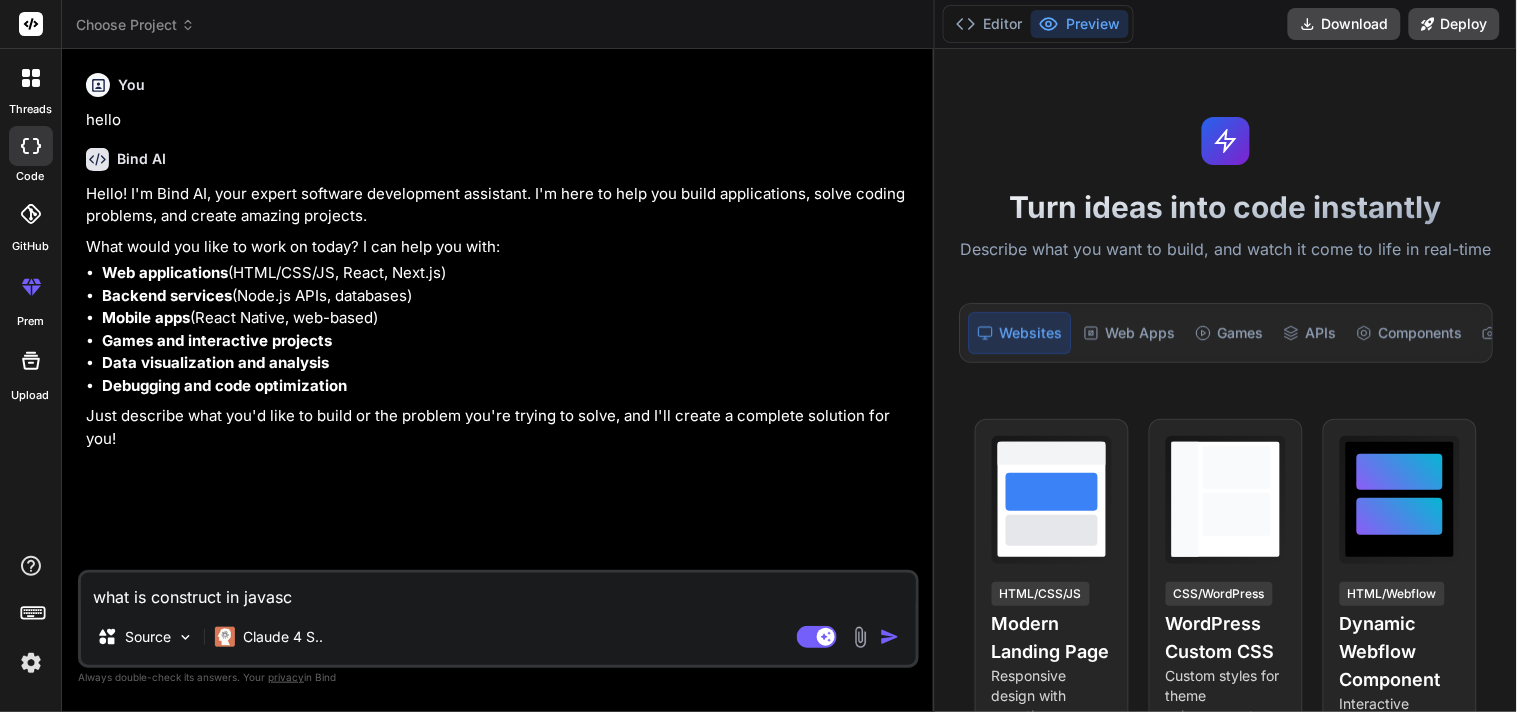 type on "what is construct in javascr" 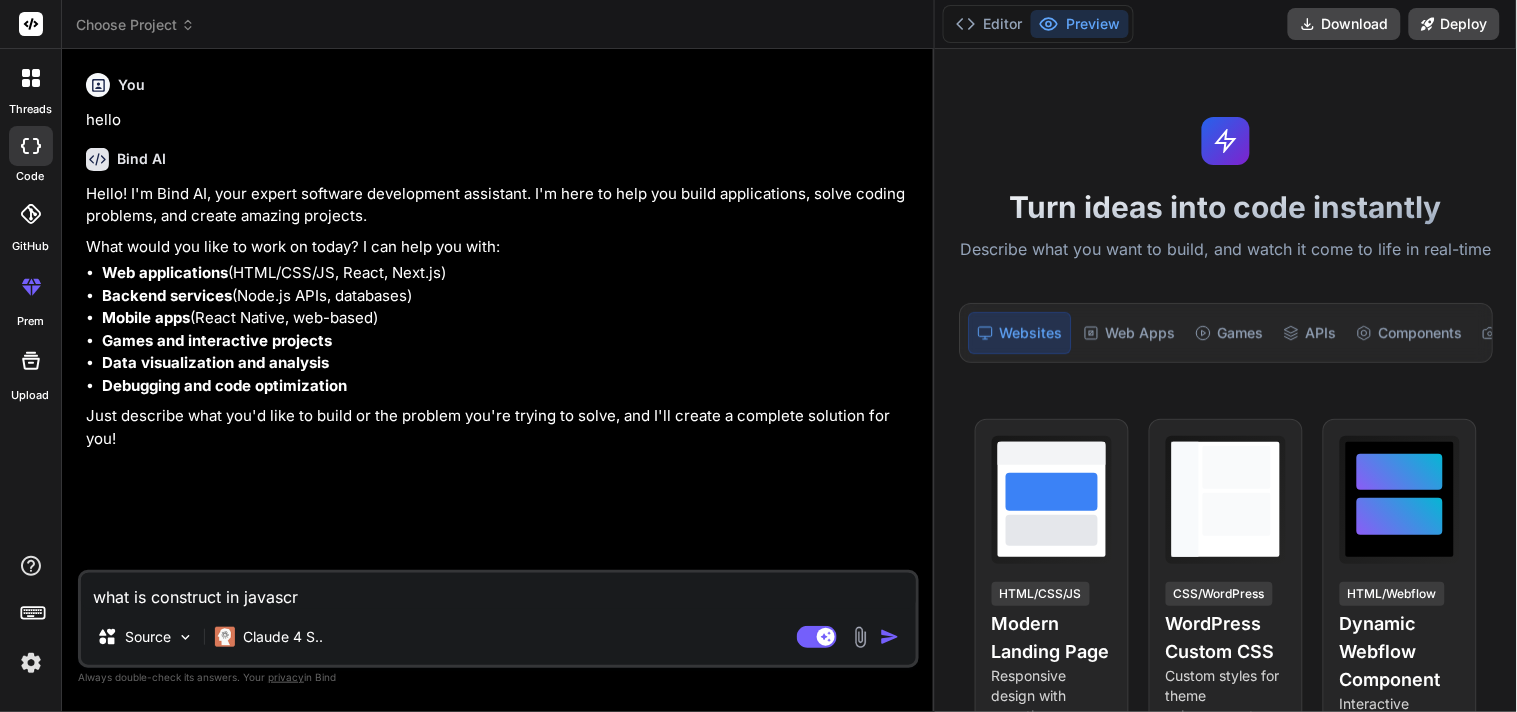 type on "what is construct in javascri" 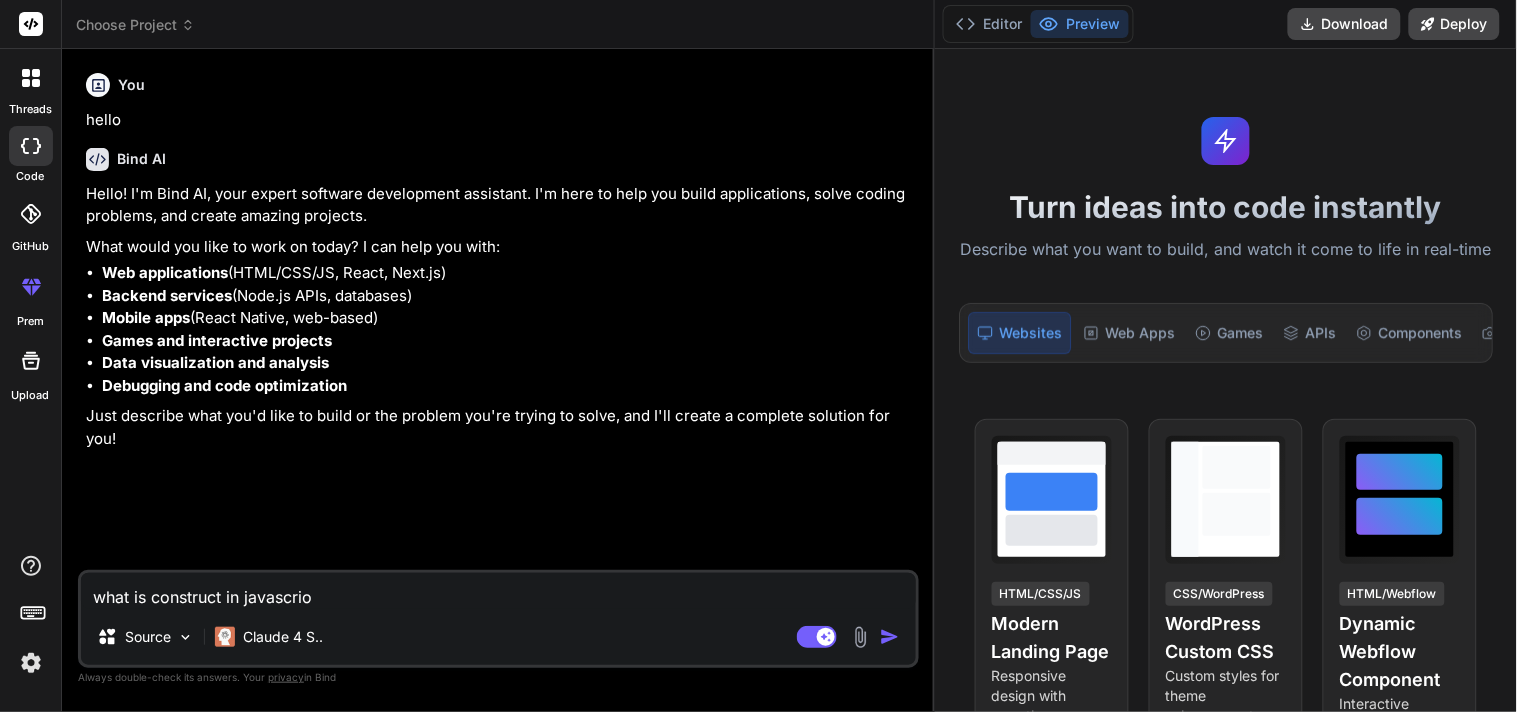 type on "what is construct in javascriop" 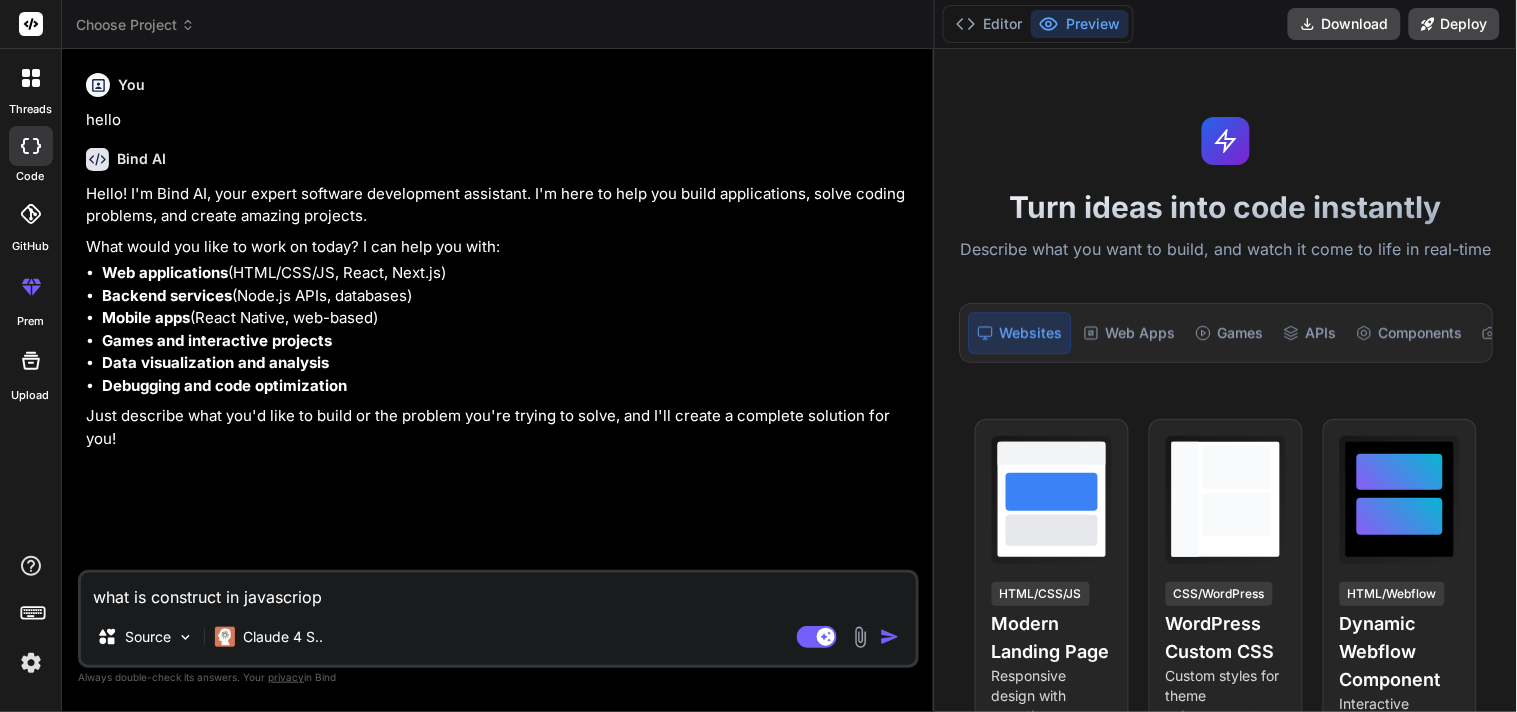 type on "what is construct in javascriopt" 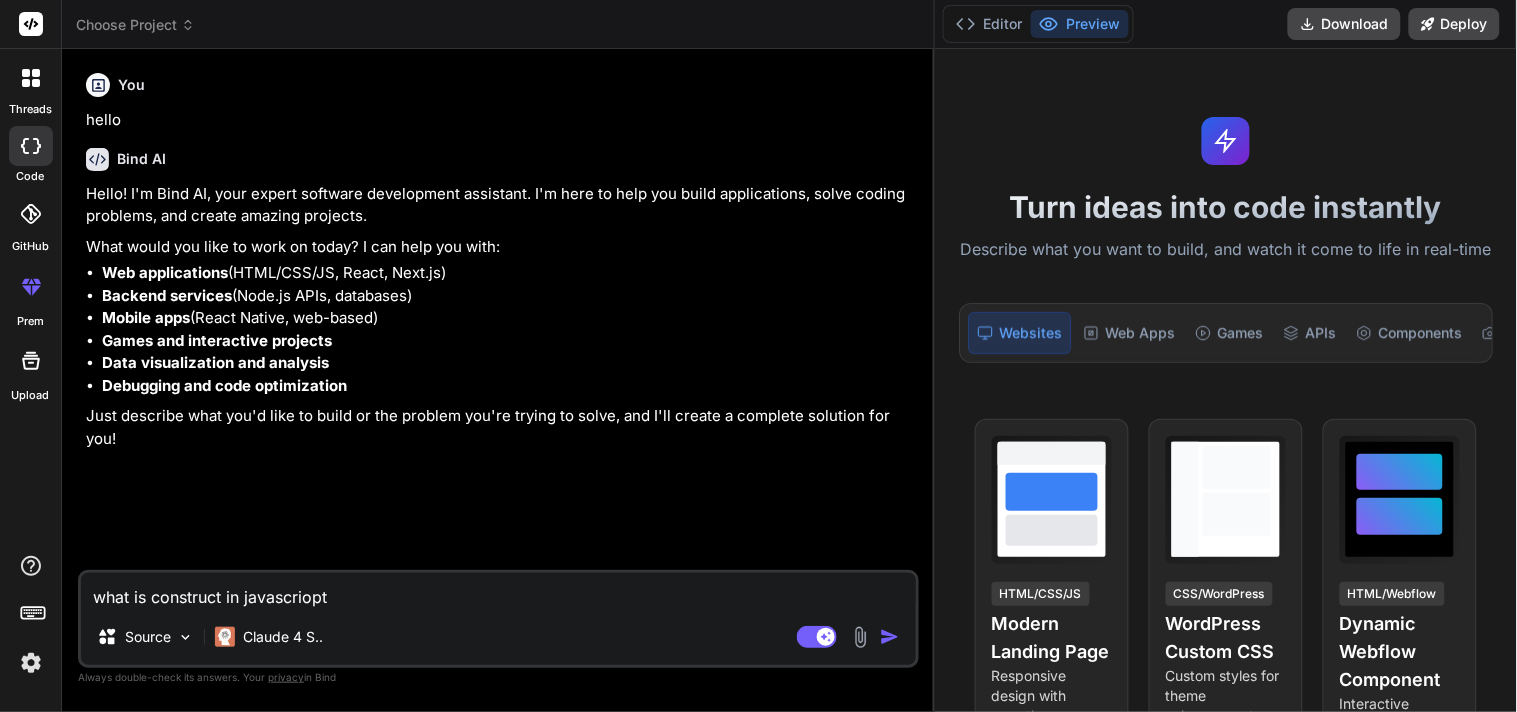 type on "what is construct in javascriopt" 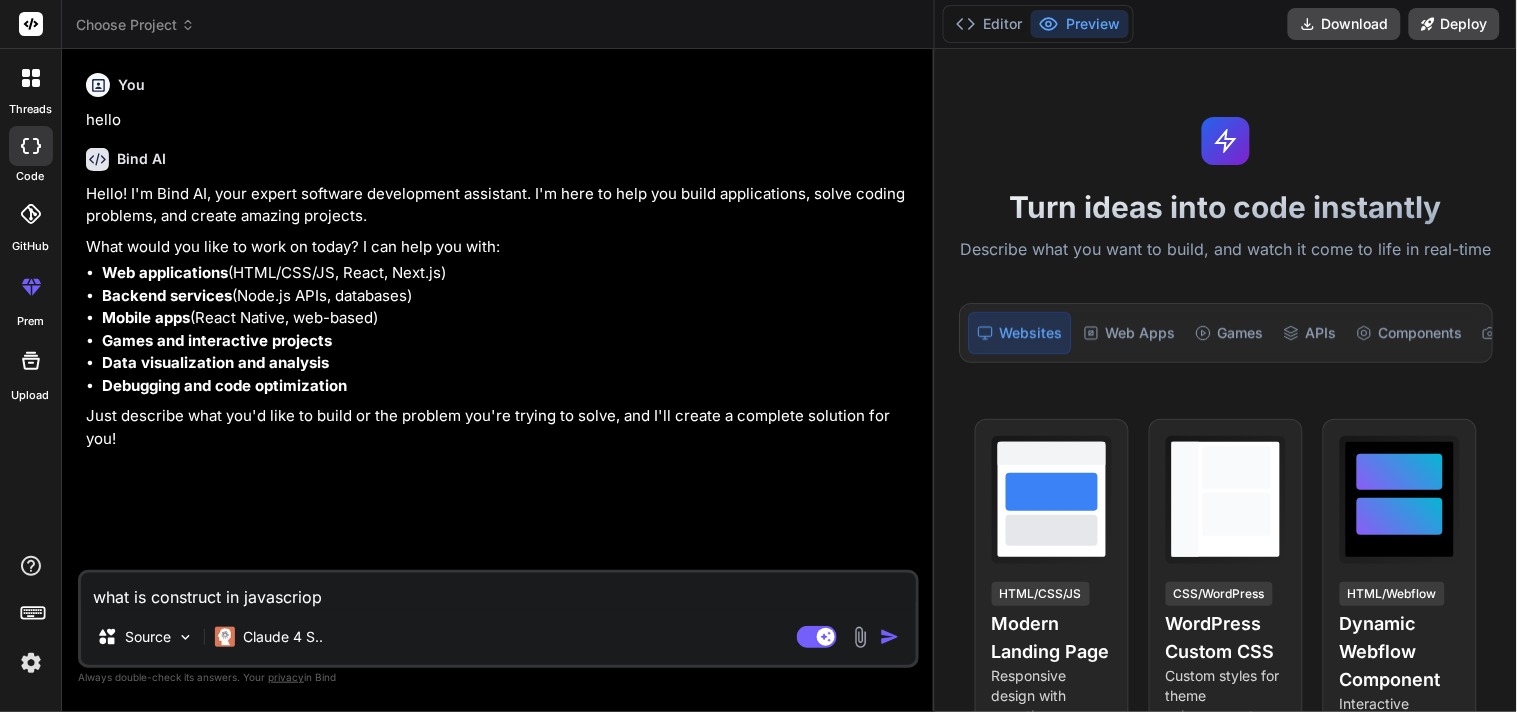 type on "what is construct in javascrio" 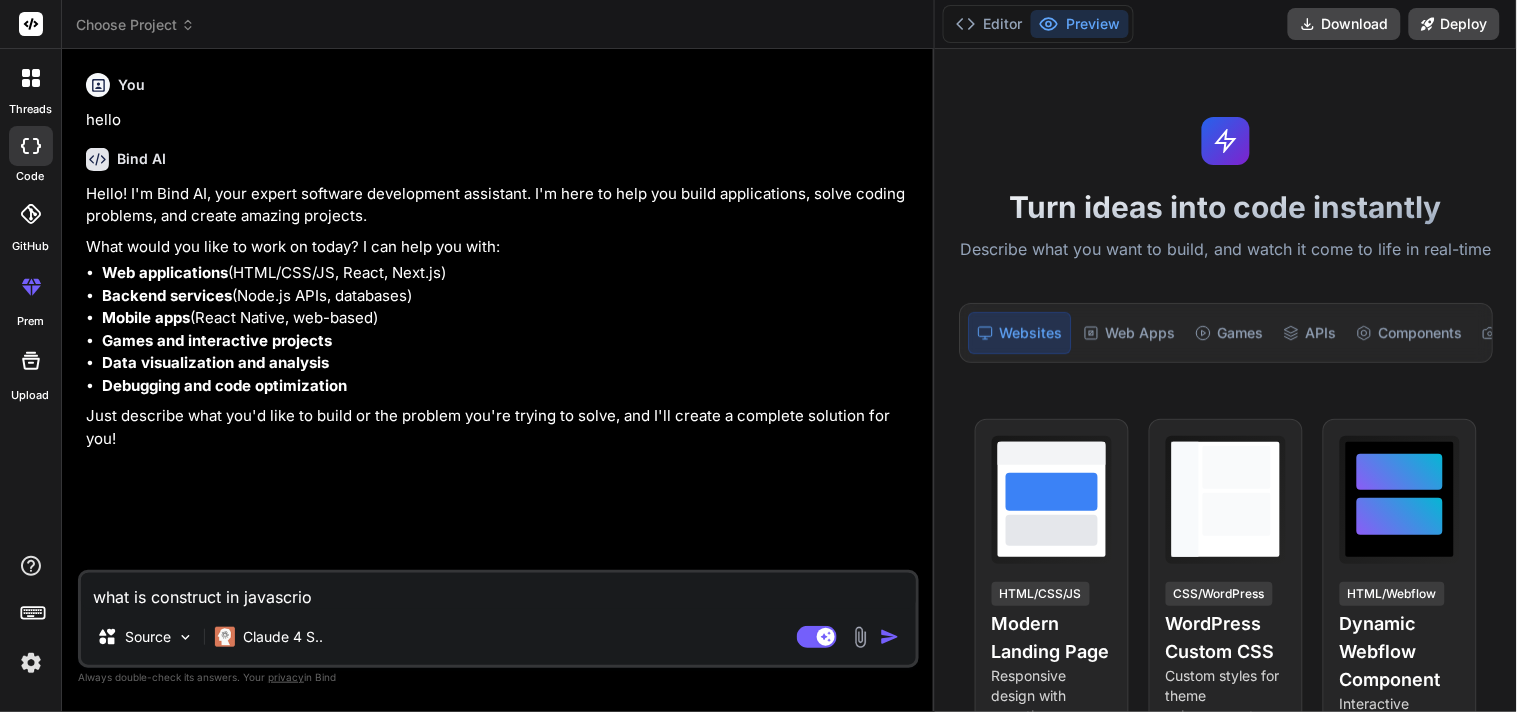 type on "what is construct in javascri" 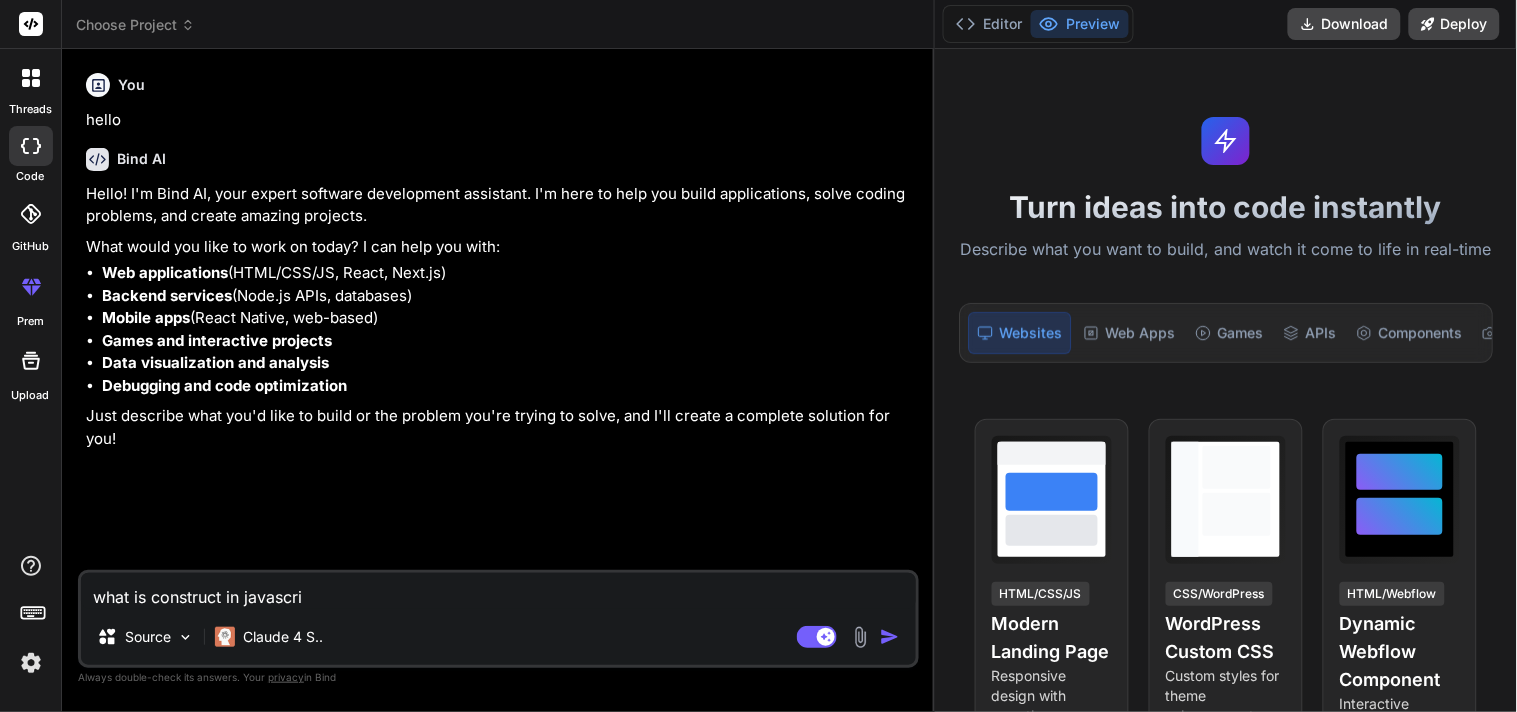 type on "x" 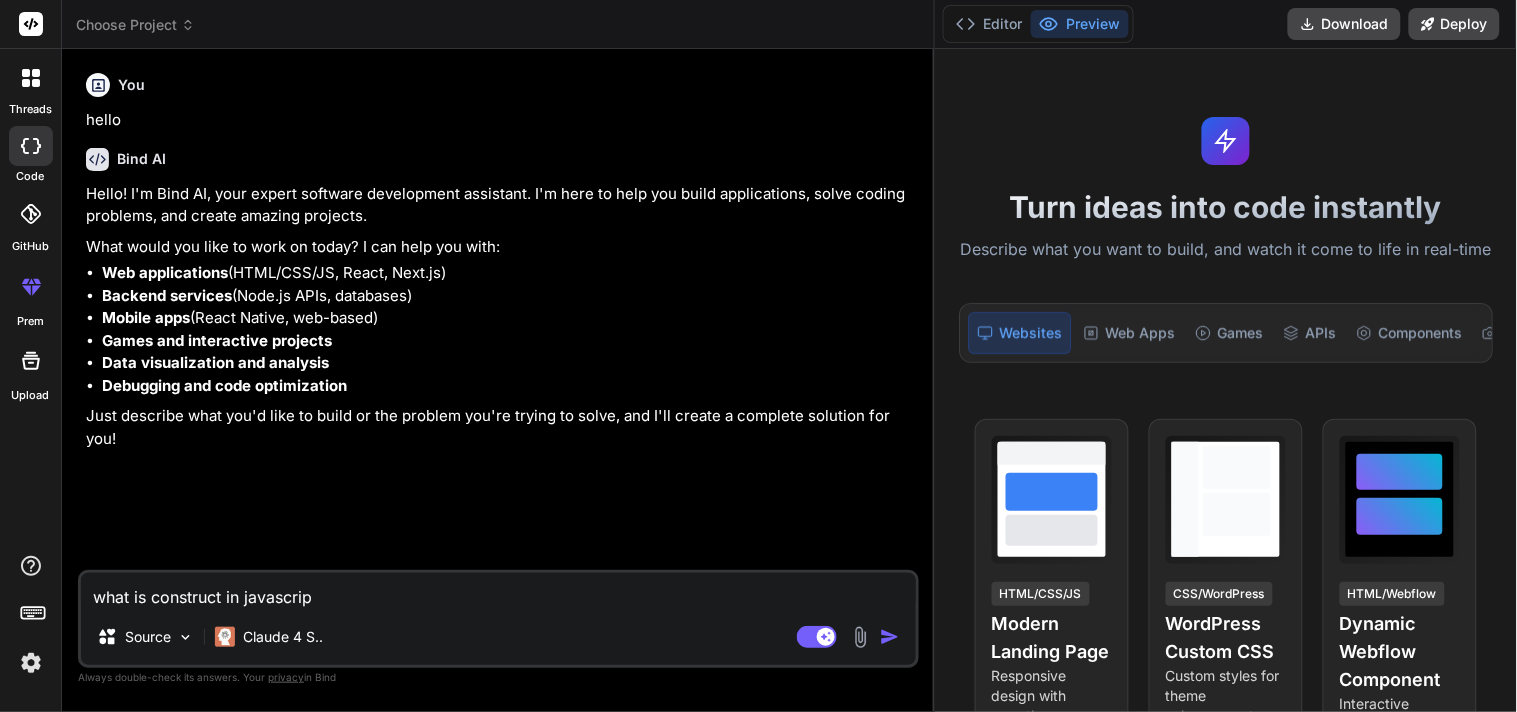 type on "what is construct in javascript" 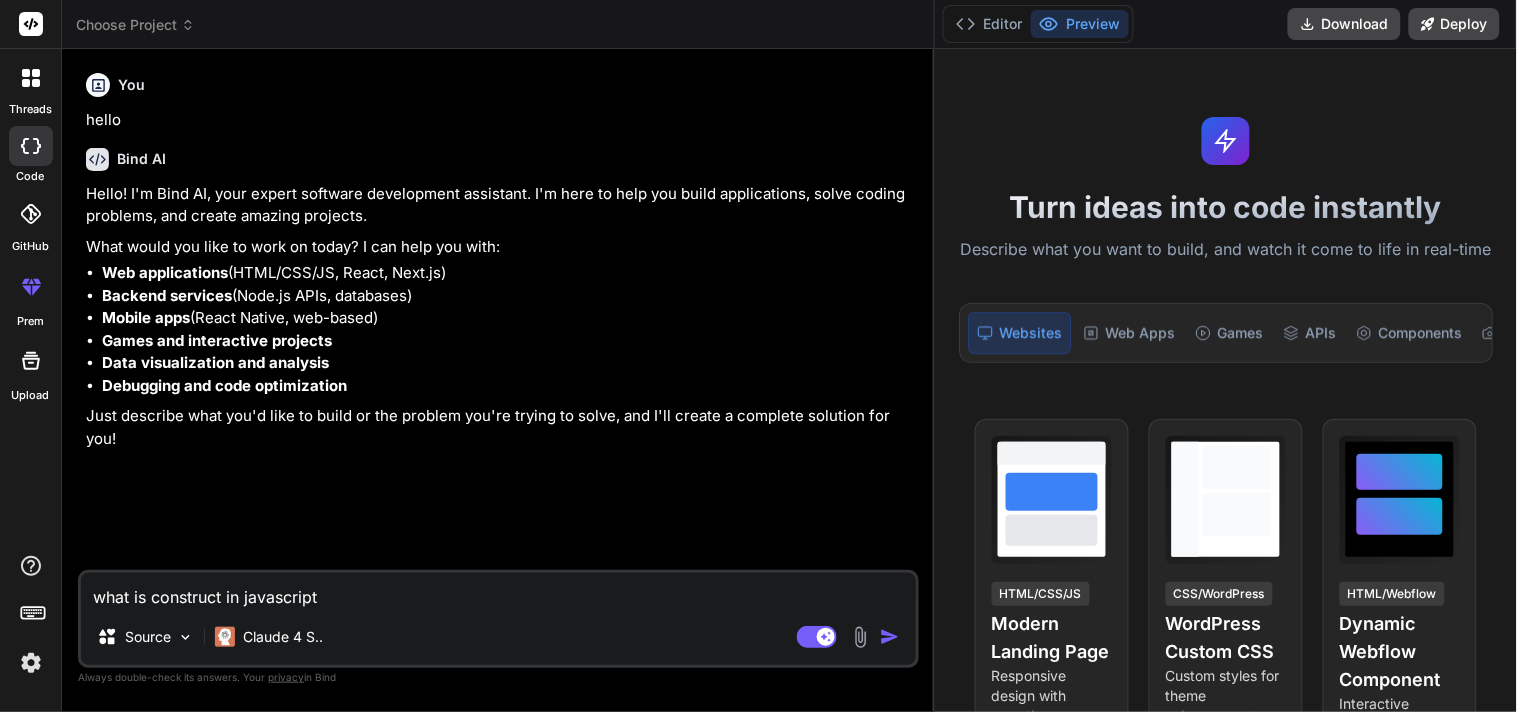 type on "what is construct in javascript" 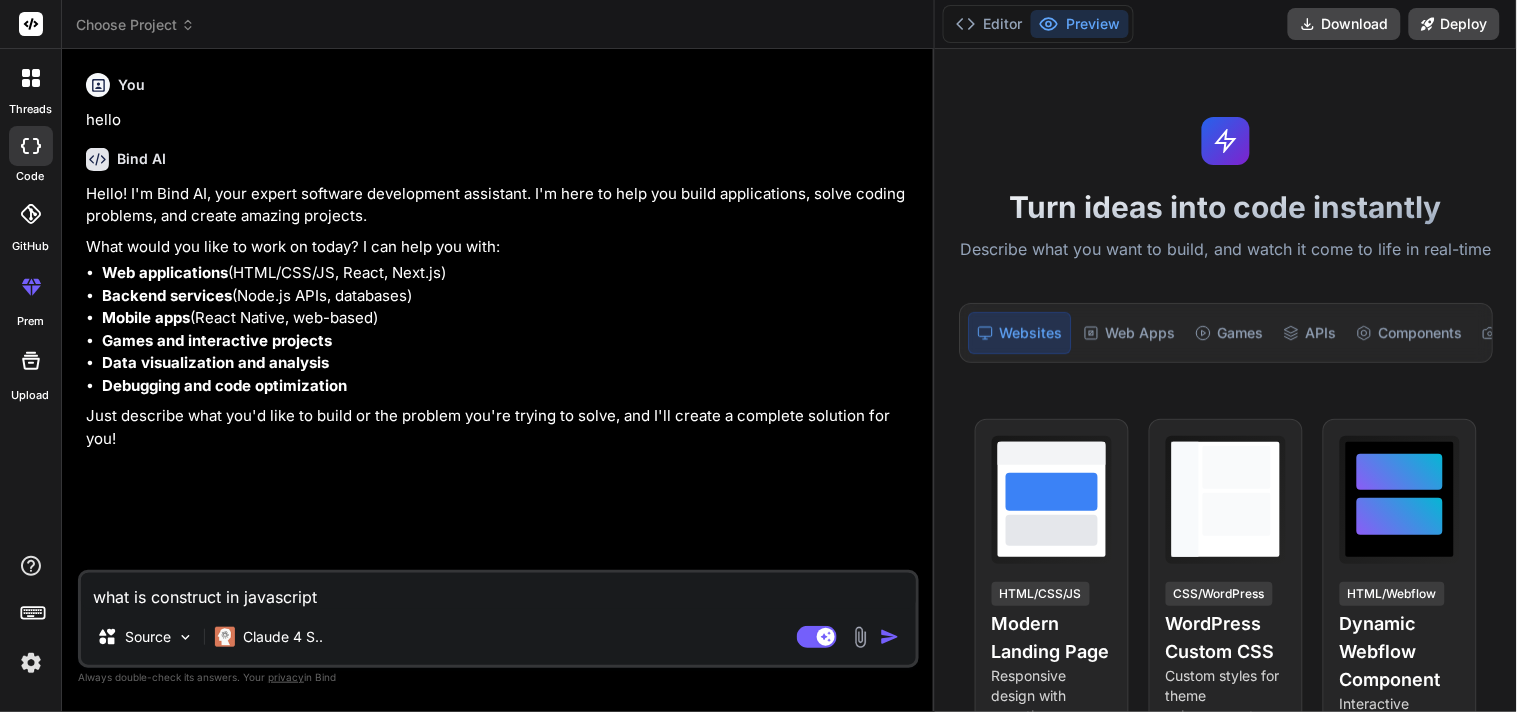 type on "what is construct in javascript ," 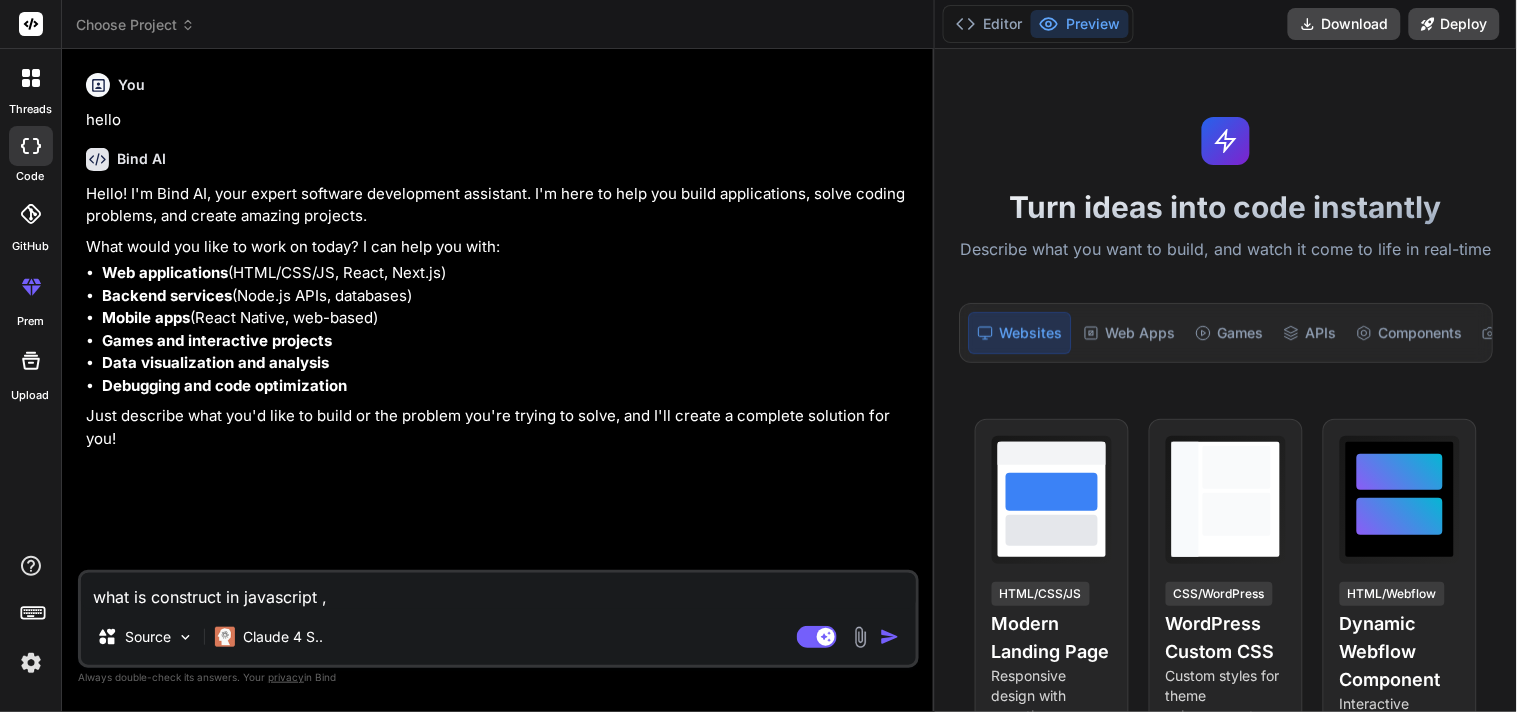 type on "what is construct in javascript ," 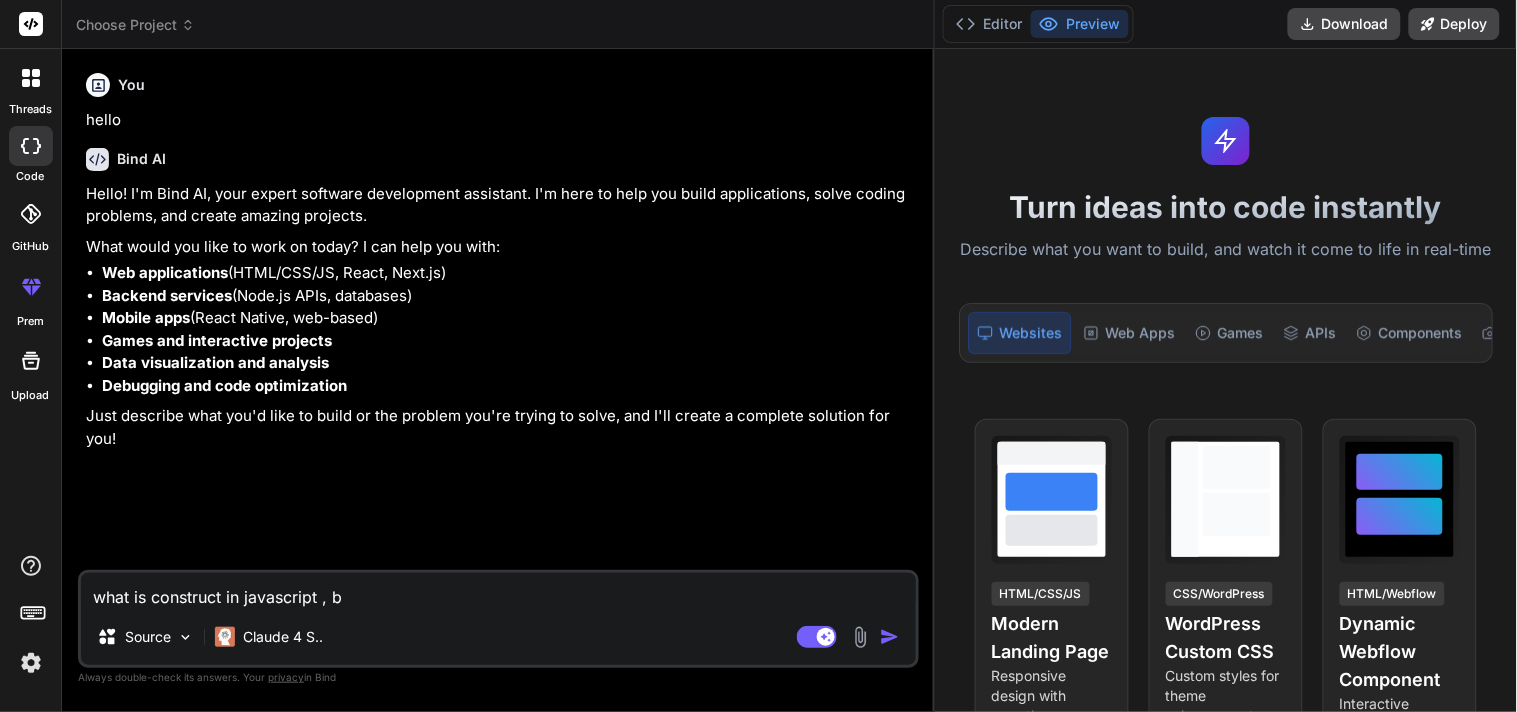 type on "what is construct in javascript , be" 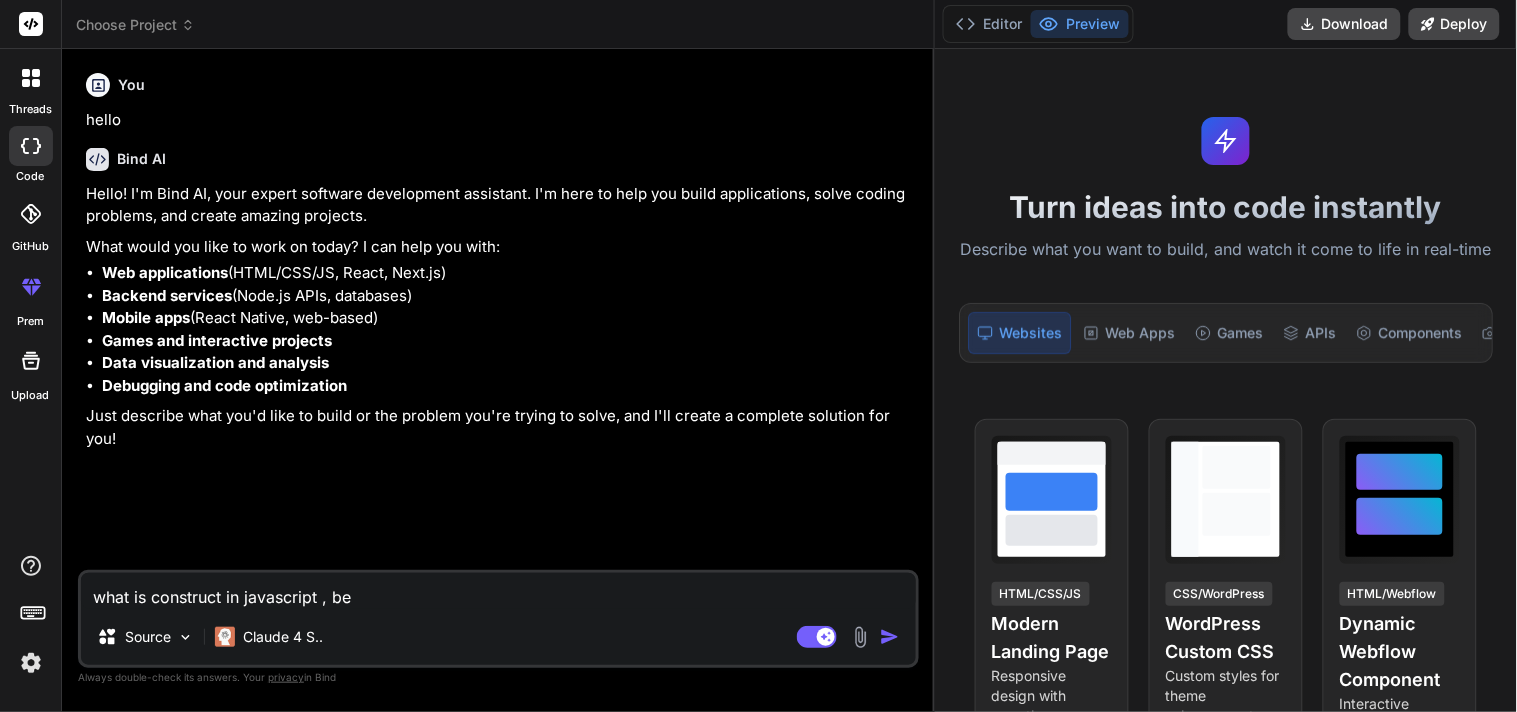 type on "what is construct in javascript , be" 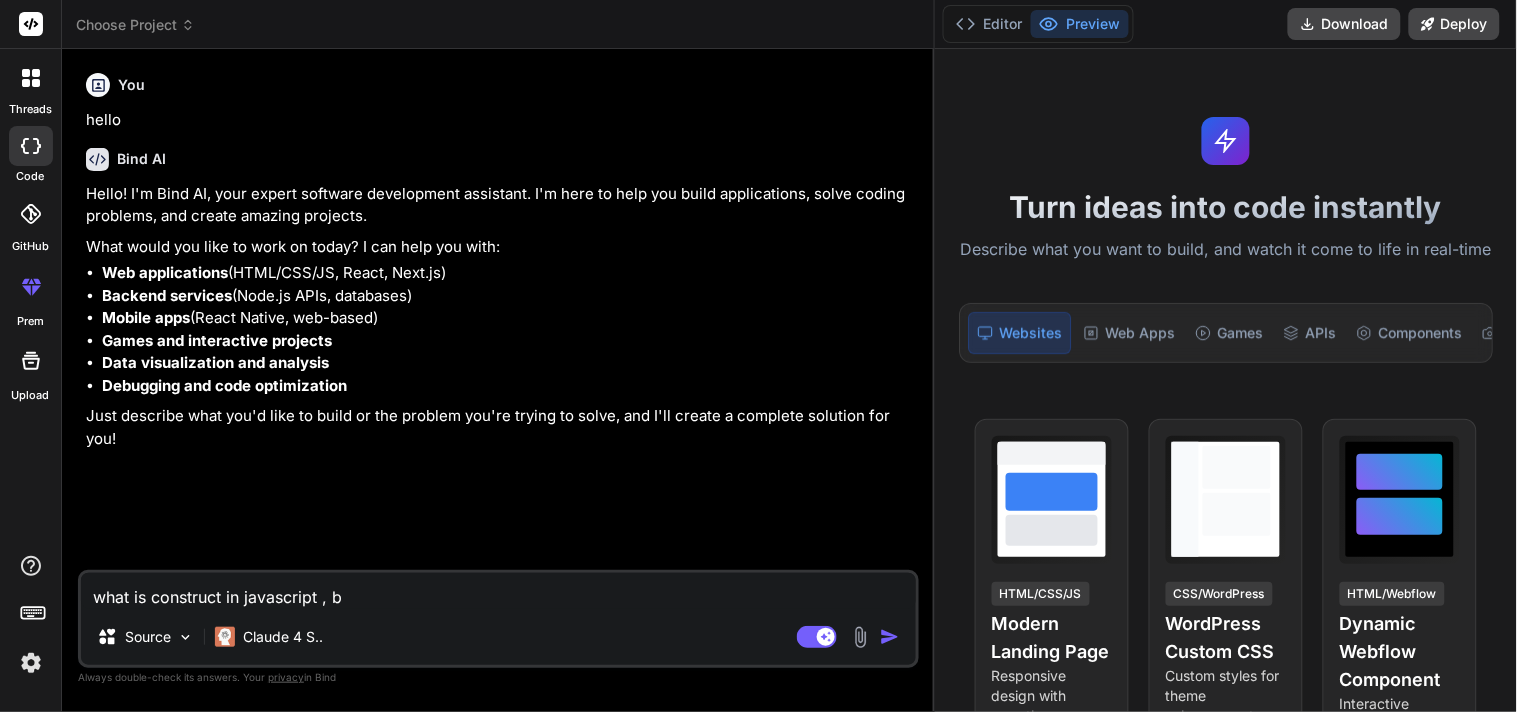 type on "what is construct in javascript ," 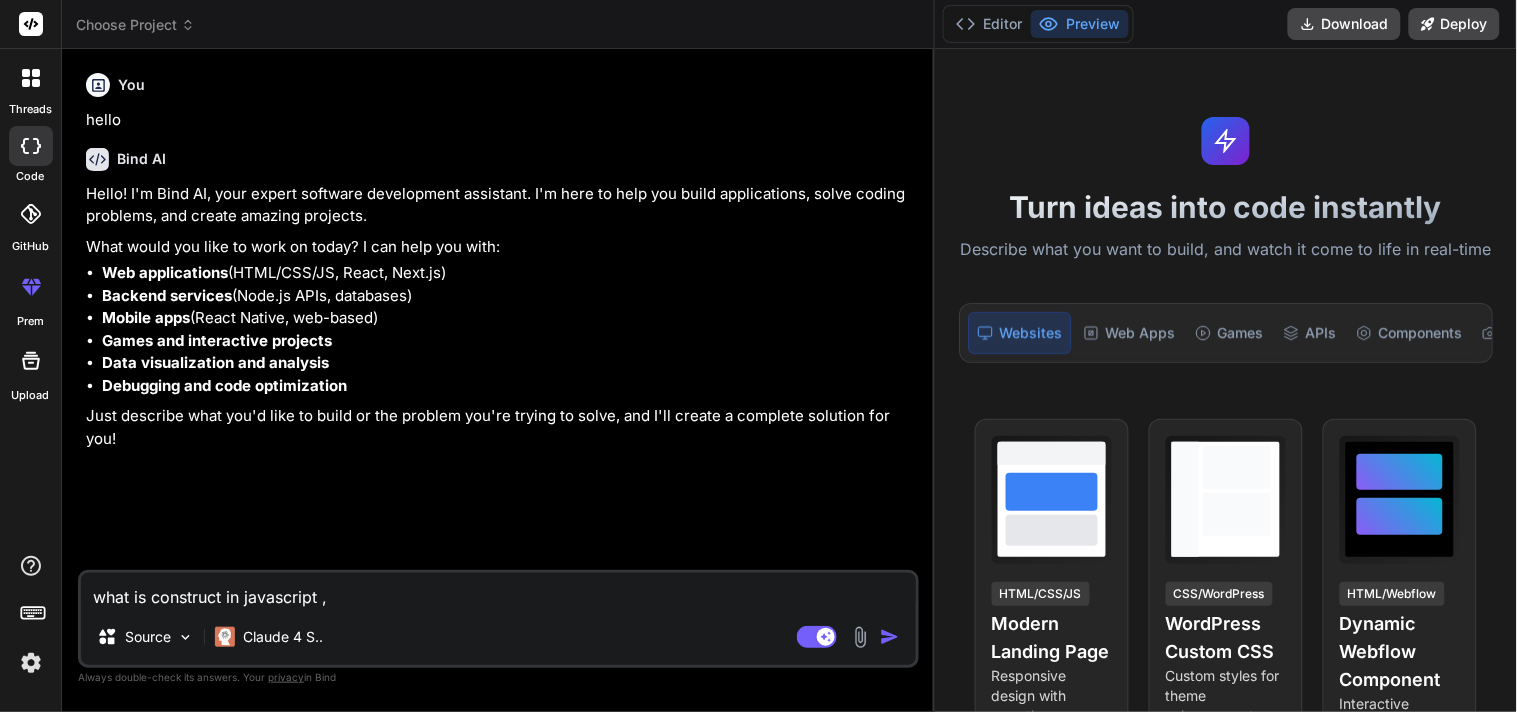 type on "what is construct in javascript ," 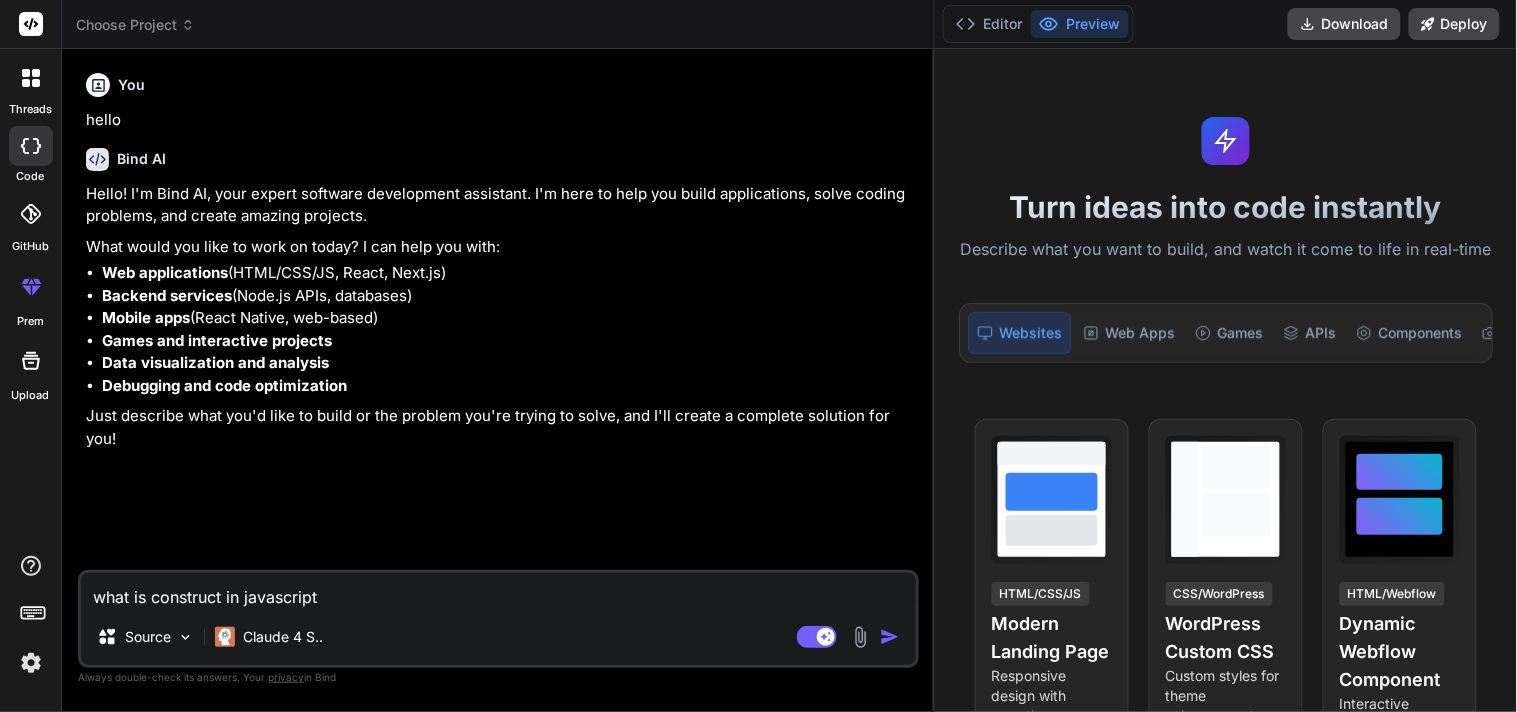type on "what is construct in javascript ?" 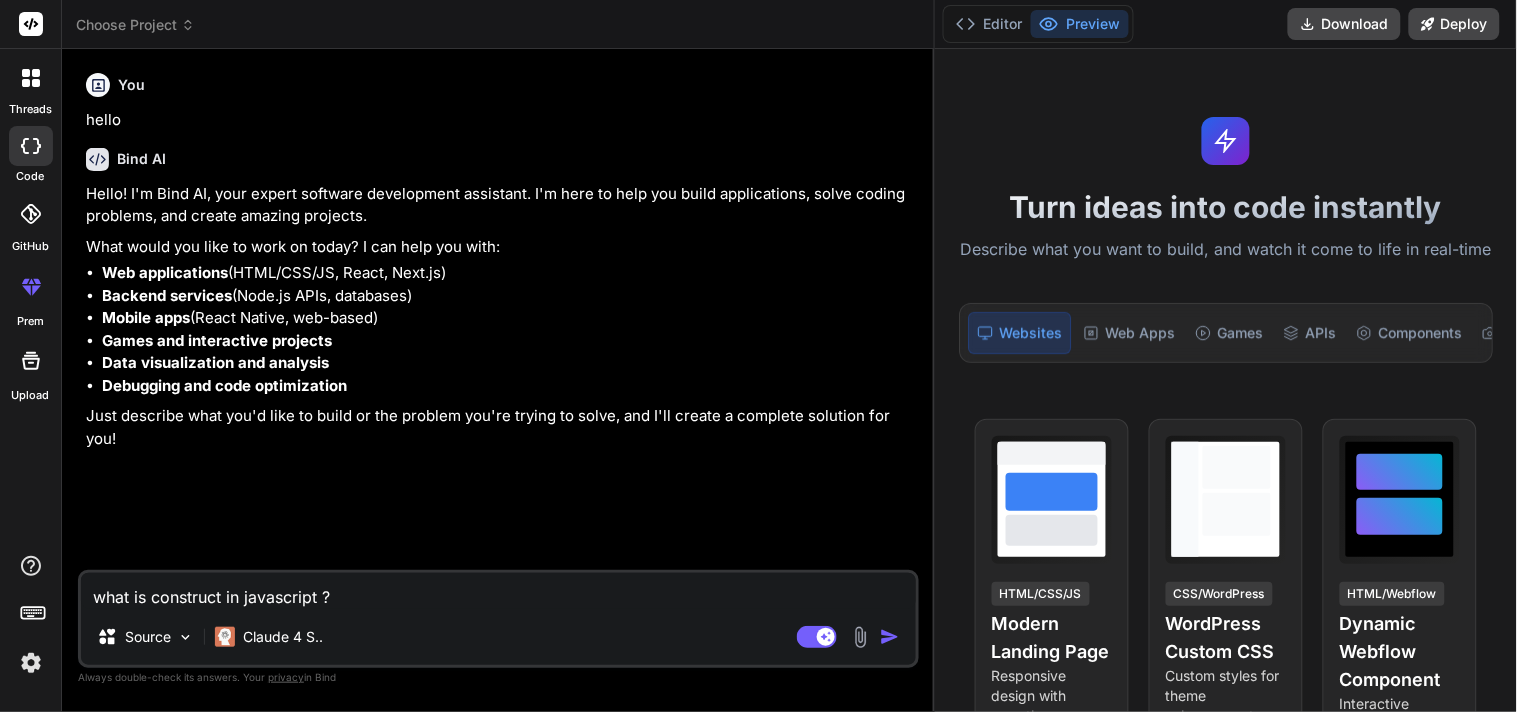 type on "x" 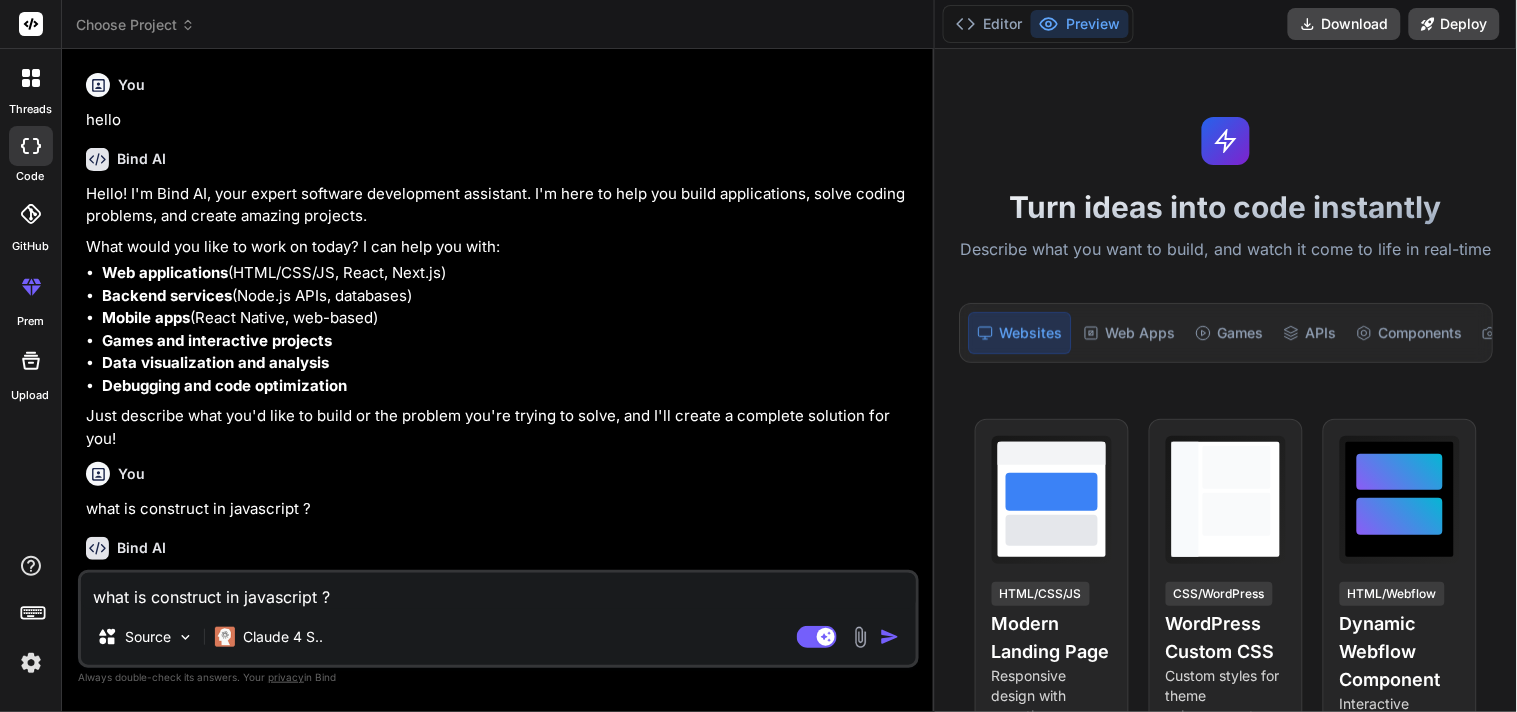 type 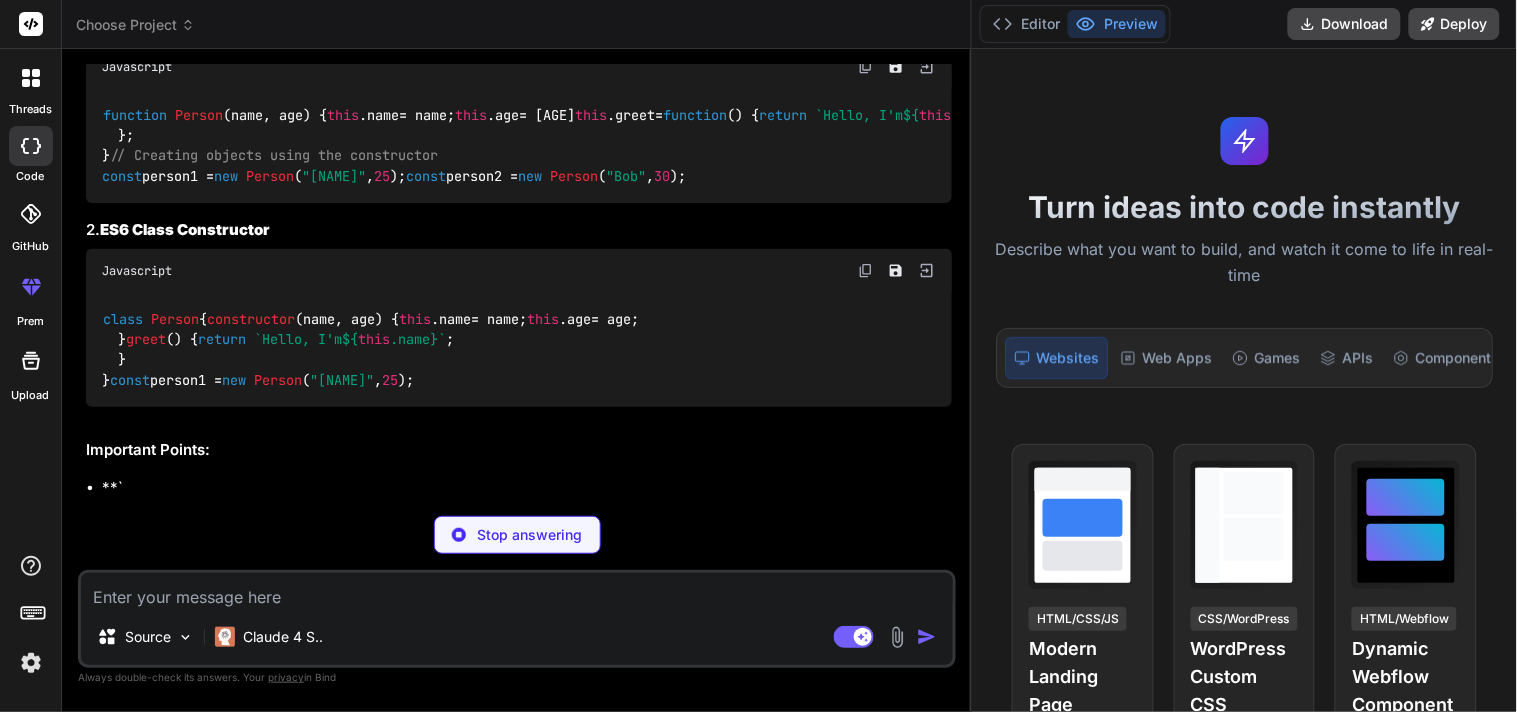 scroll, scrollTop: 973, scrollLeft: 0, axis: vertical 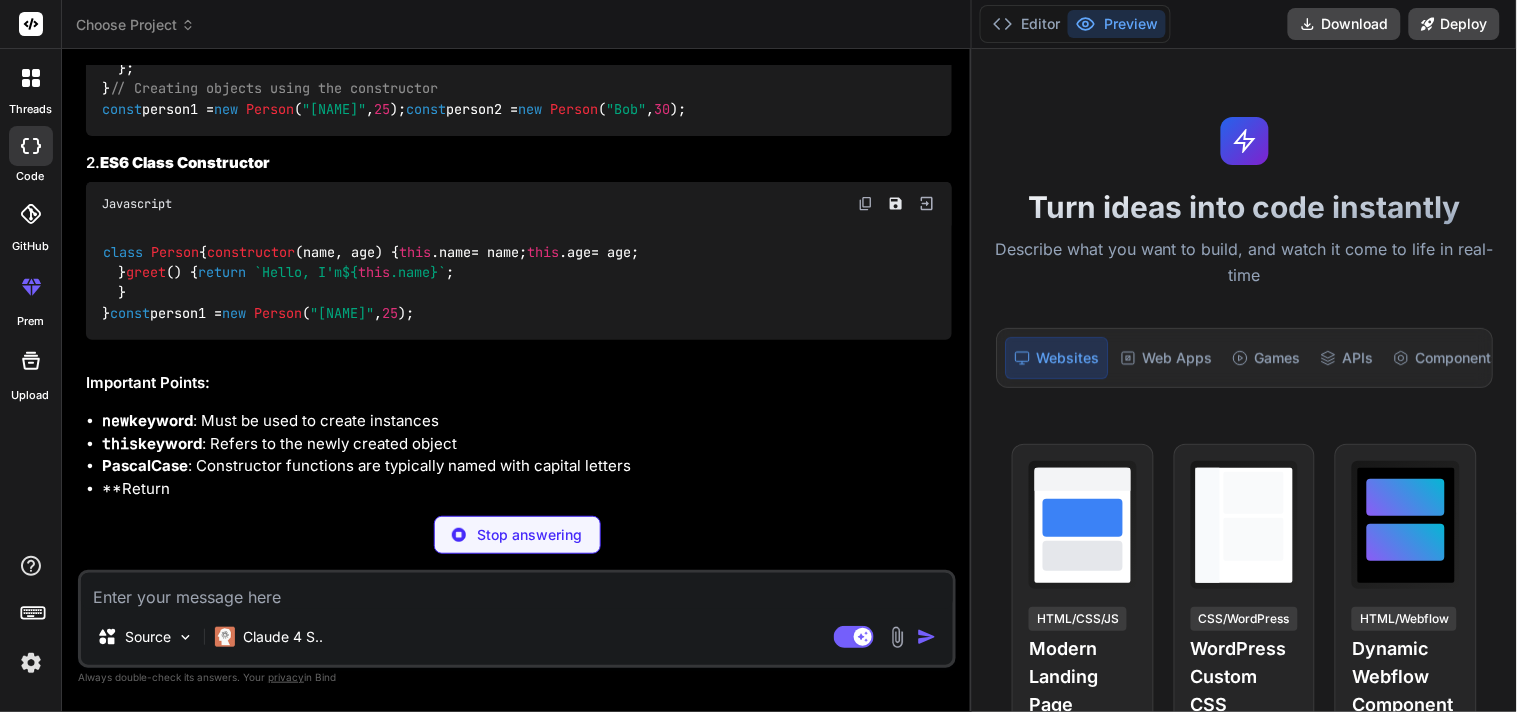click at bounding box center (517, 591) 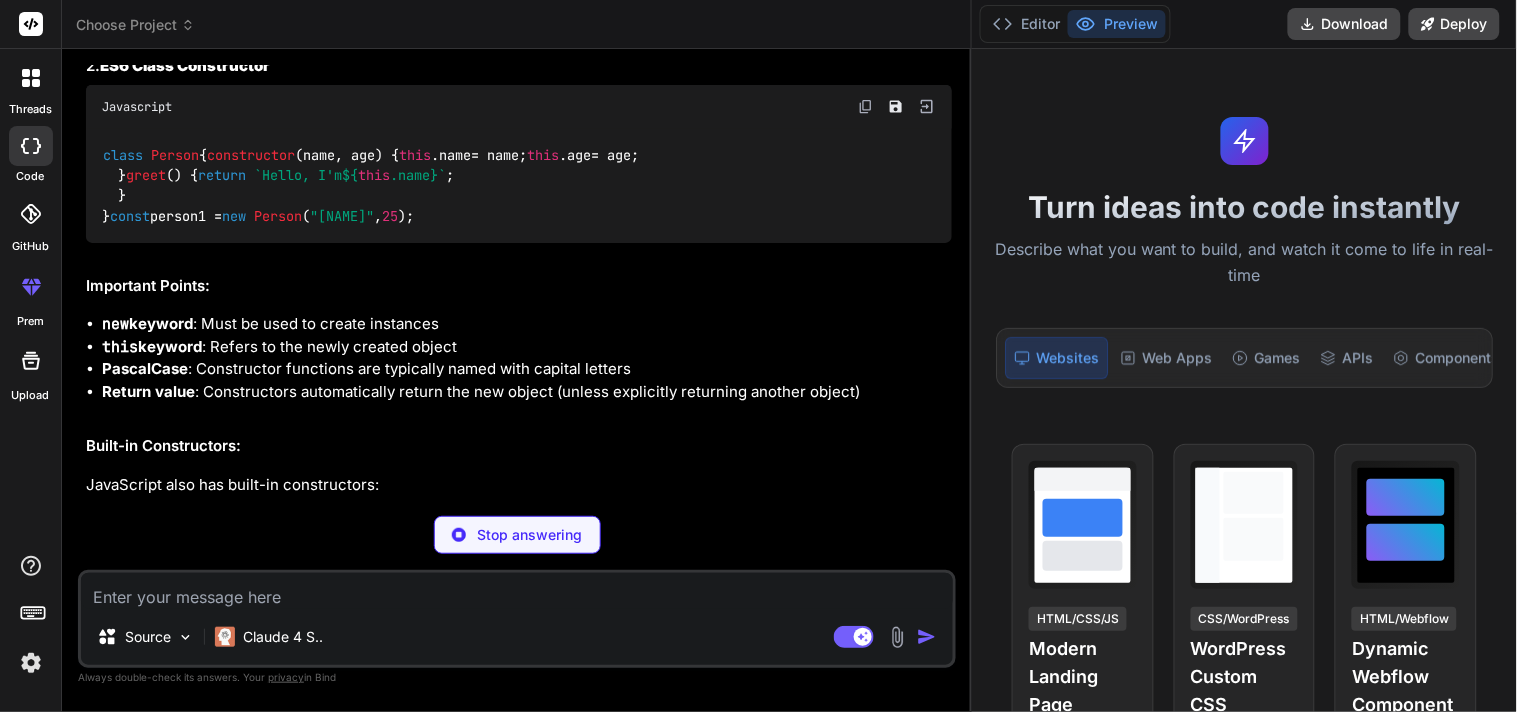 type on "x" 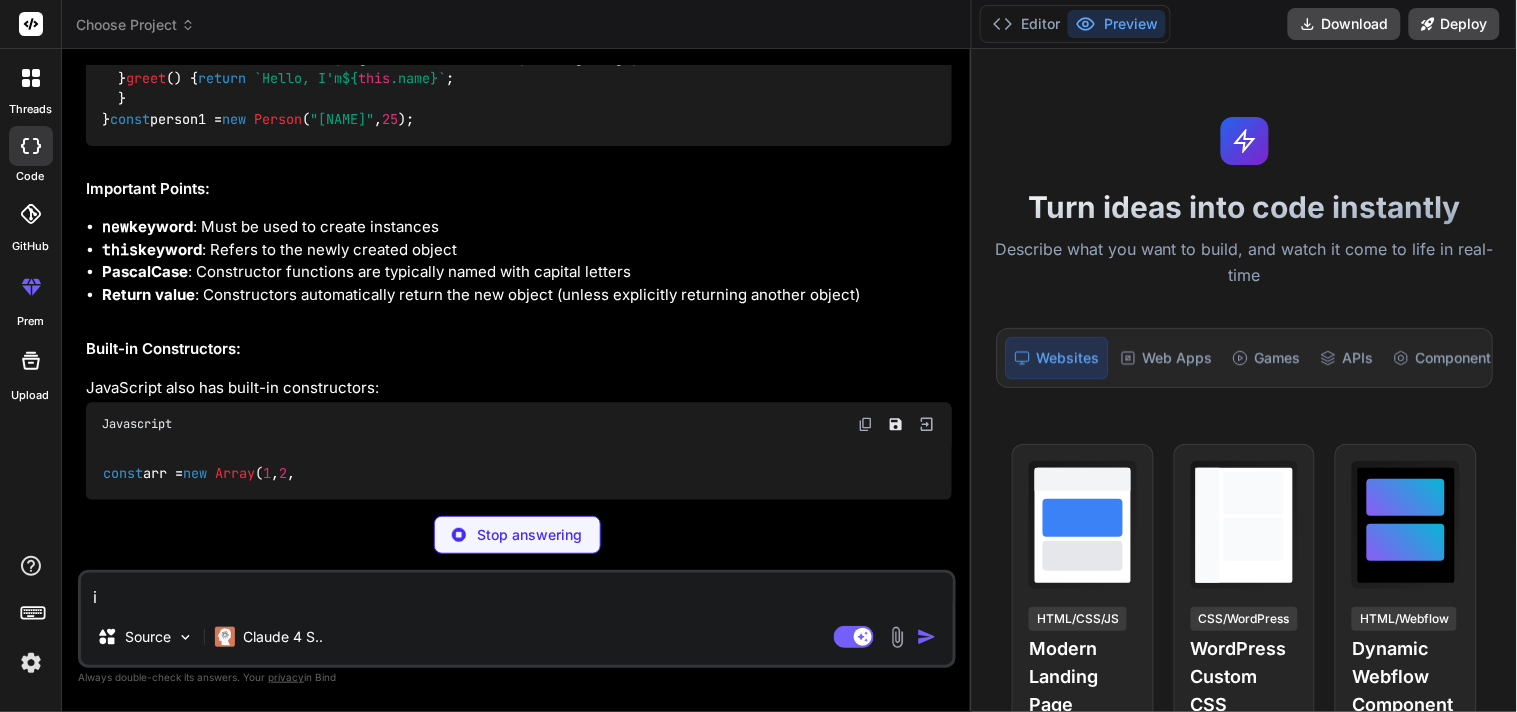 type on "x" 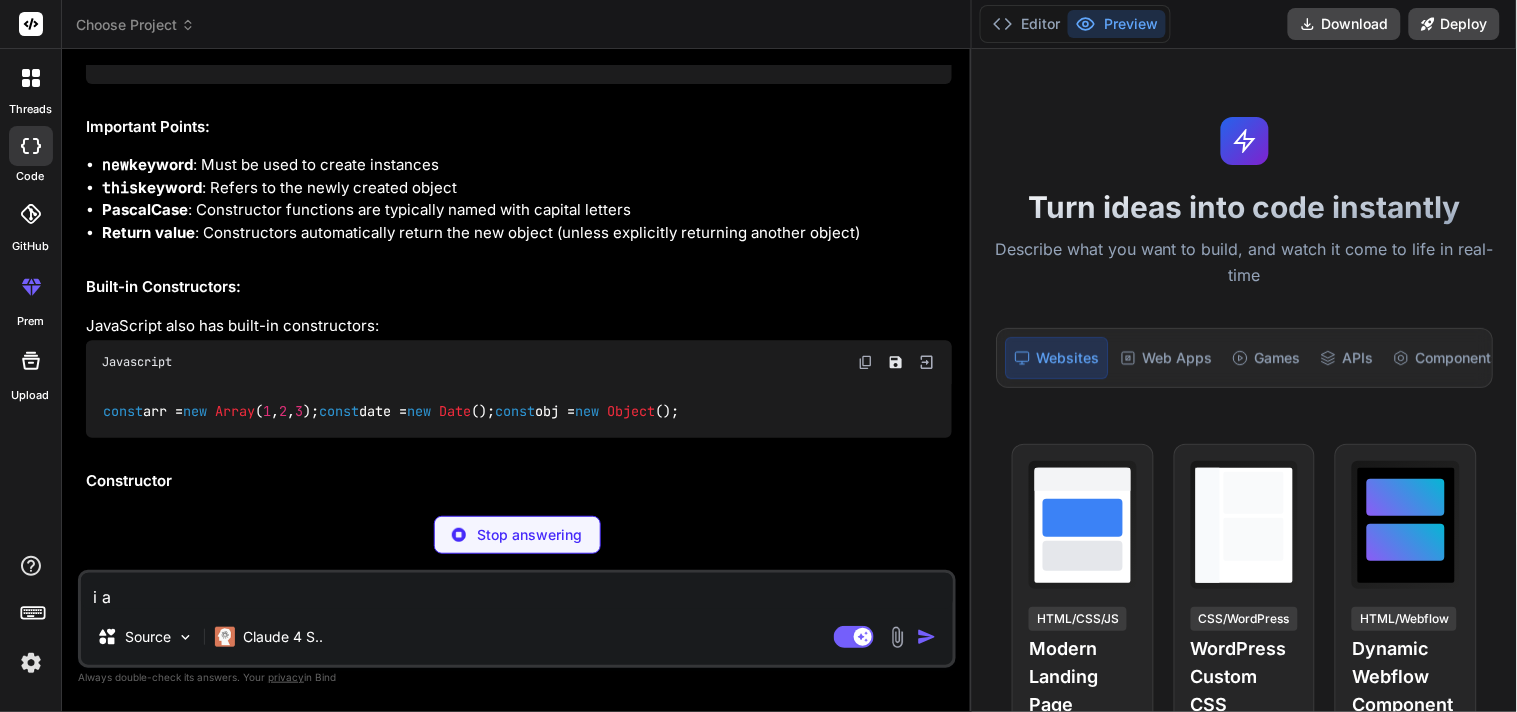 type on "x" 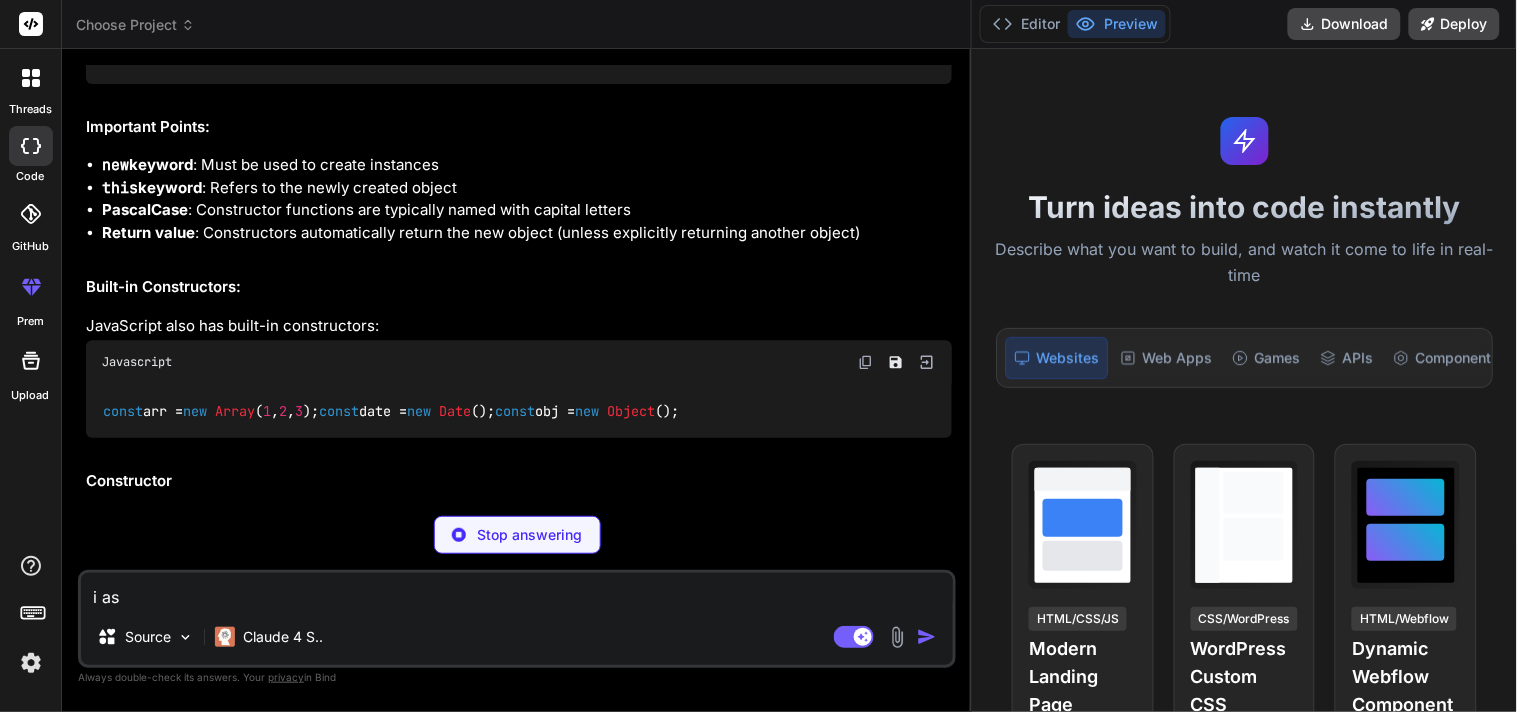 type on "x" 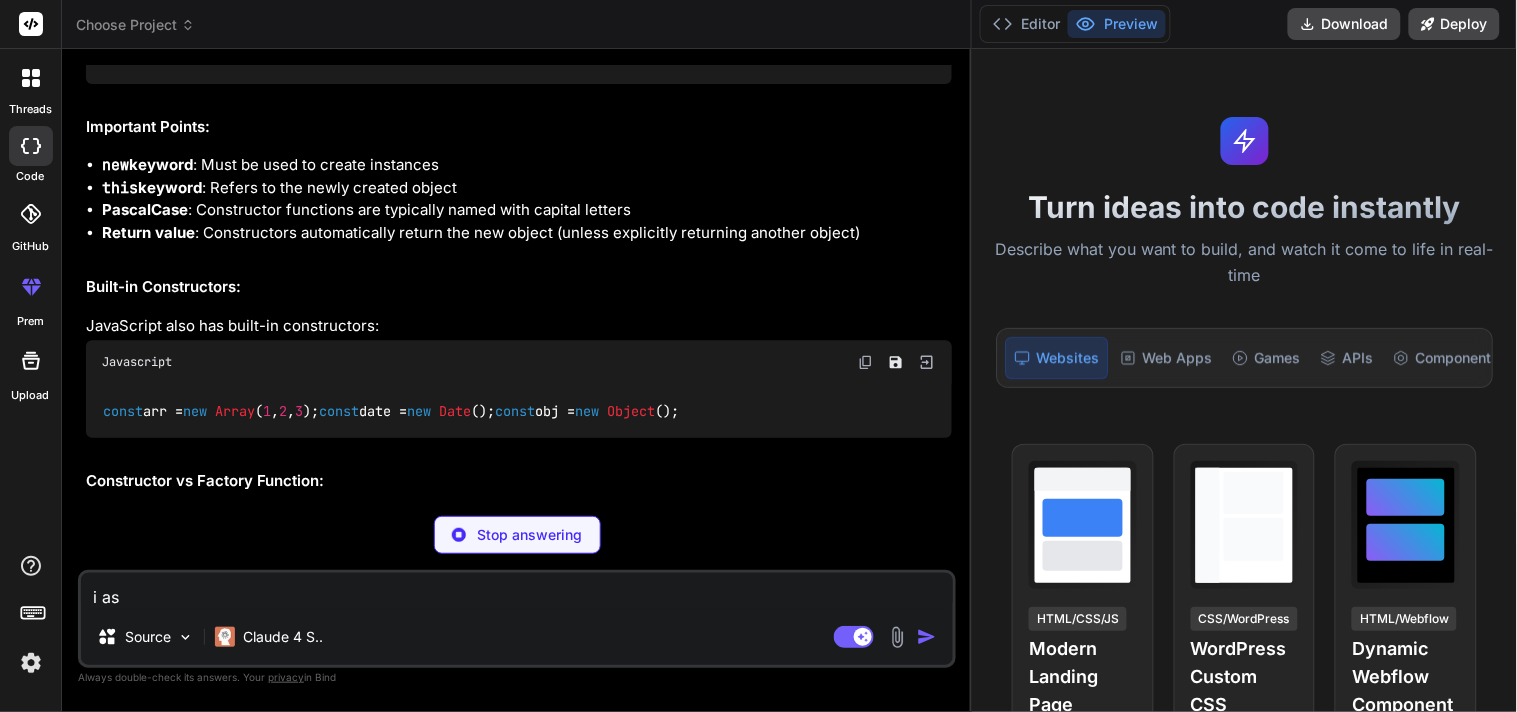 type on "i ask" 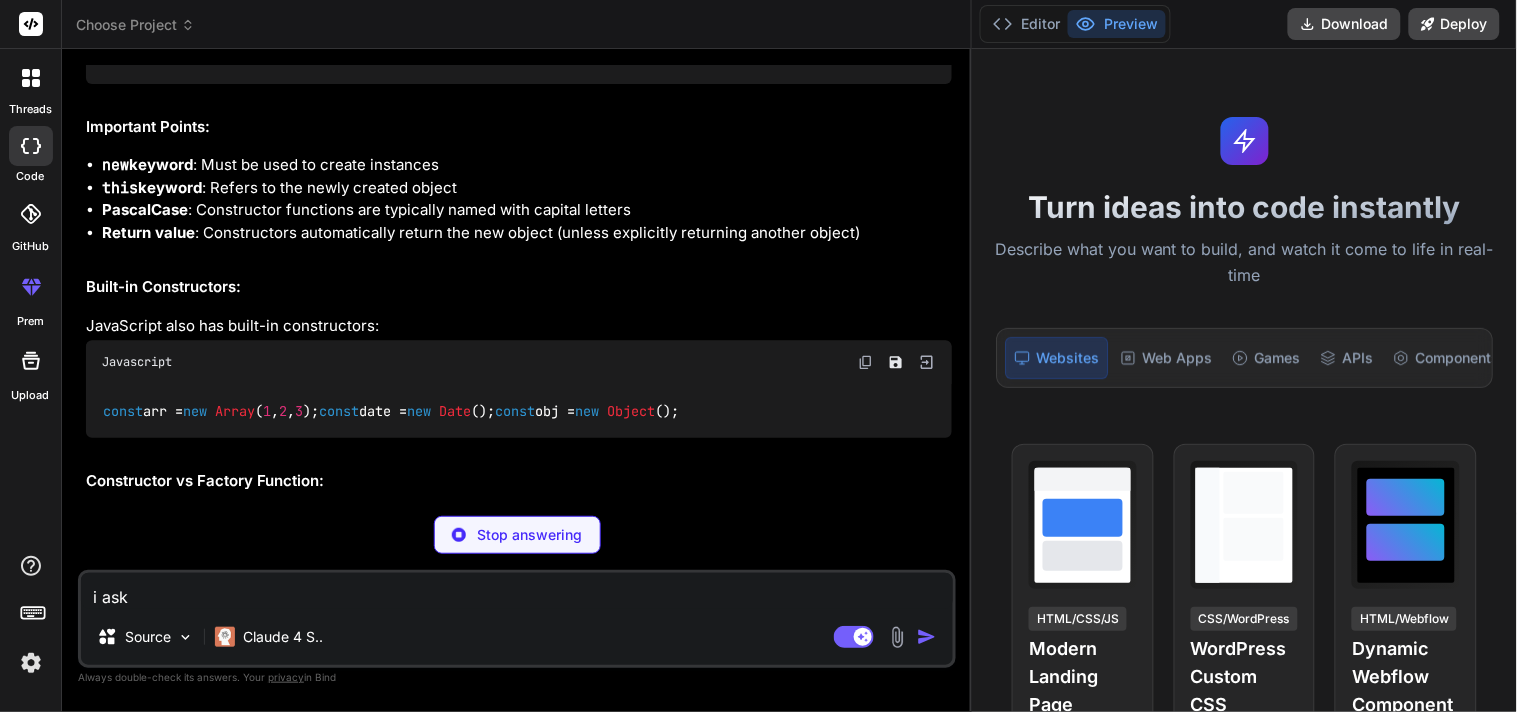 type on "x" 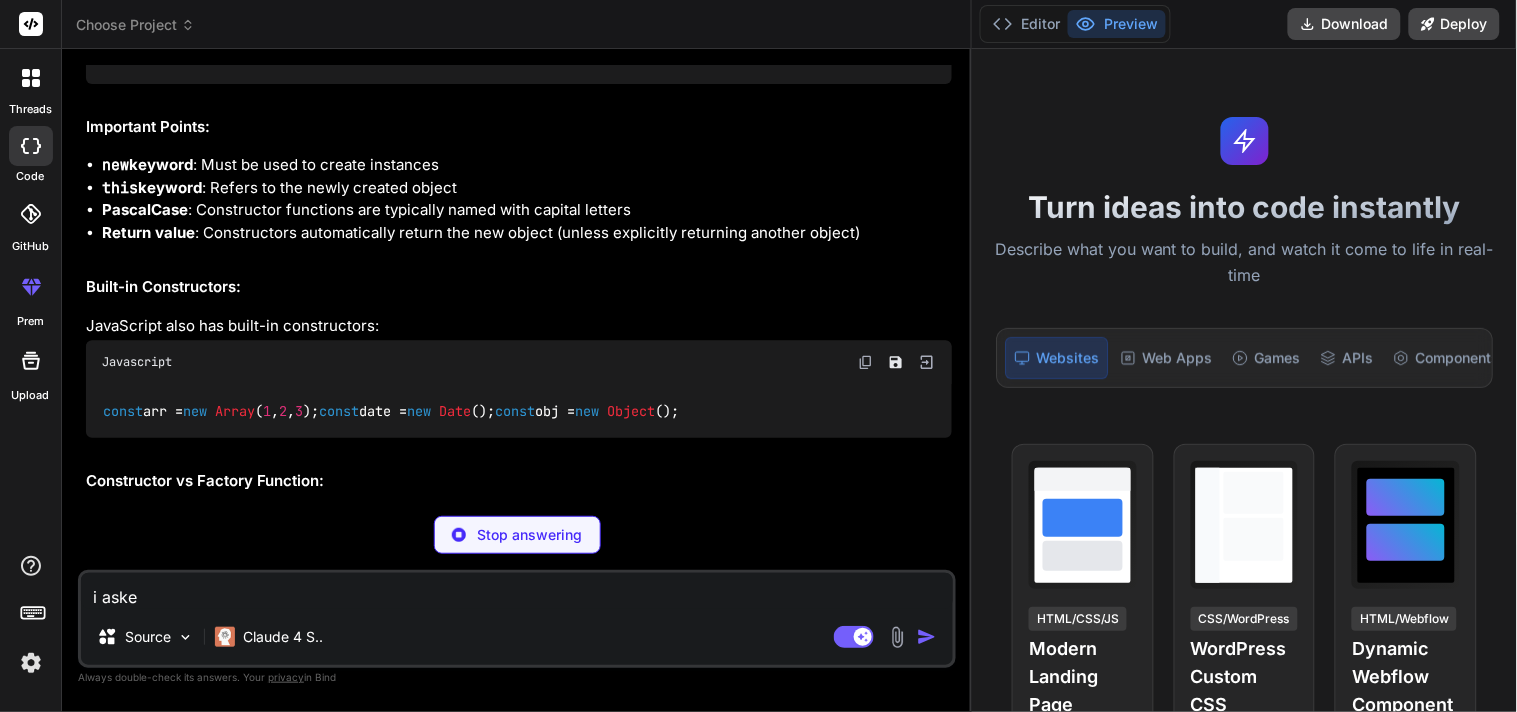type on "x" 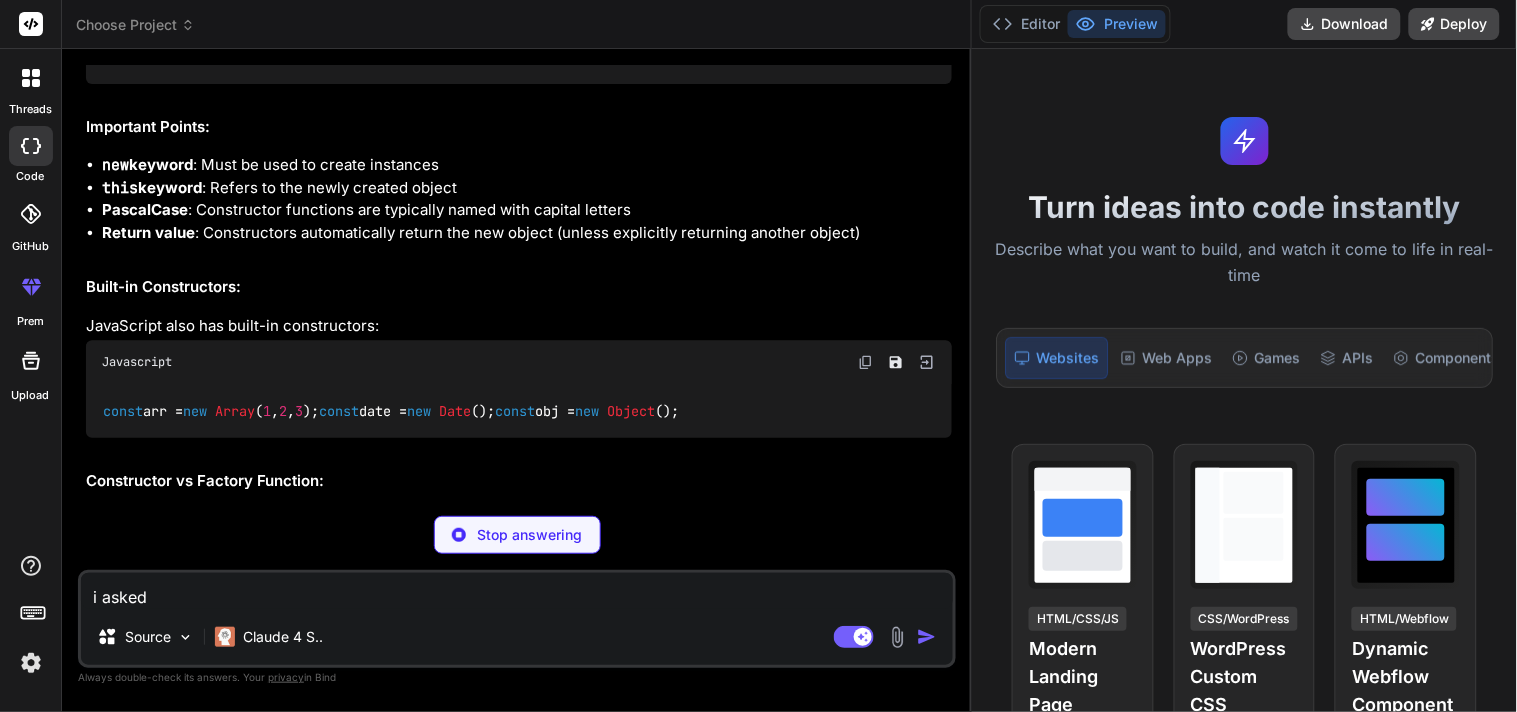 type on "x" 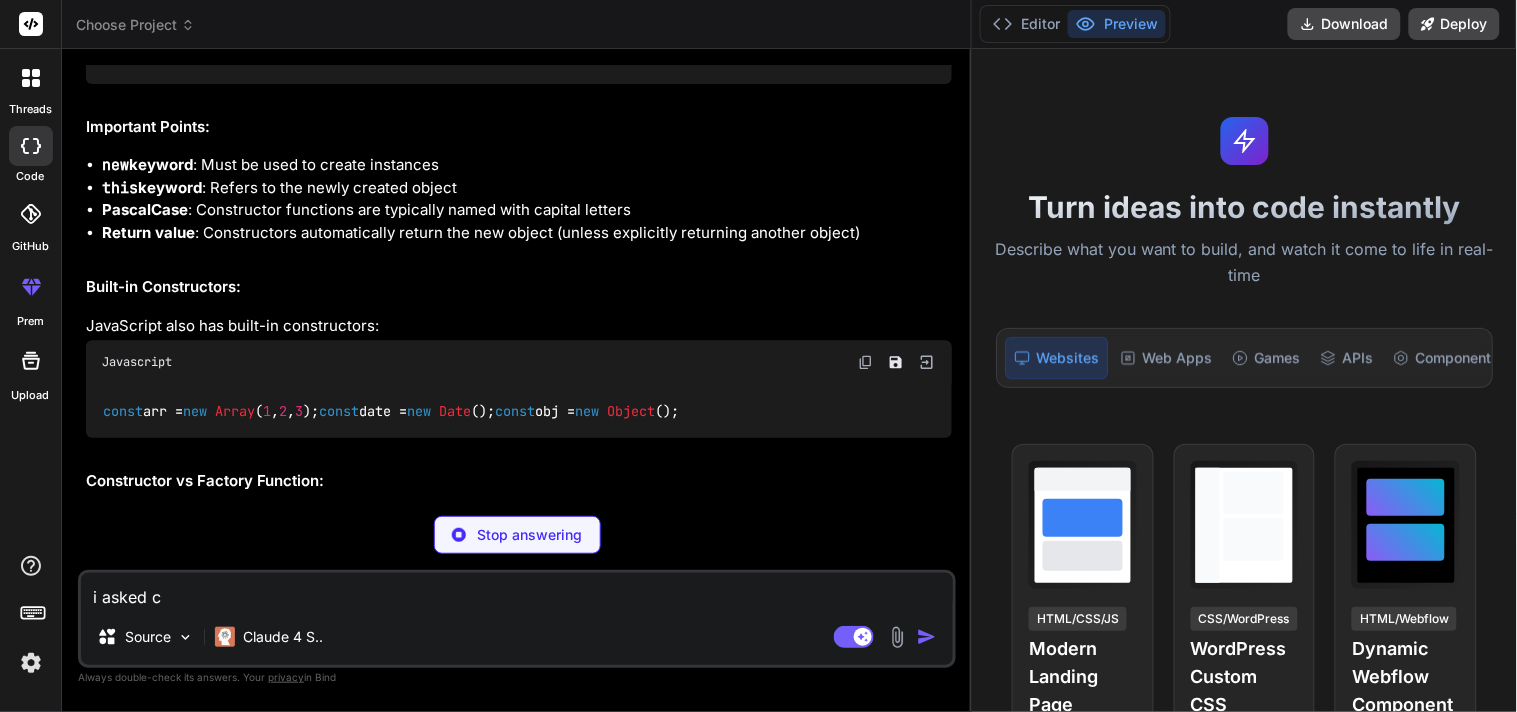 type on "x" 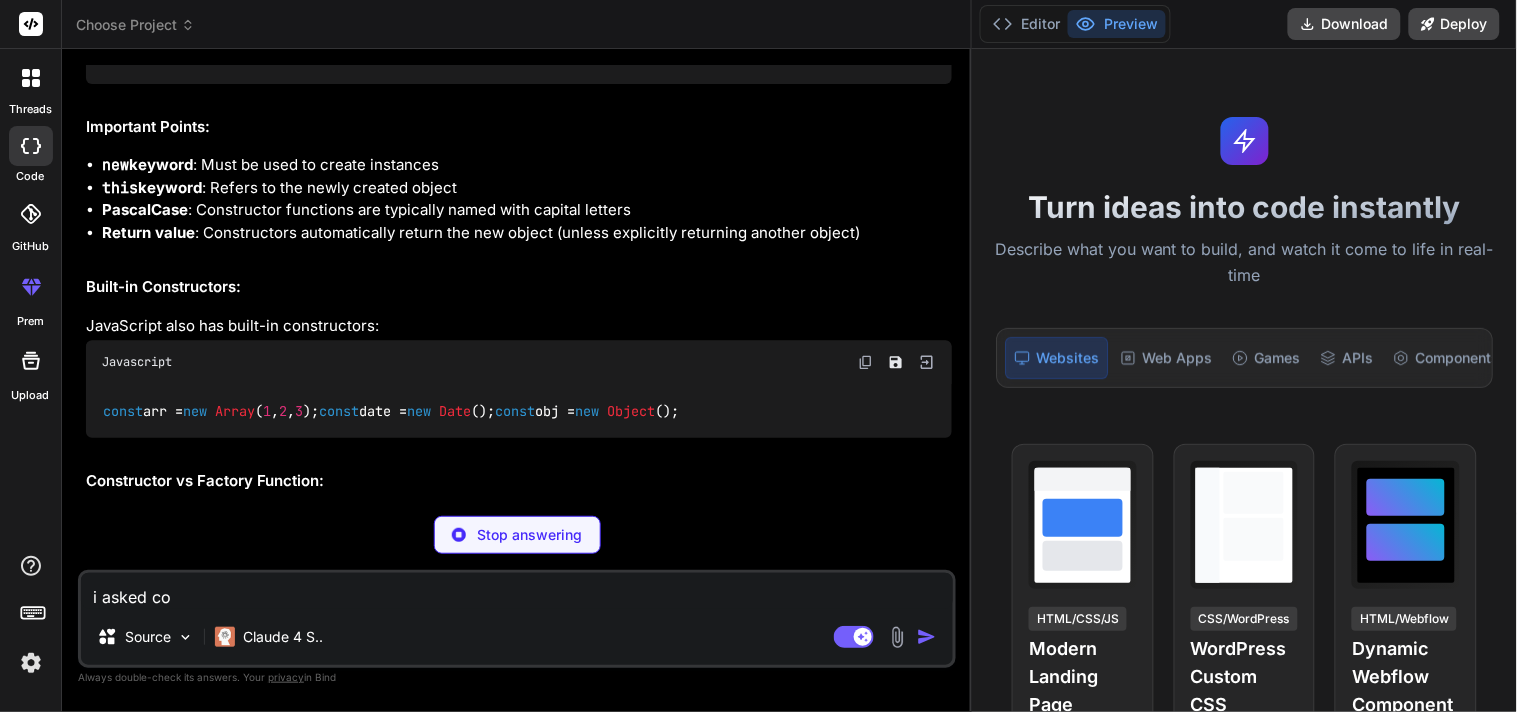 type on "x" 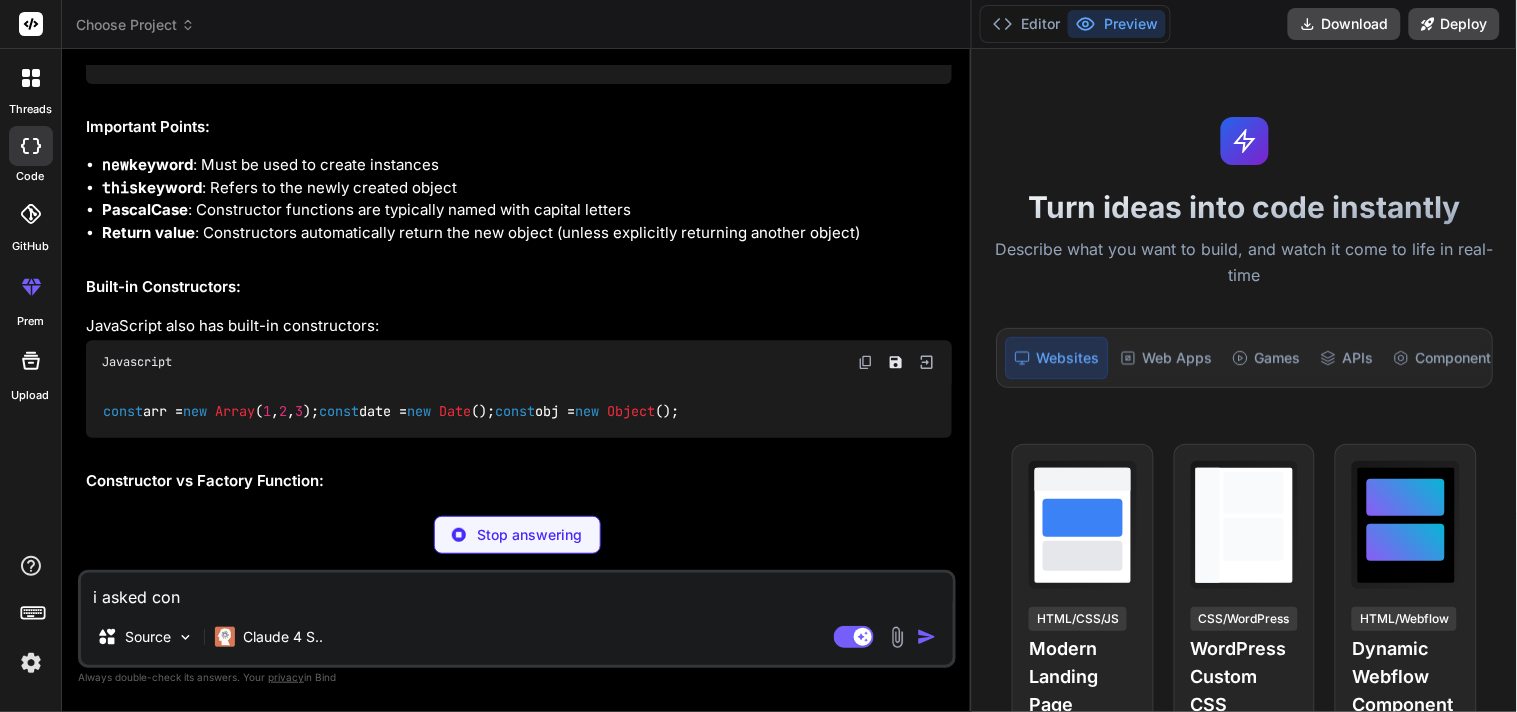type on "x" 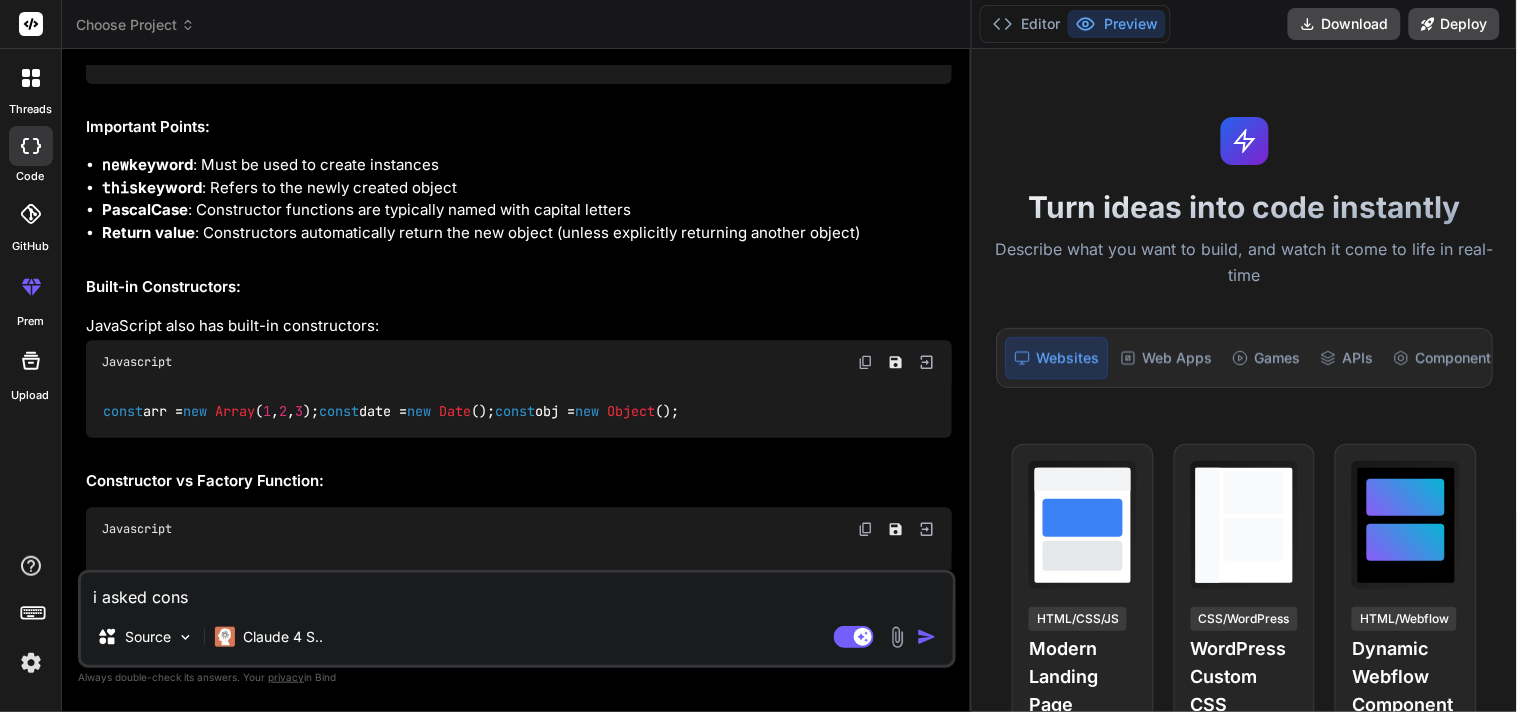 type on "i asked const" 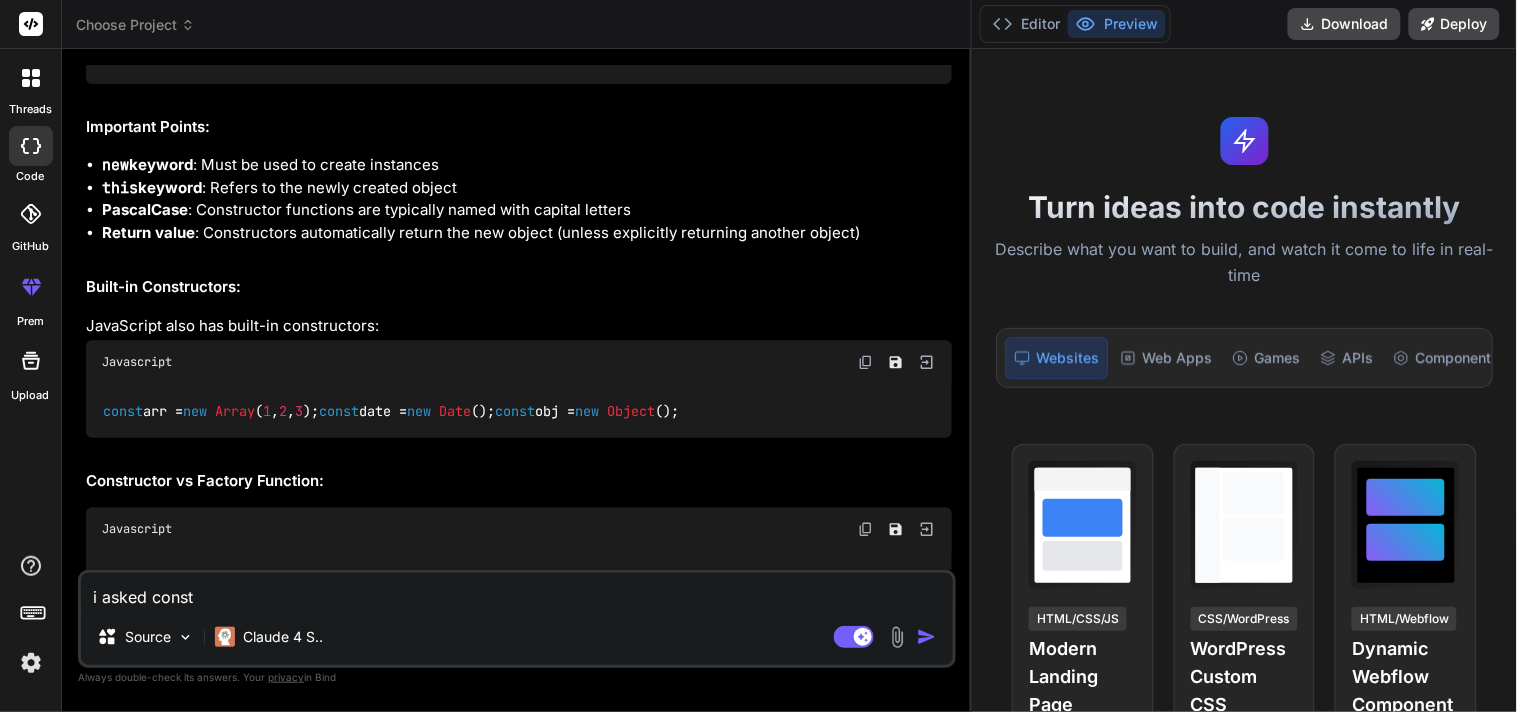 type on "i asked constr" 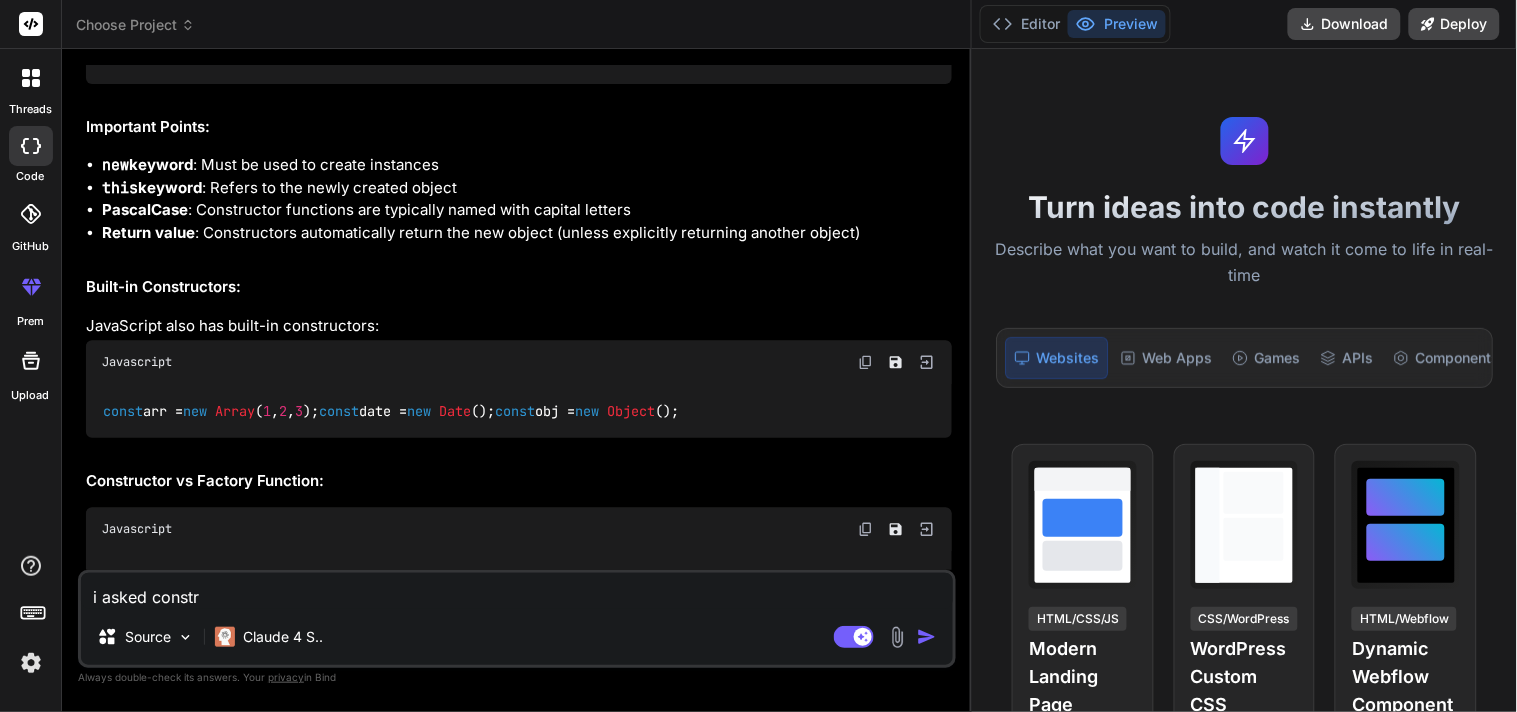 type on "i asked constru" 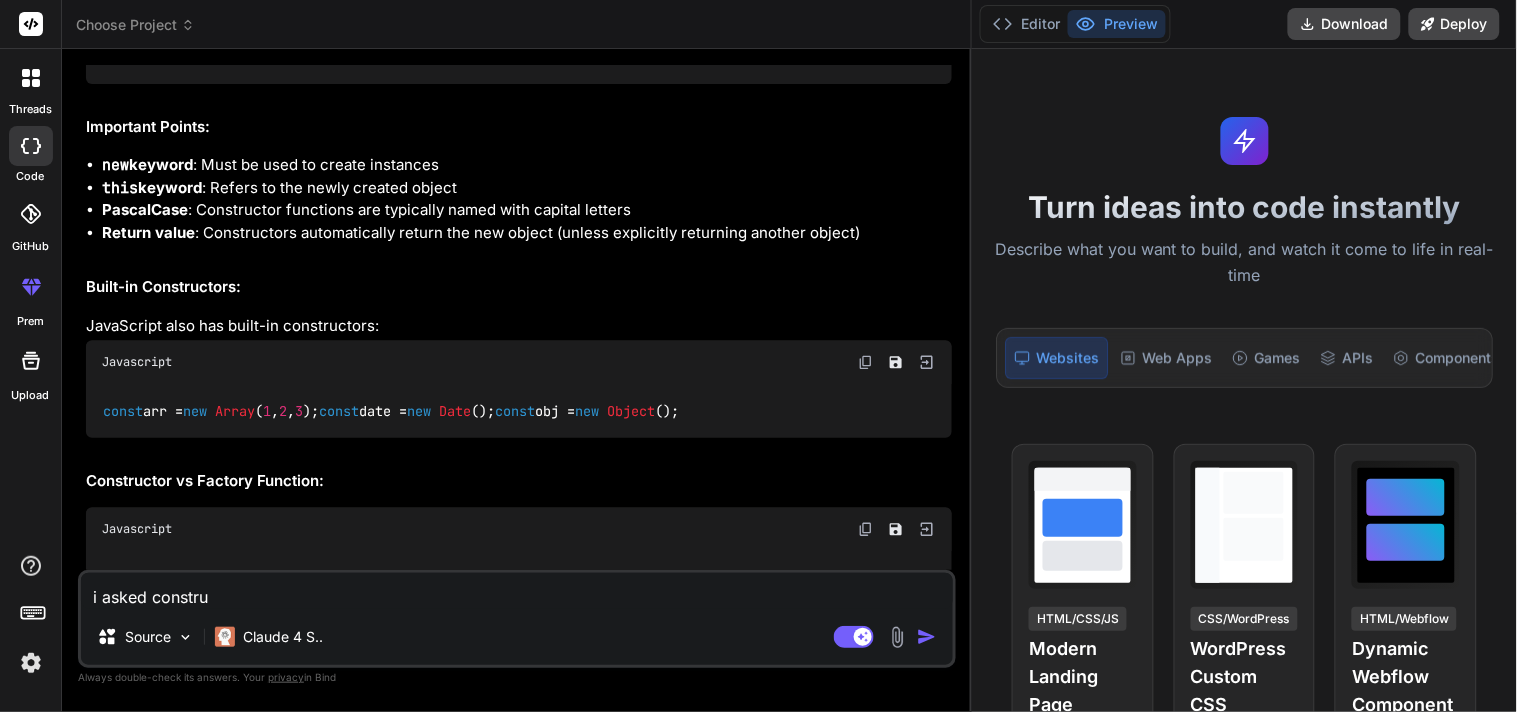 type on "i asked construc" 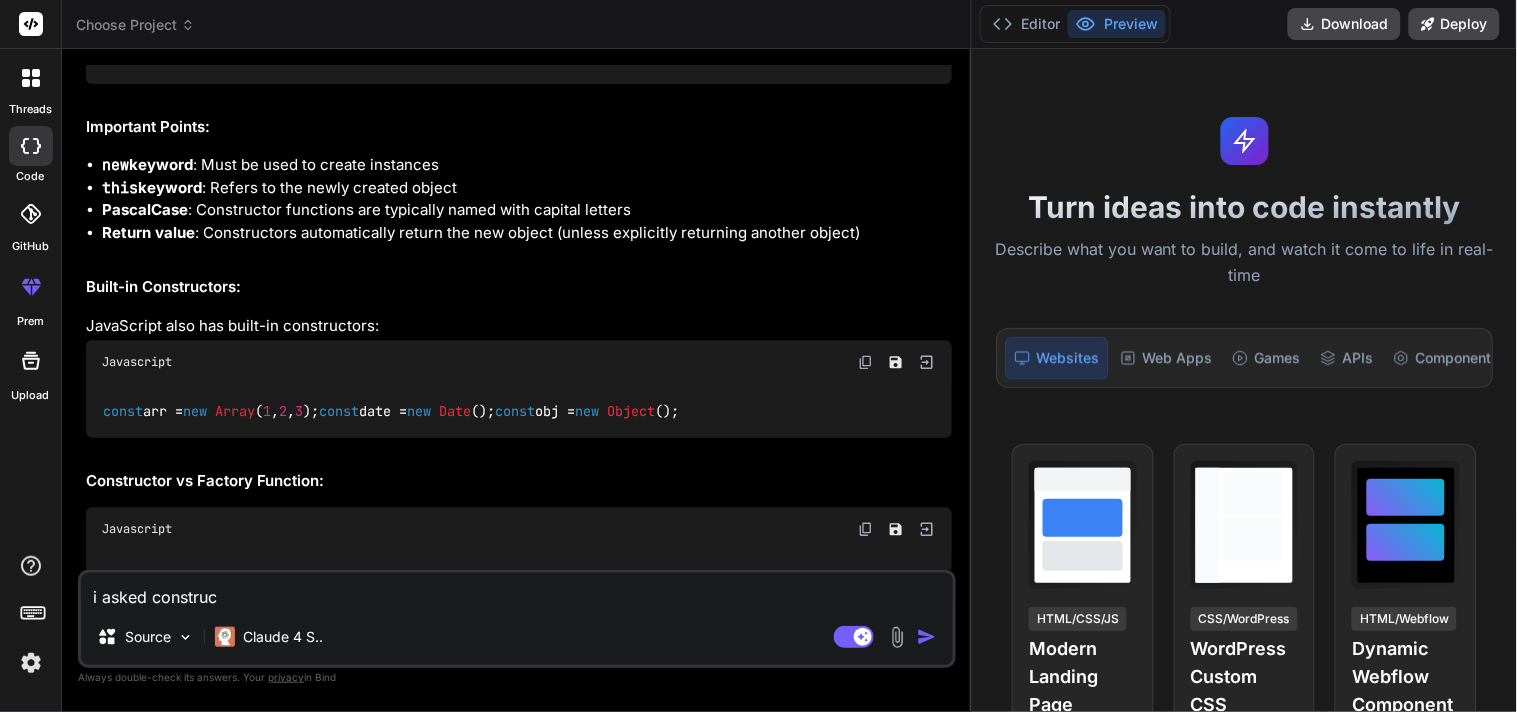 type on "i asked construct" 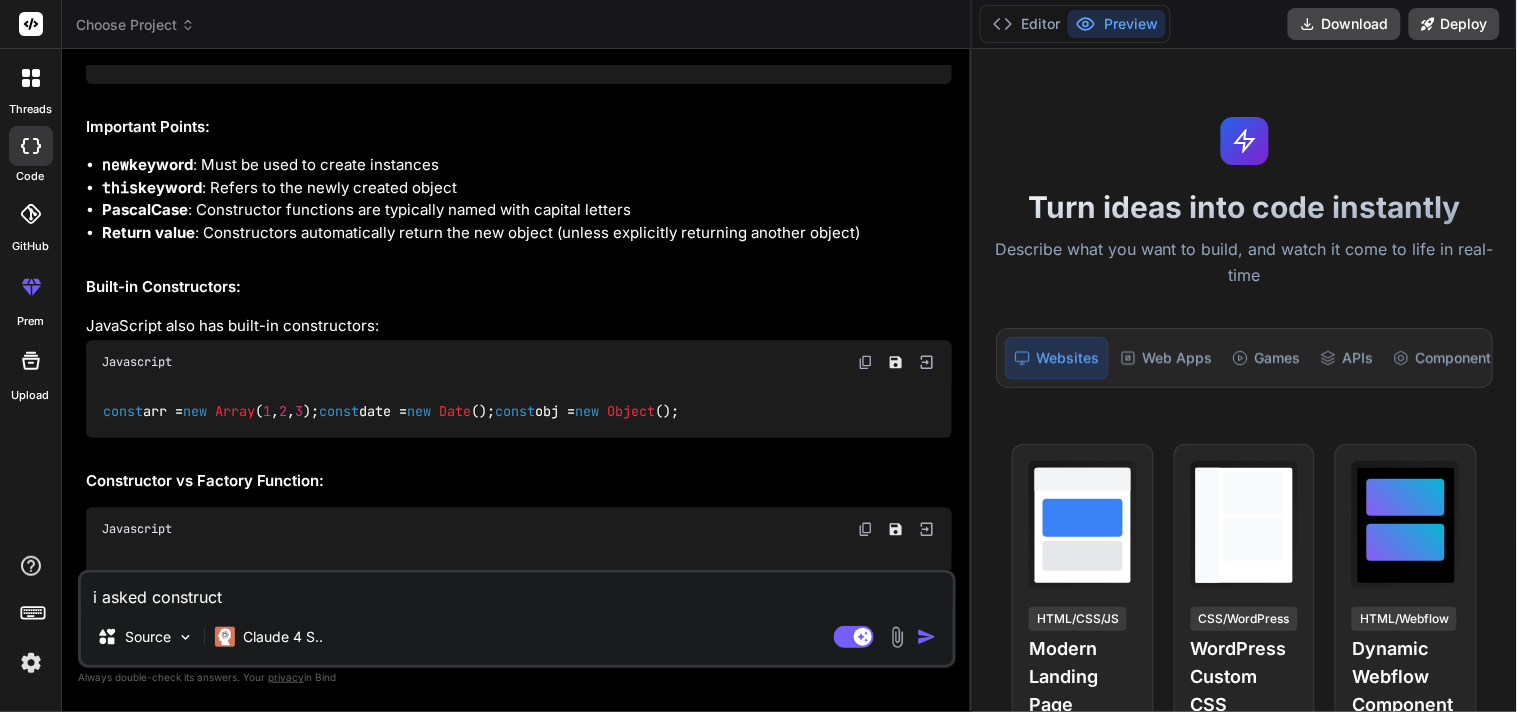 type on "i asked construct" 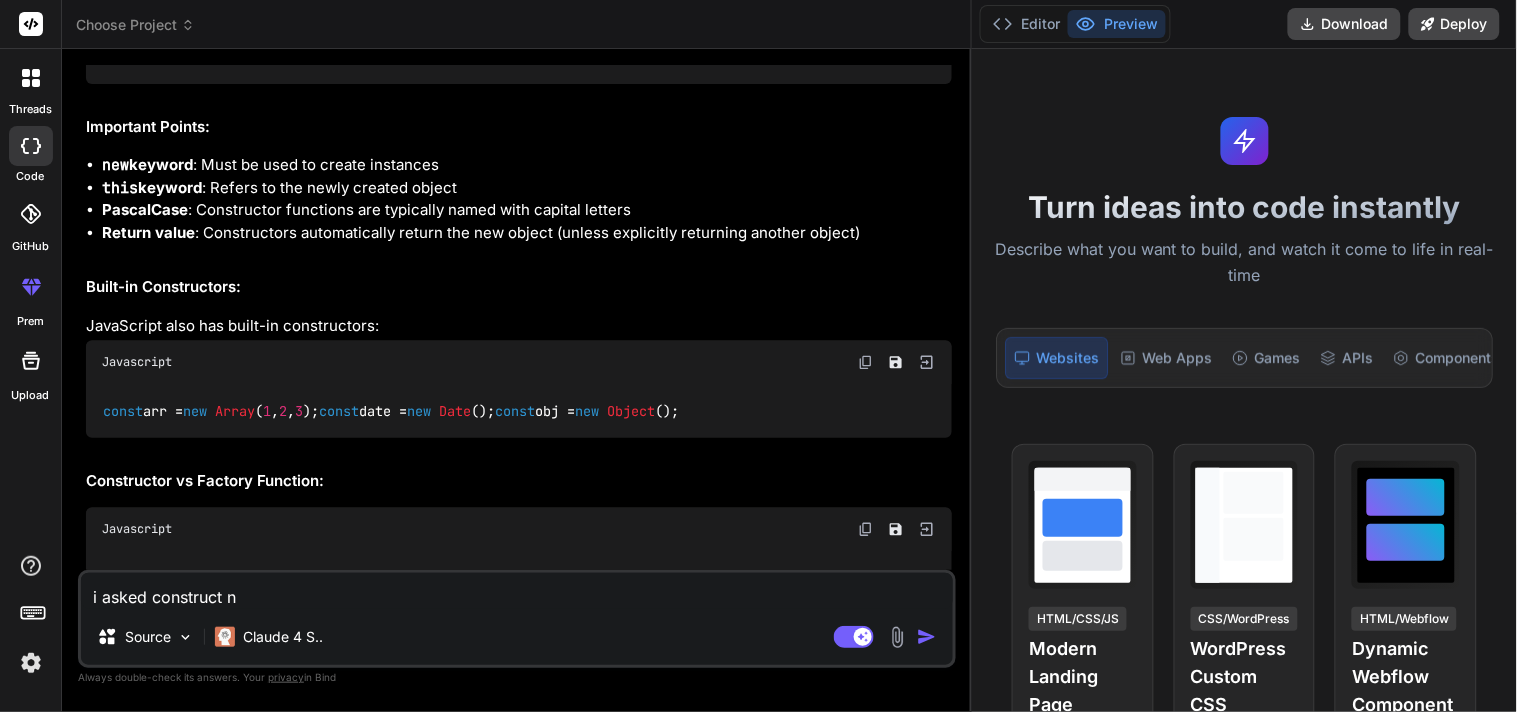 type on "i asked construct no" 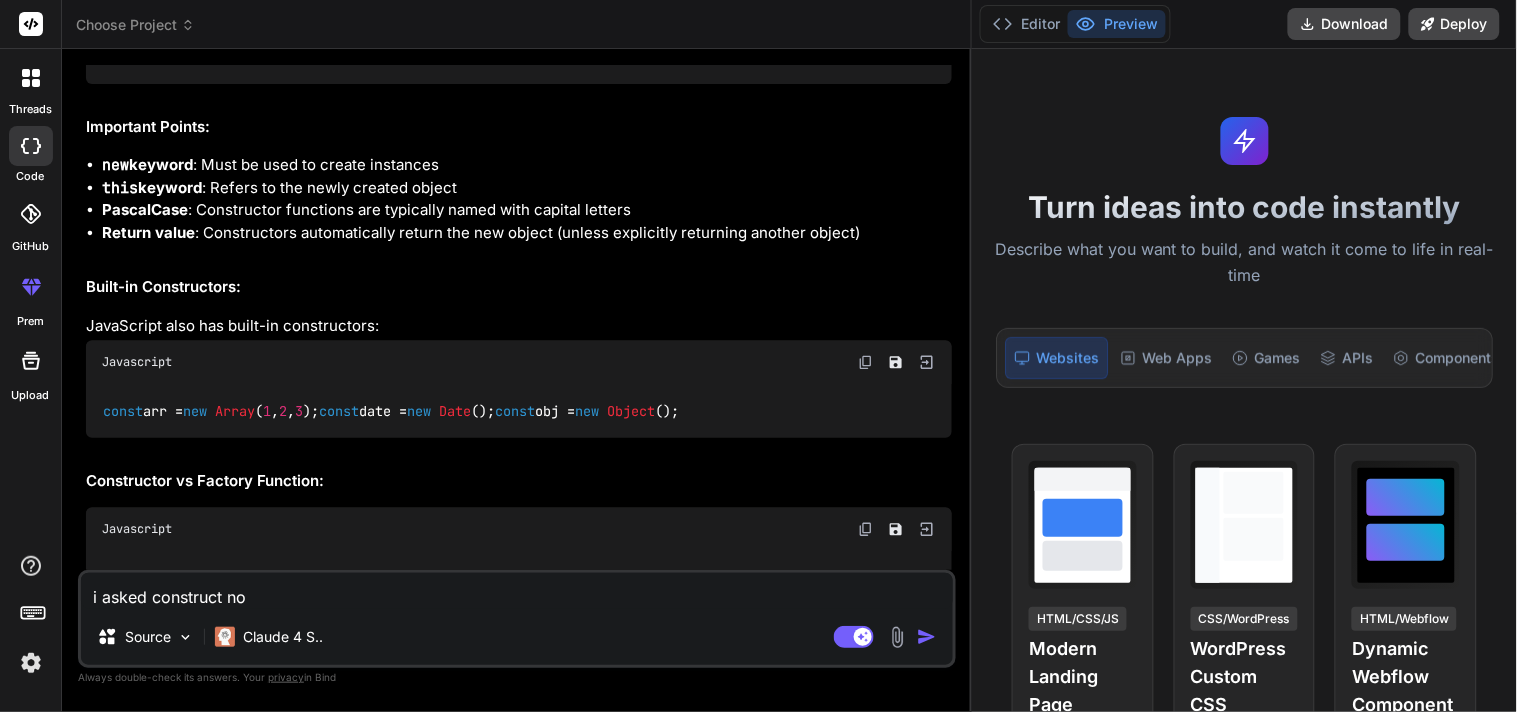 type on "i asked construct not" 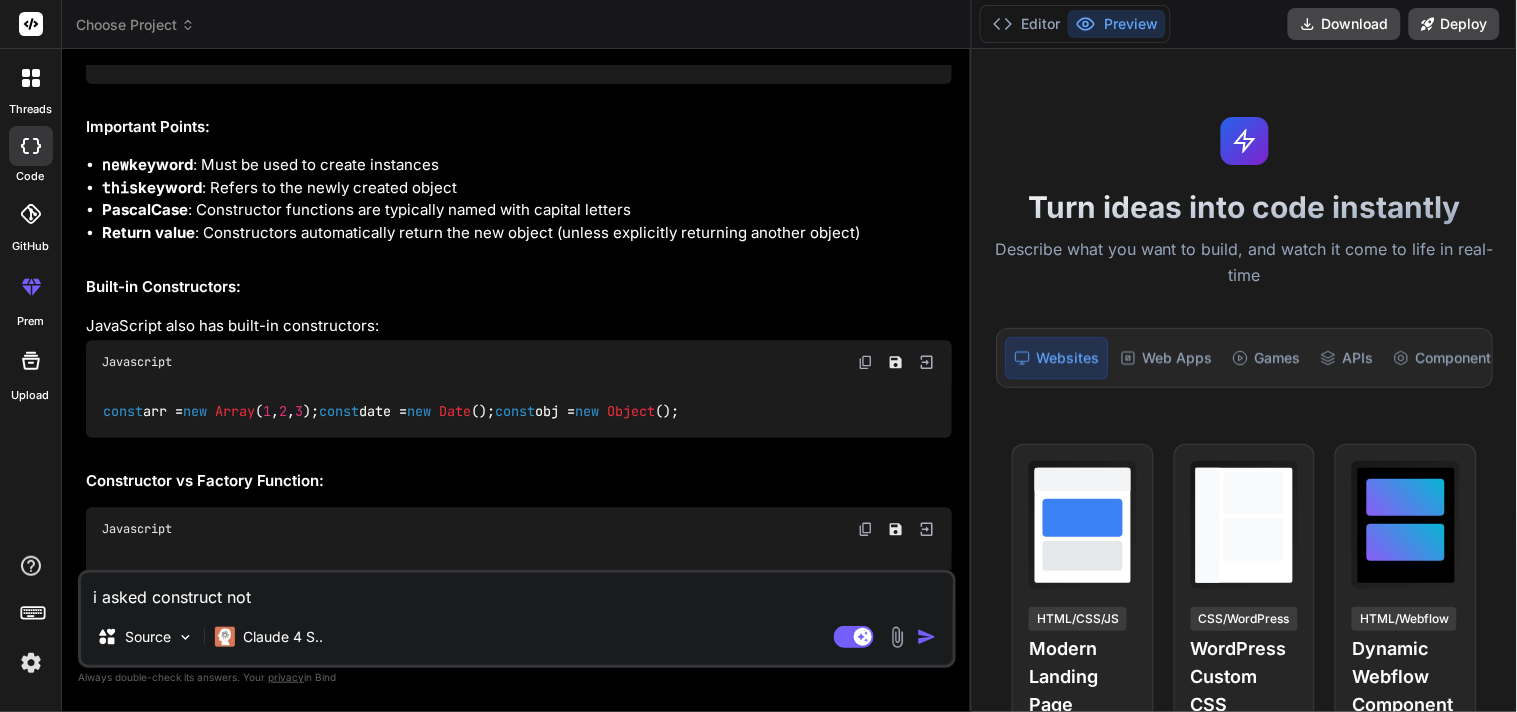 type on "i asked construct not" 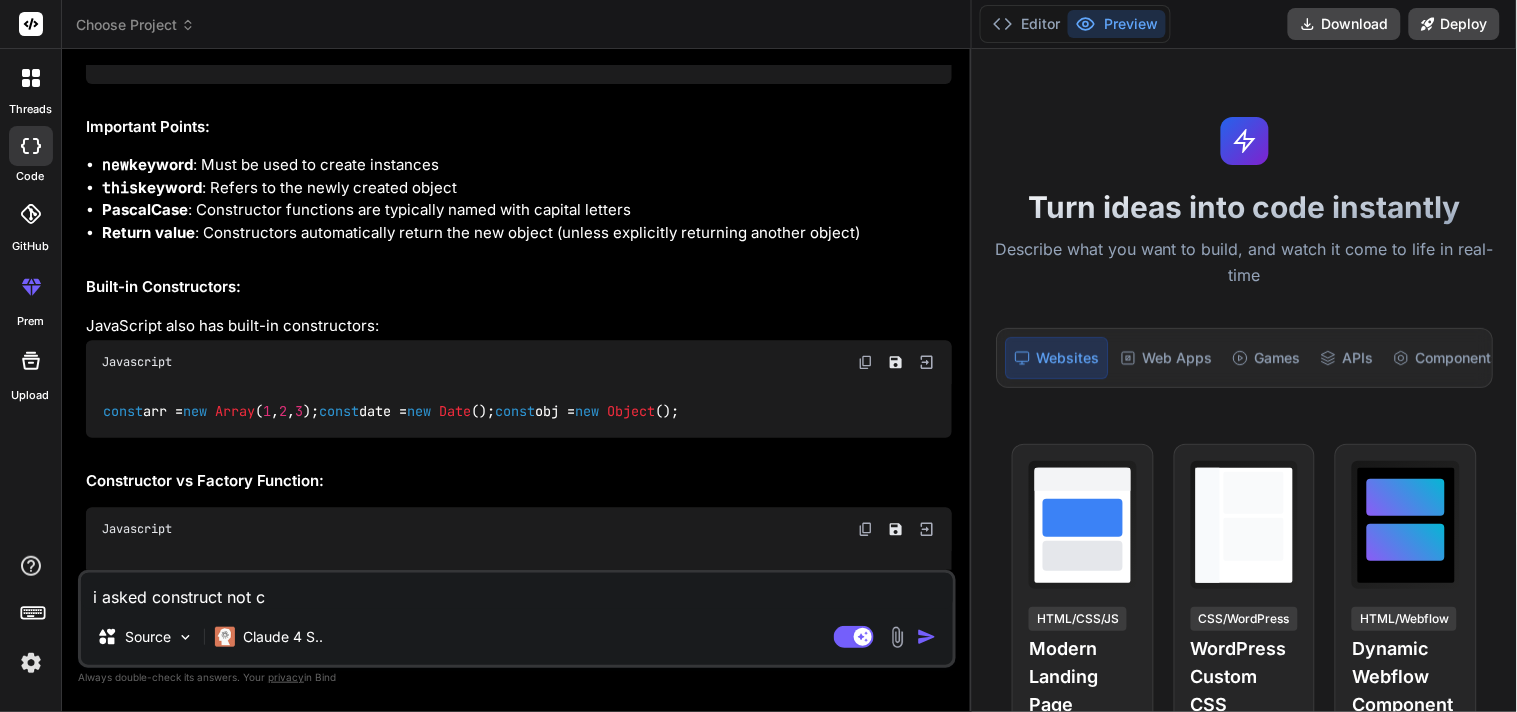 type on "i asked construct not co" 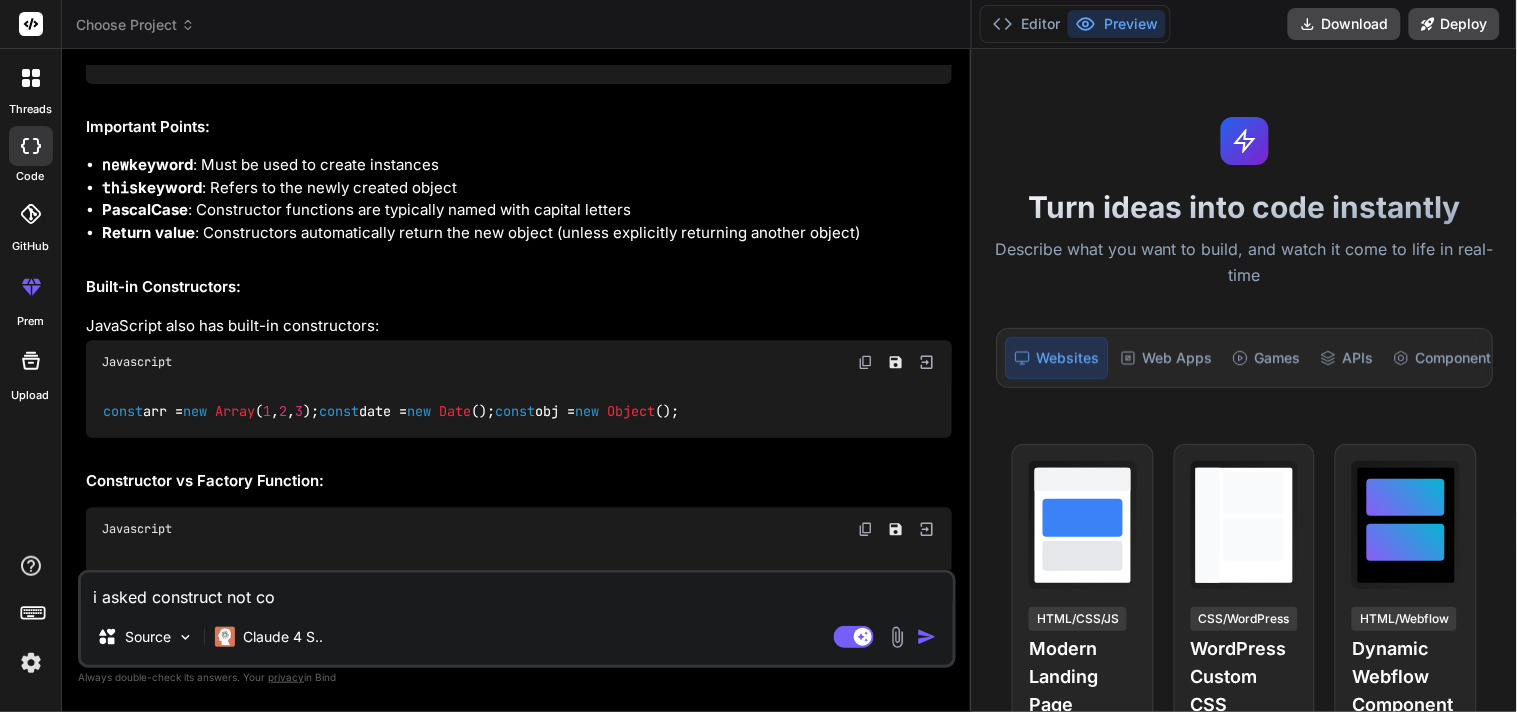type on "i asked construct not con" 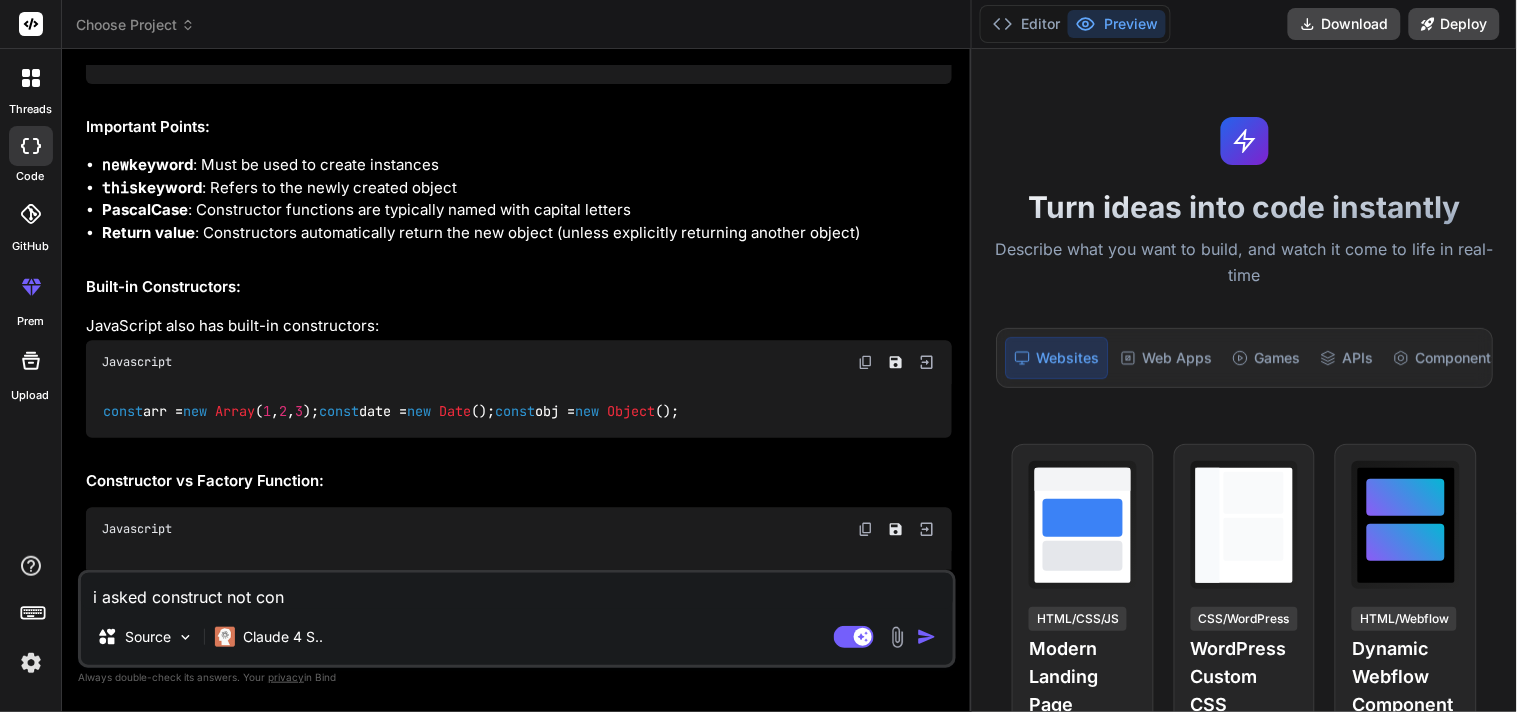 type on "i asked construct not cons" 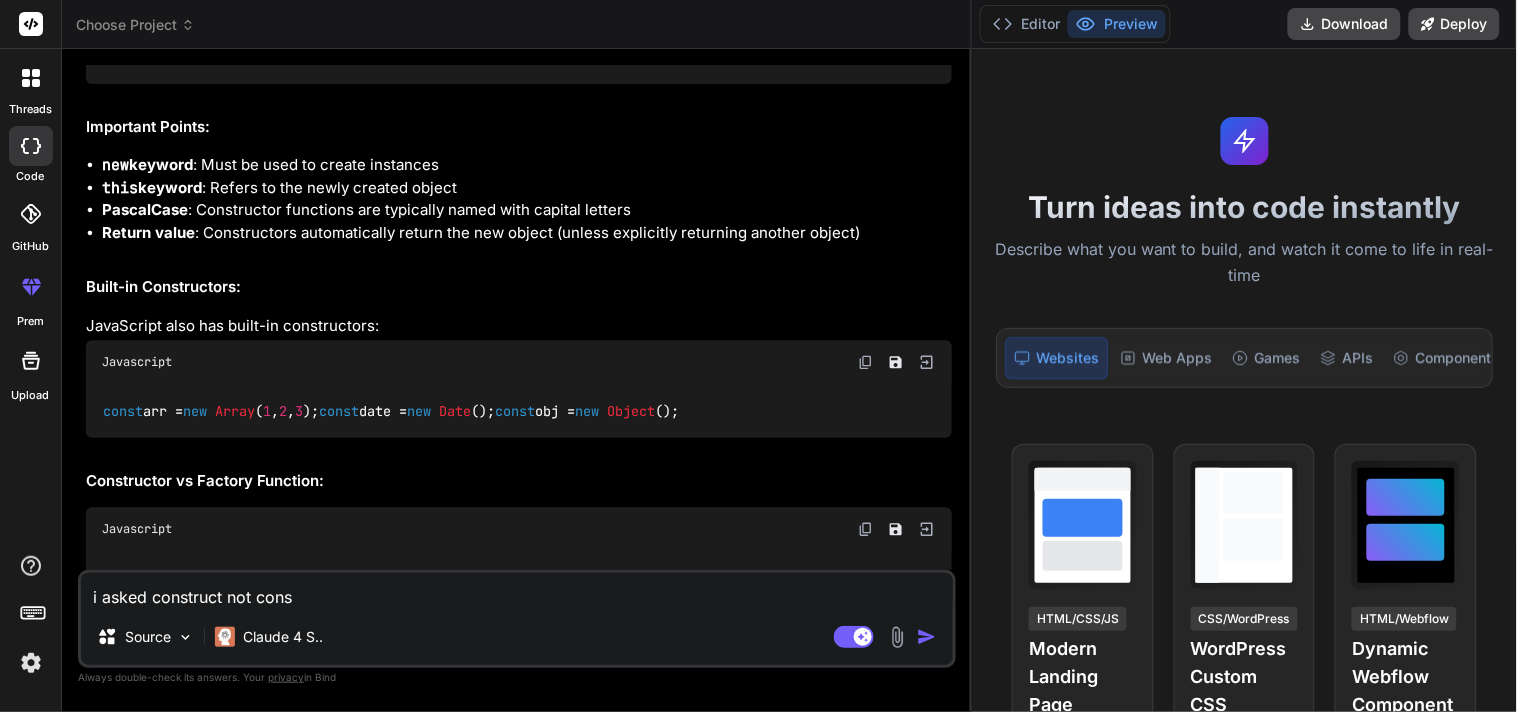 type on "i asked construct not const" 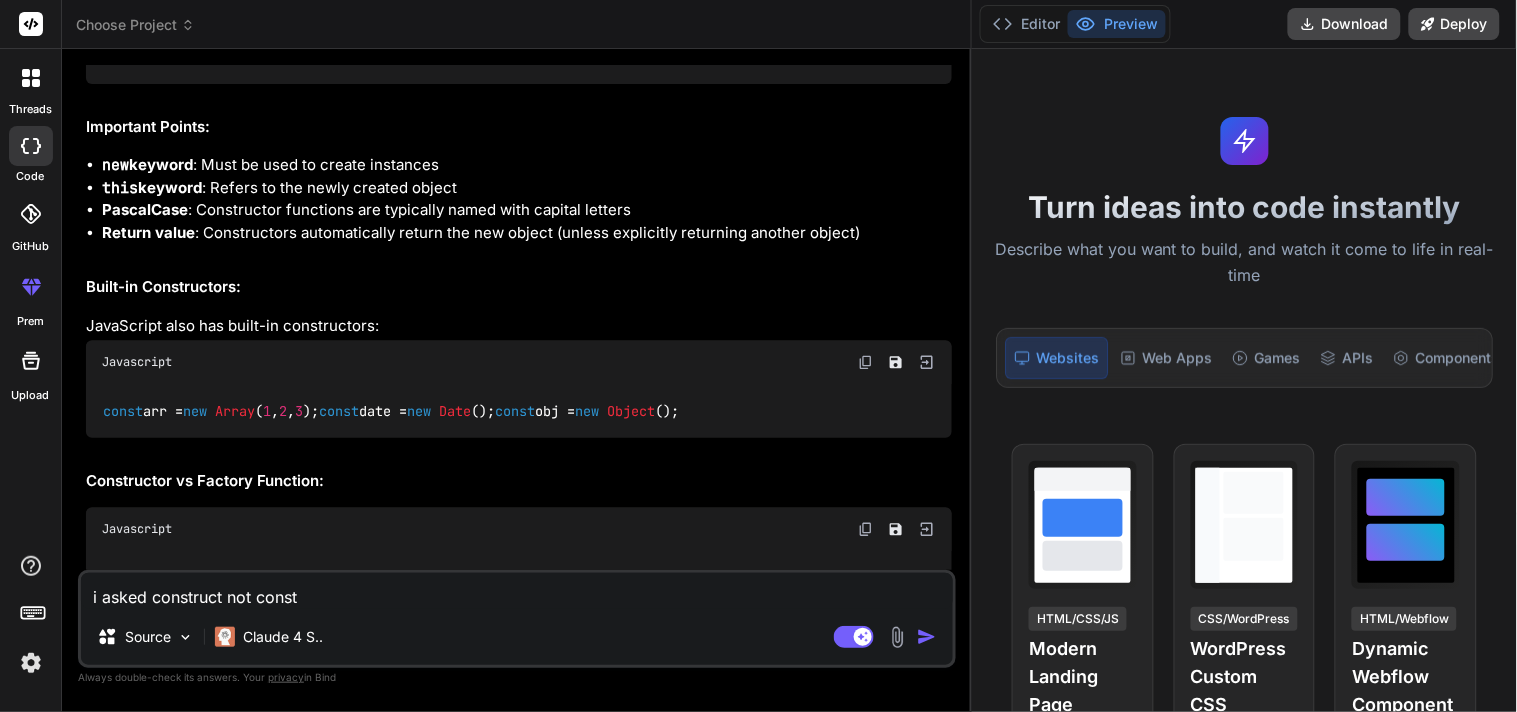 type on "i asked construct not constr" 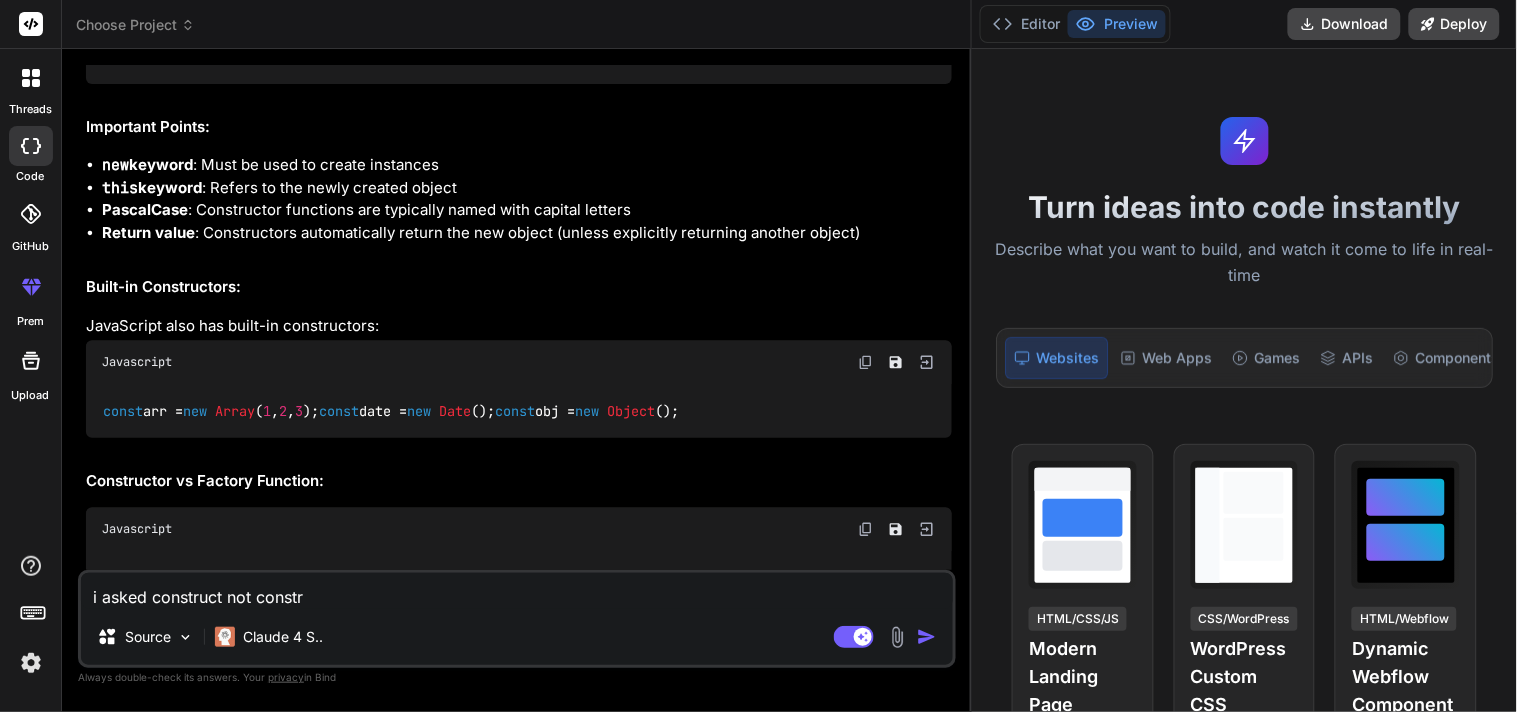 type on "x" 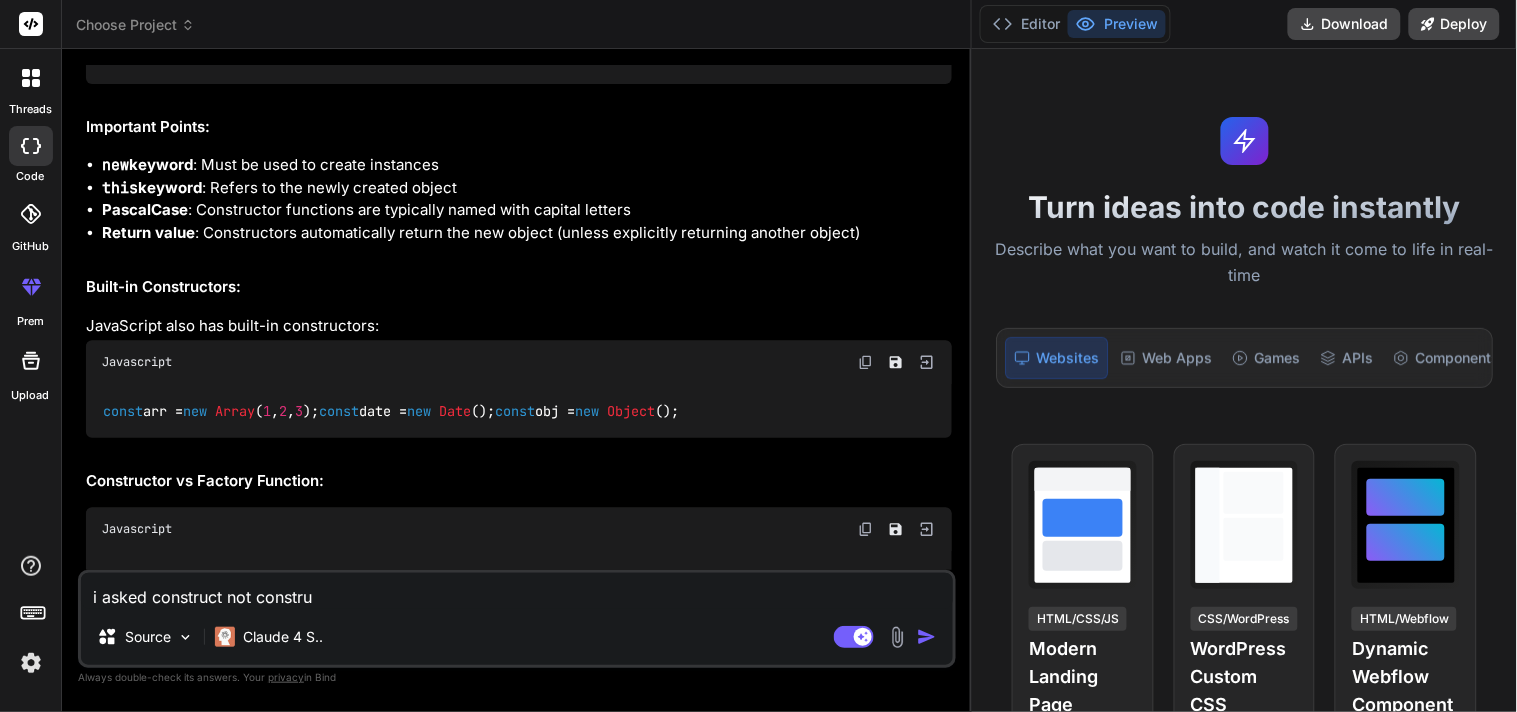 type on "i asked construct not construc" 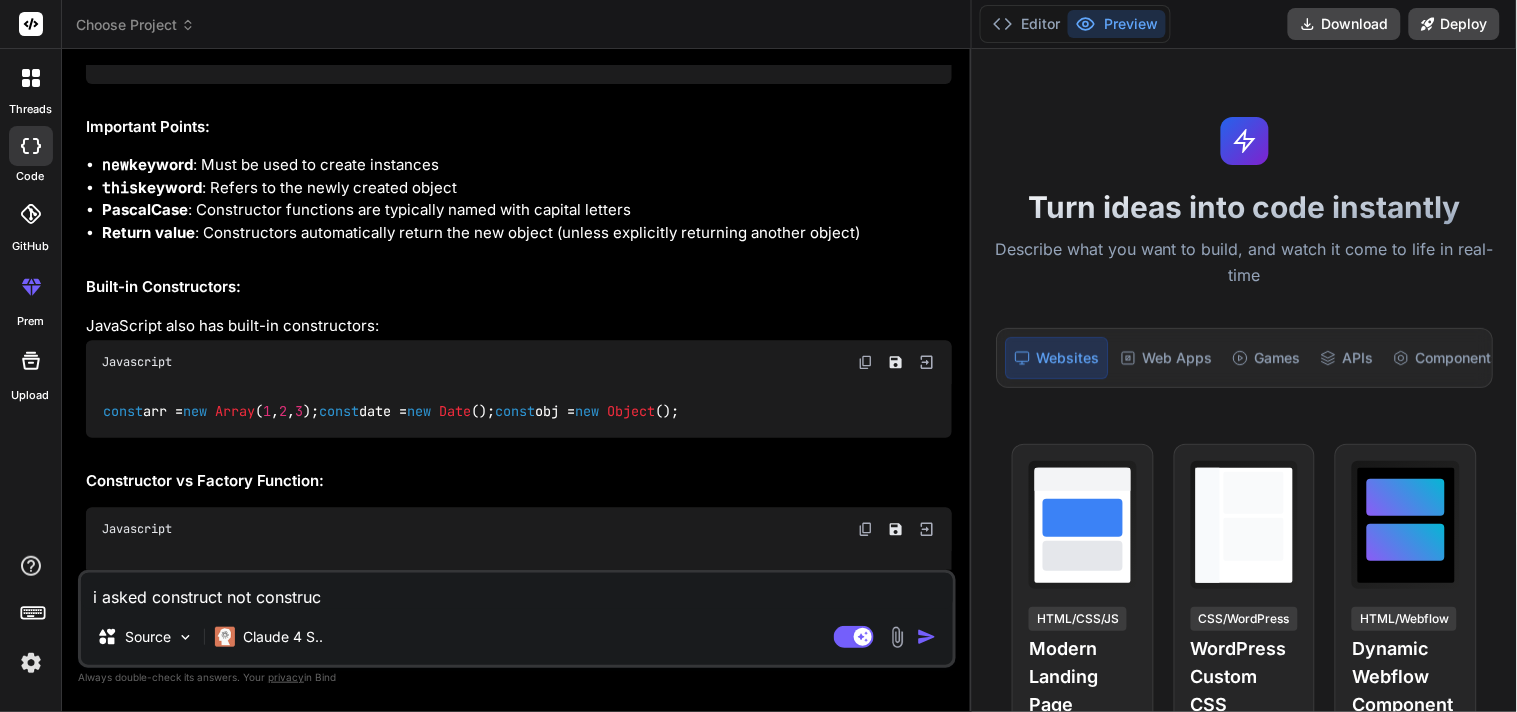 type on "i asked construct not construct" 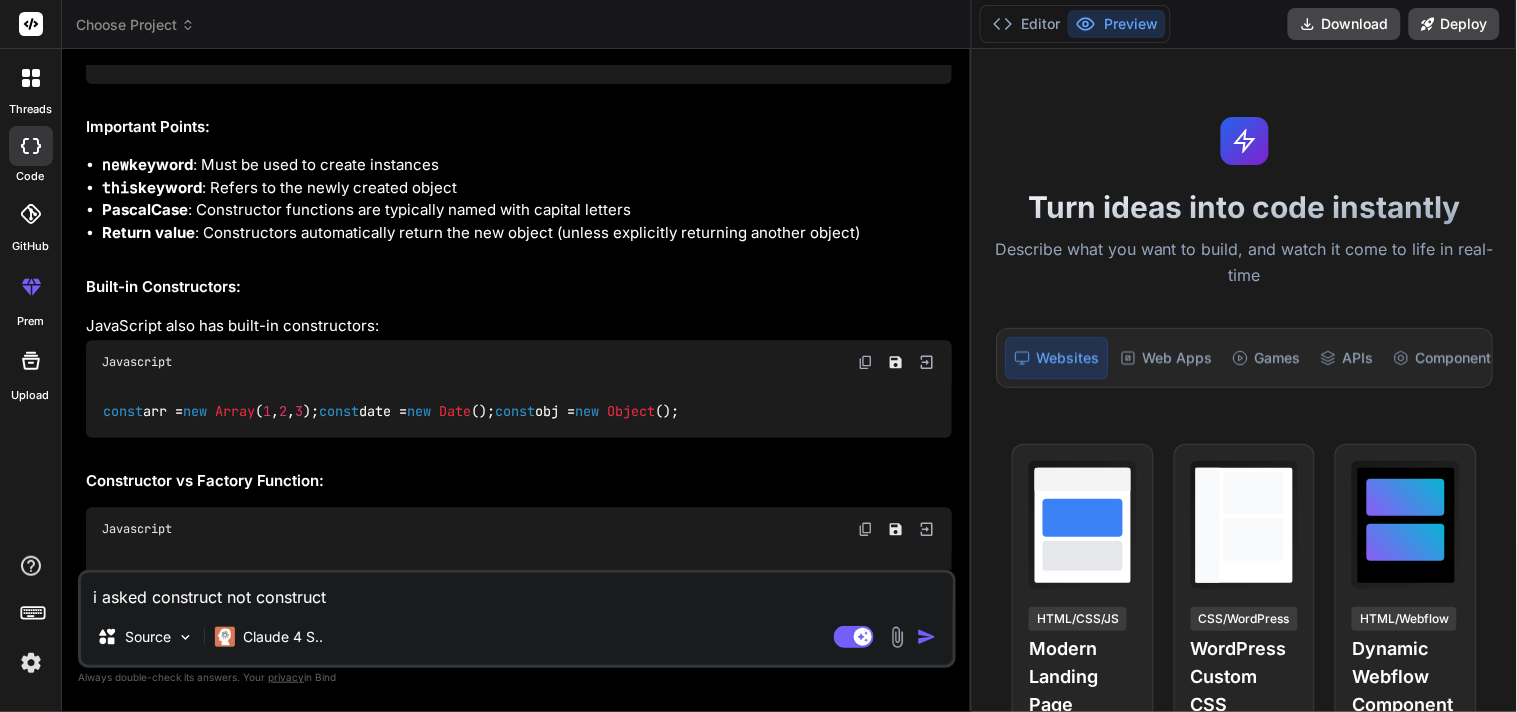 type on "i asked construct not constructo" 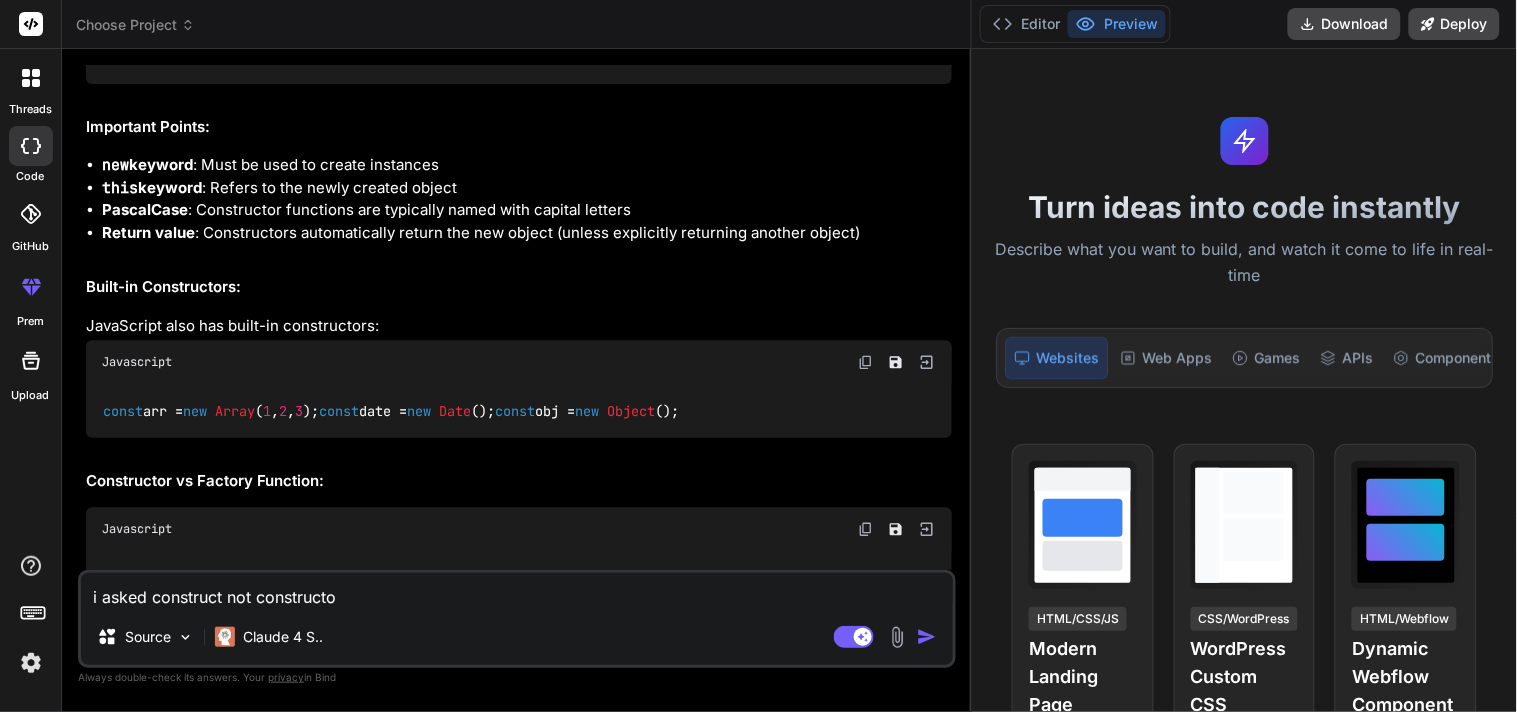 type on "i asked construct not constructor" 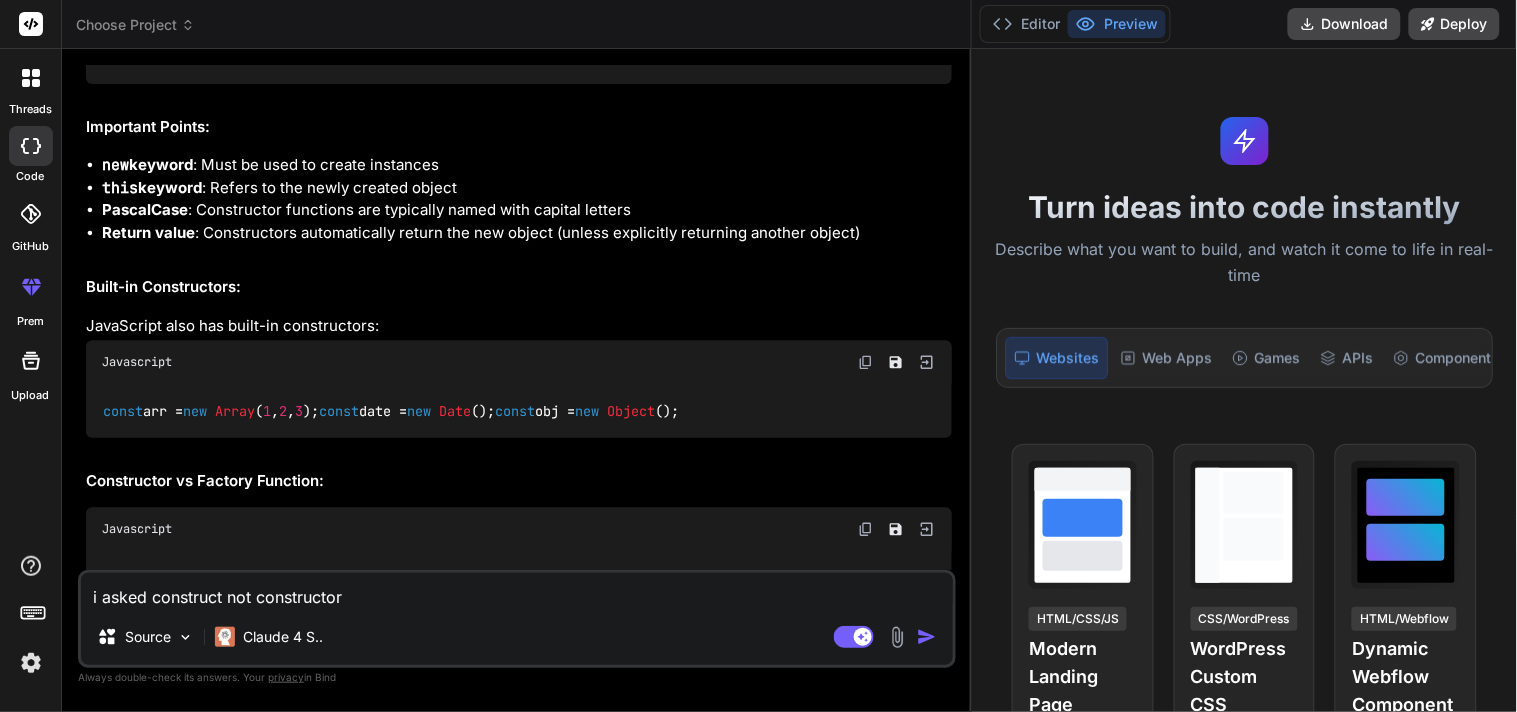 type on "i asked construct not constructor" 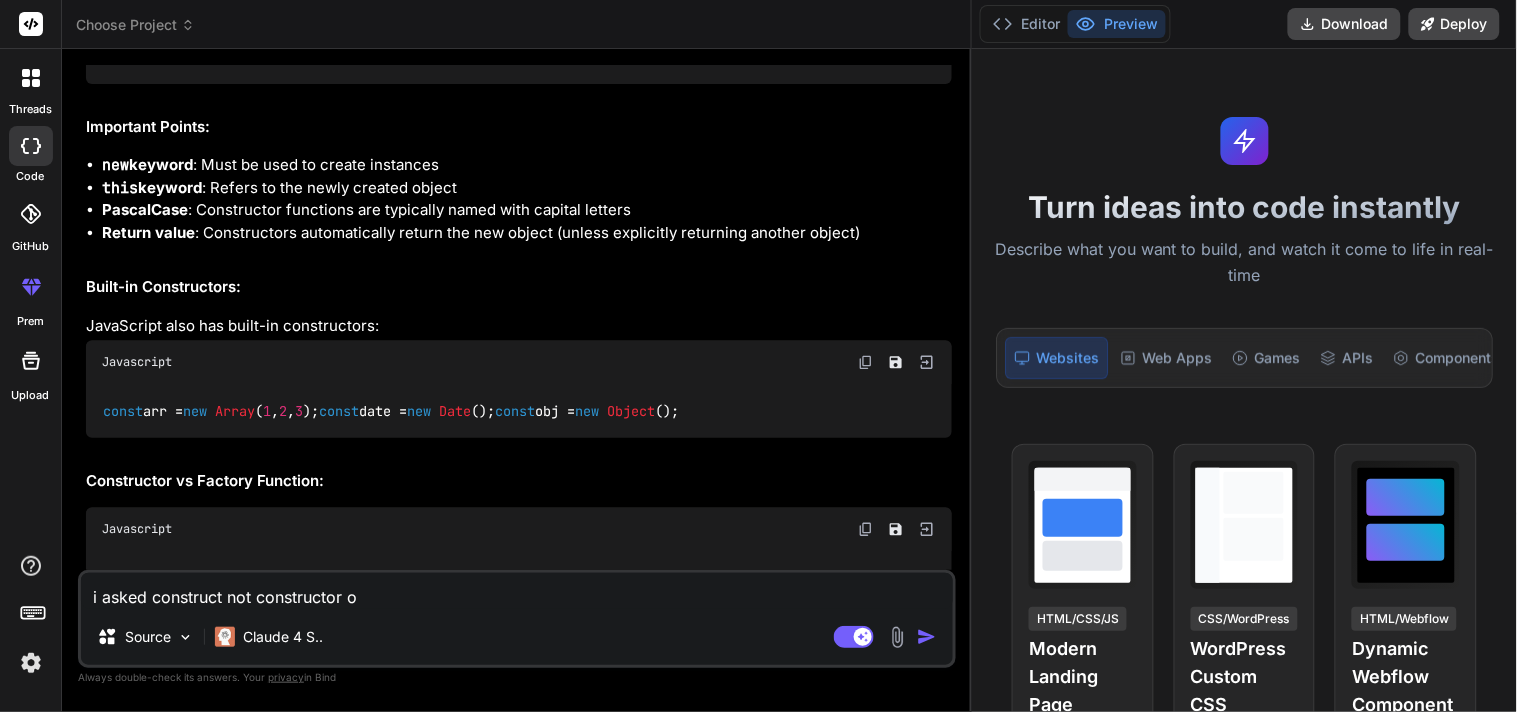 type on "i asked construct not constructor ok" 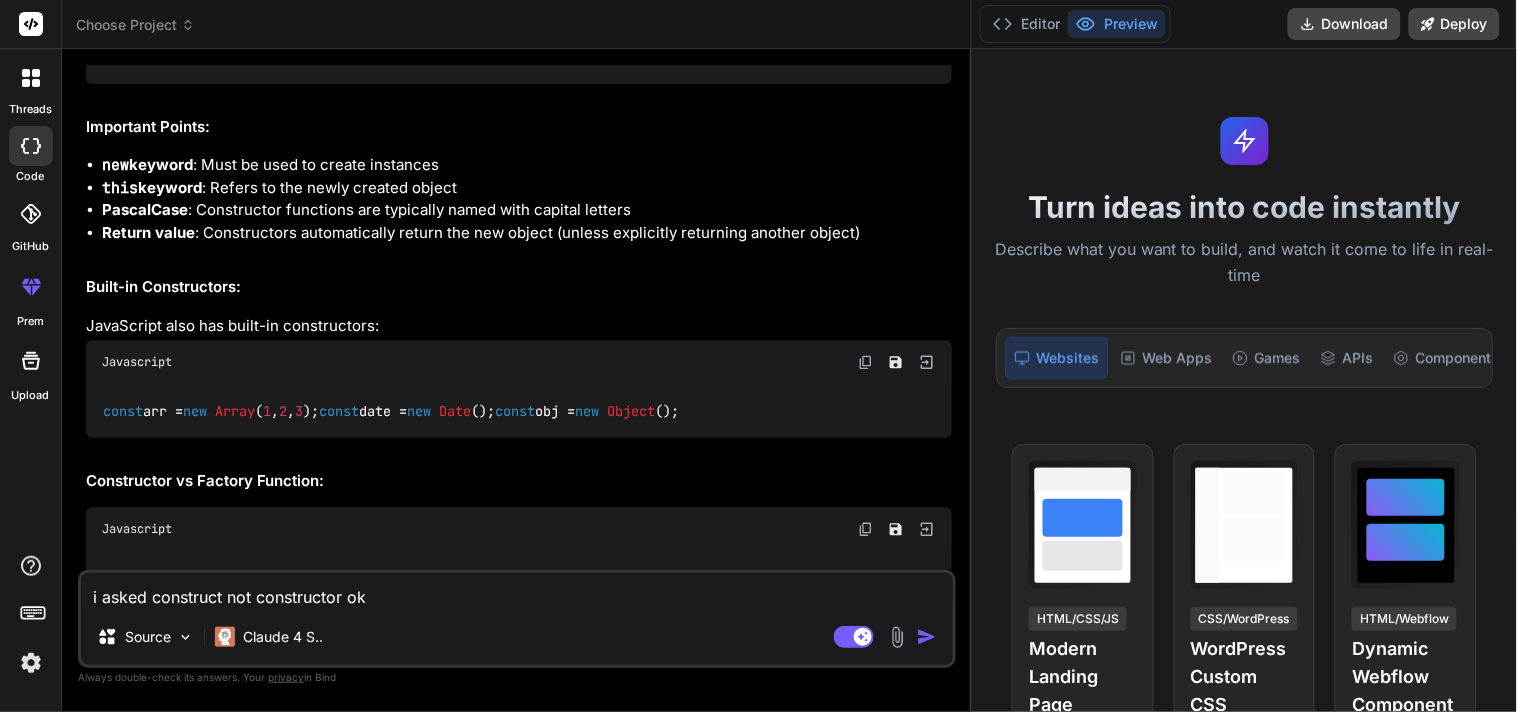 type on "i asked construct not constructor ok" 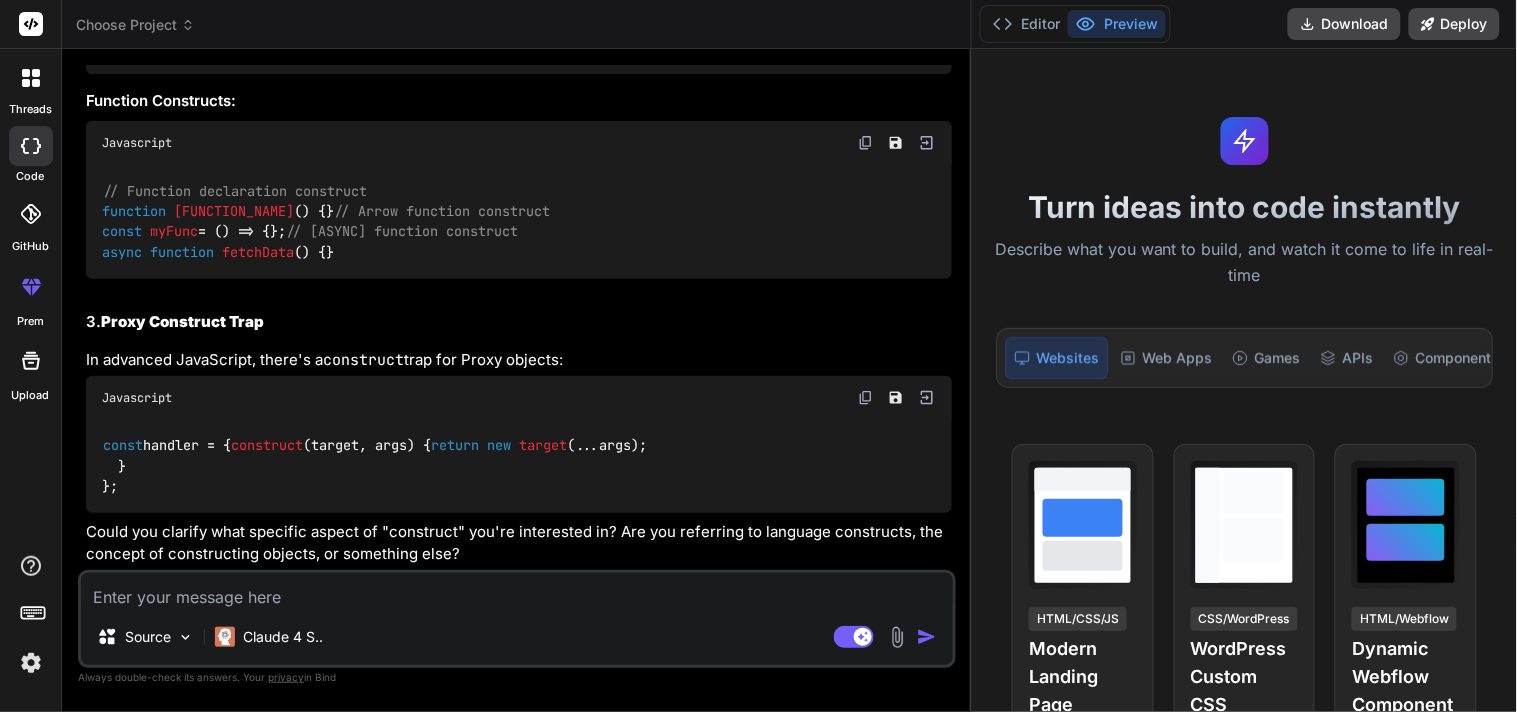 scroll, scrollTop: 2548, scrollLeft: 0, axis: vertical 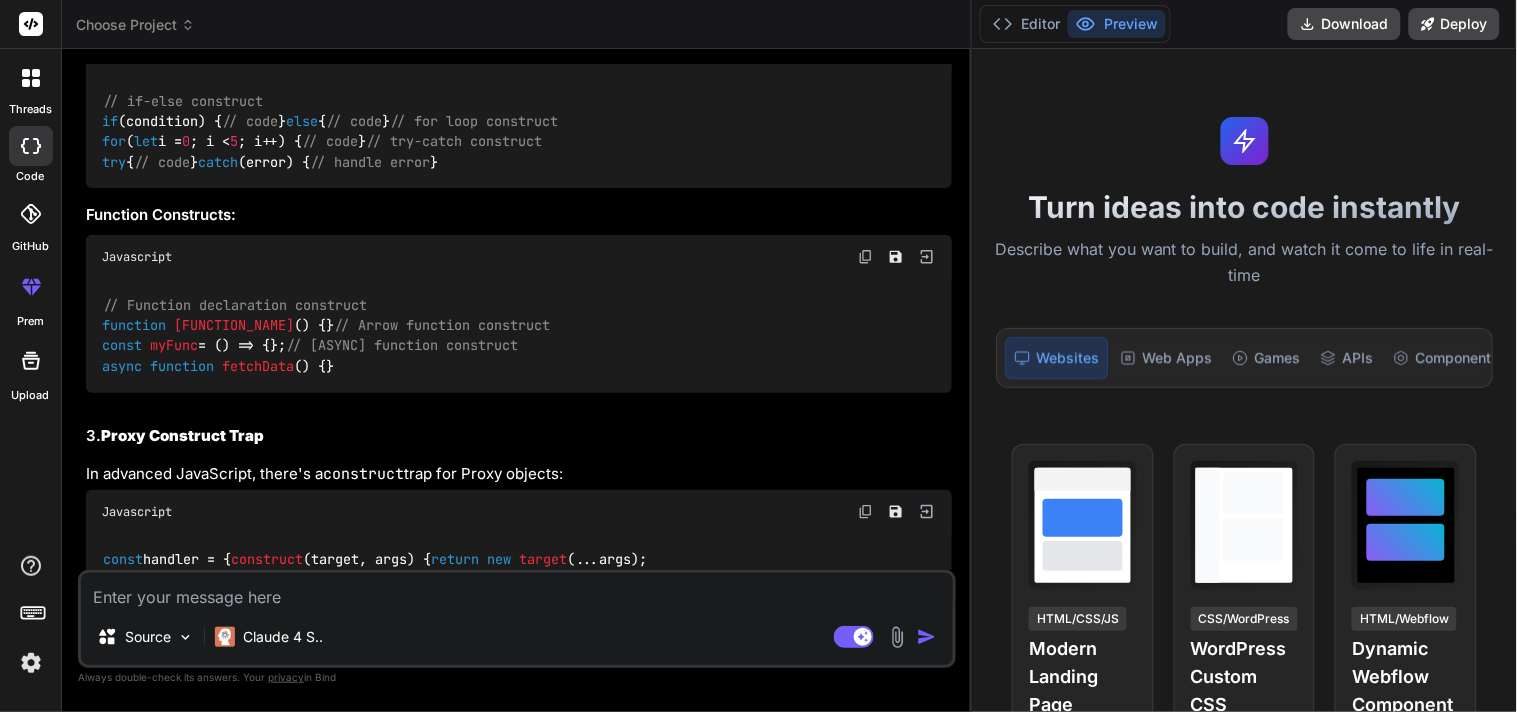 click at bounding box center [517, 591] 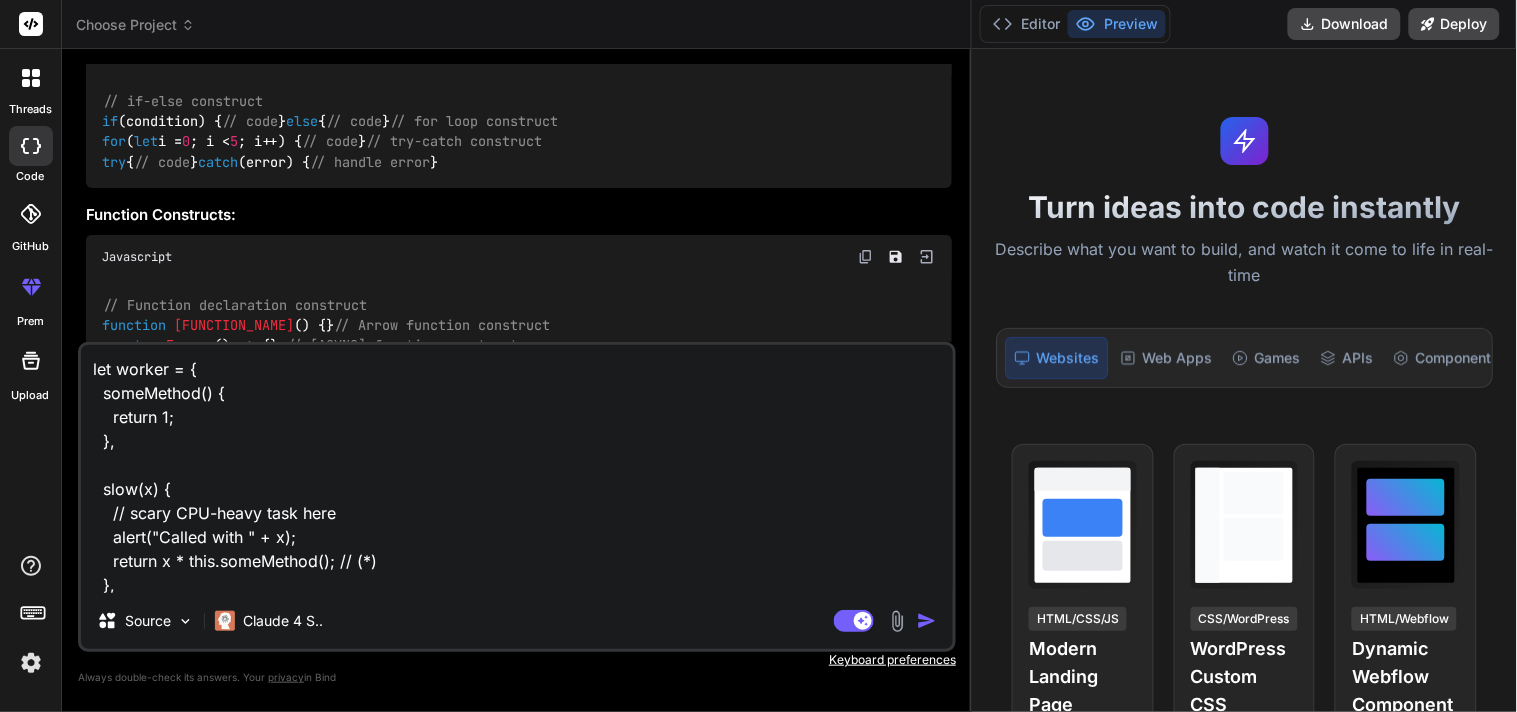 scroll, scrollTop: 313, scrollLeft: 0, axis: vertical 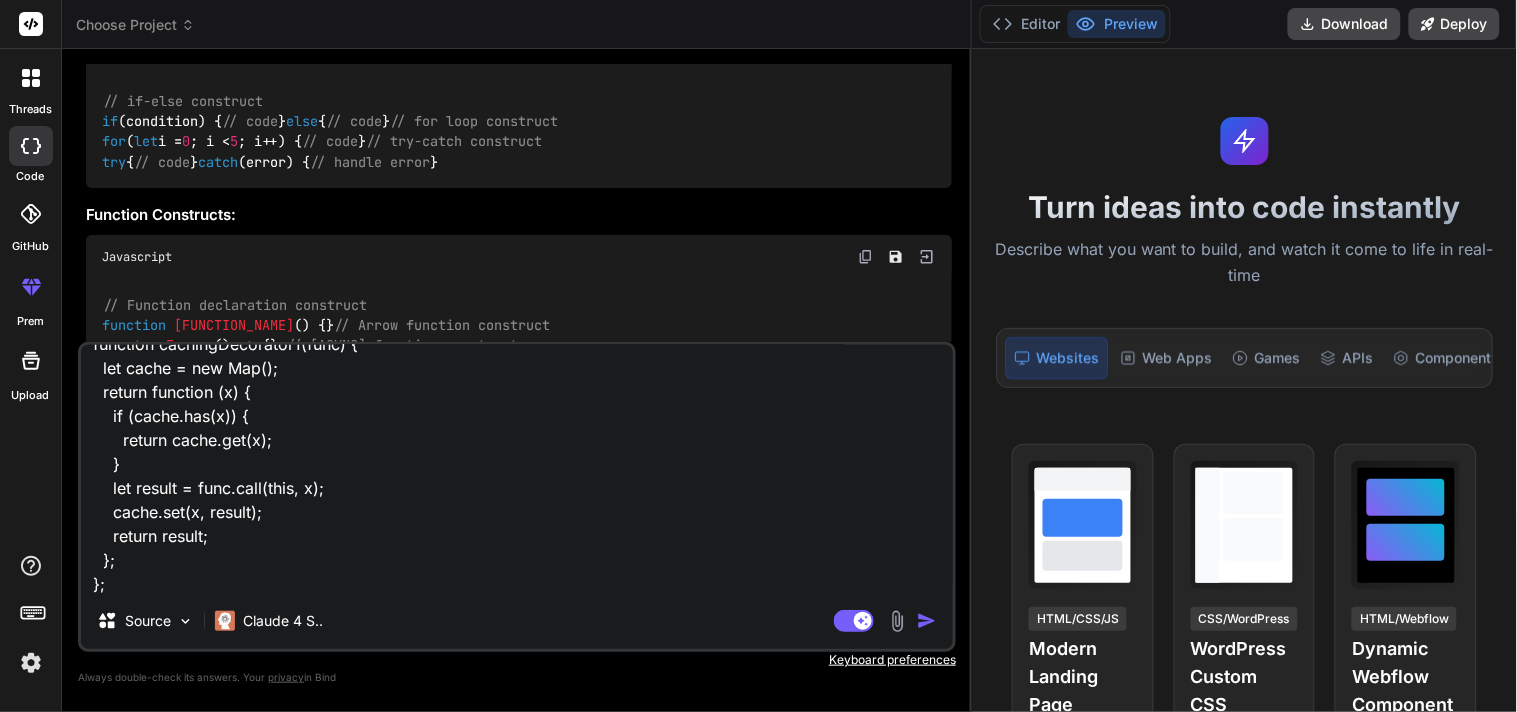 type on "x" 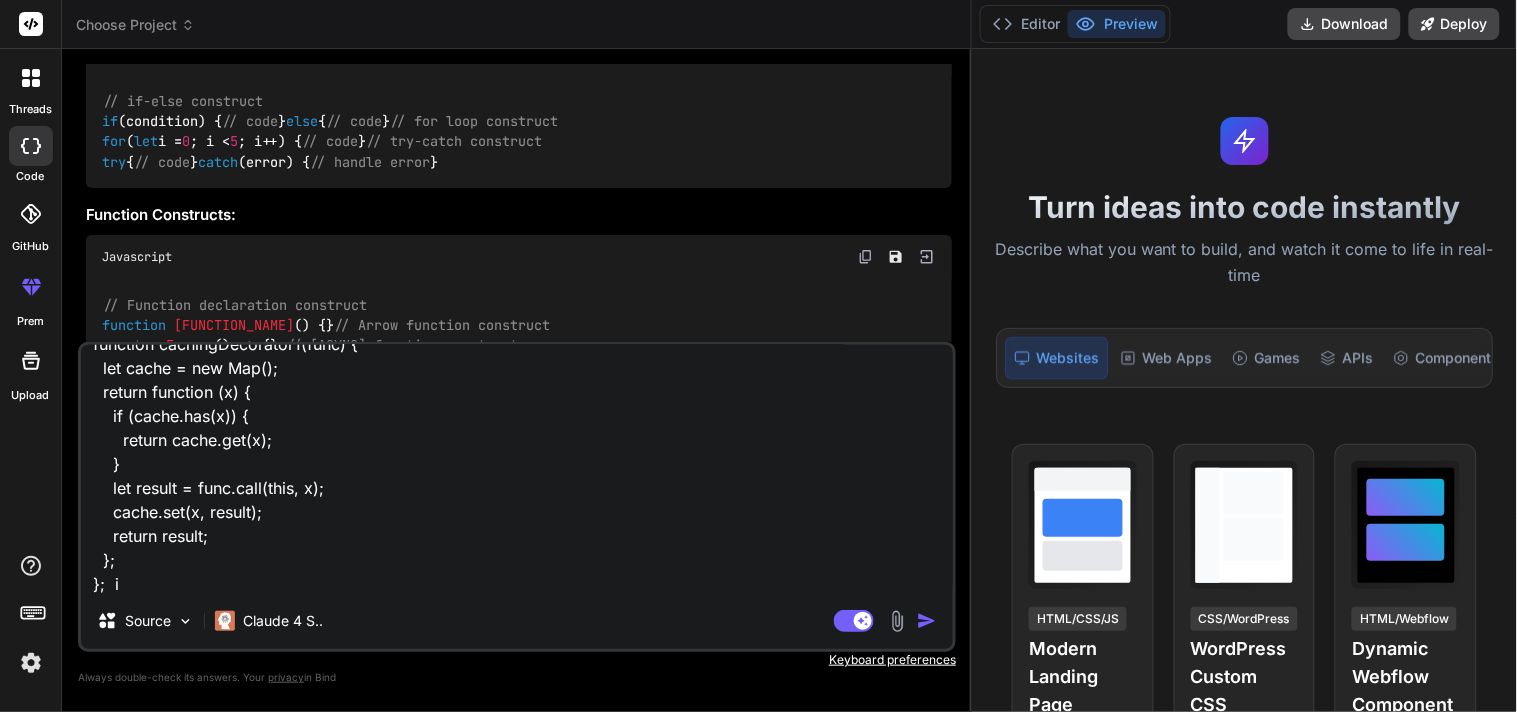 type on "let worker = {
someMethod() {
return 1;
},
slow(x) {
// scary CPU-heavy task here
alert("Called with " + x);
return x * this.someMethod(); // (*)
},
};
function cachingDecorator1(func) {
let cache = new Map();
return function (x) {
if (cache.has(x)) {
return cache.get(x);
}
let result = func.call(this, x);
cache.set(x, result);
return result;
};
};  in" 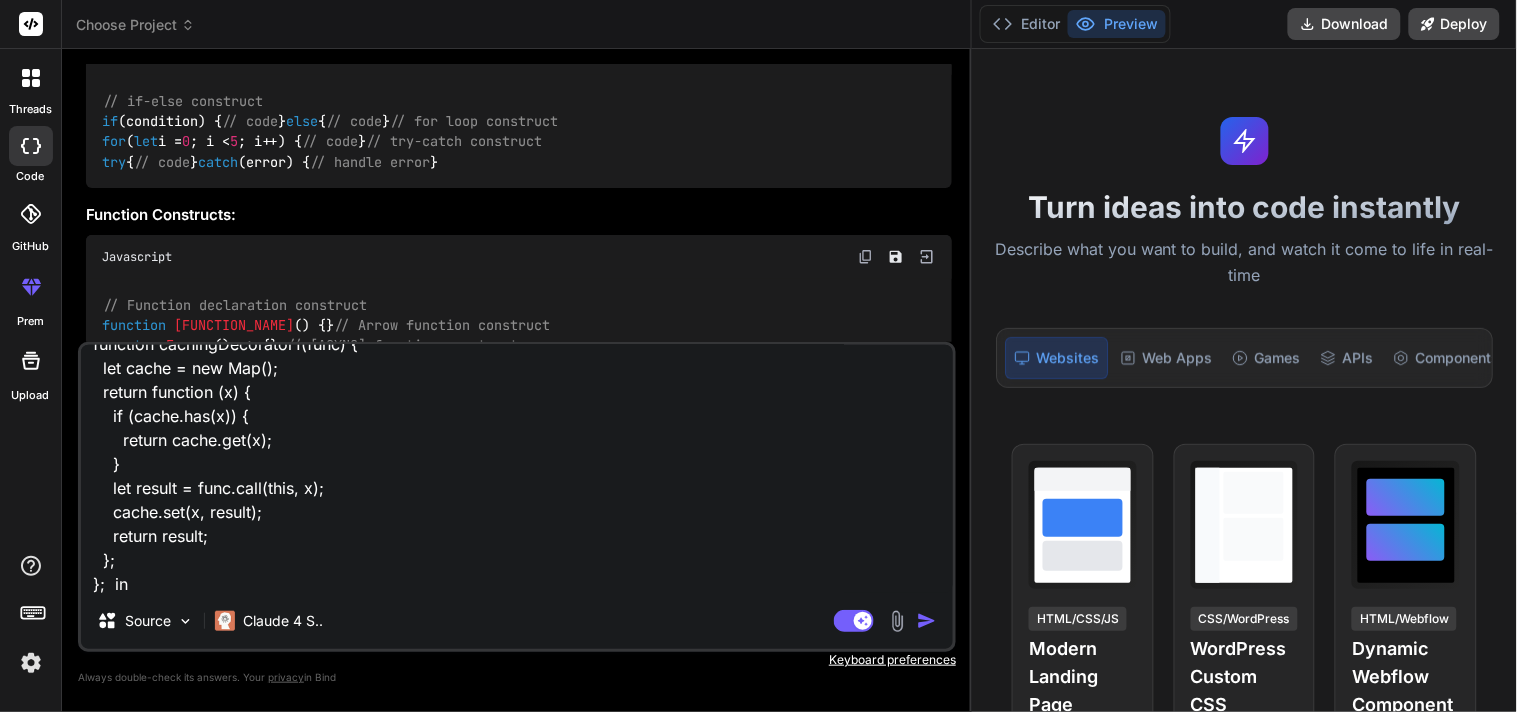 type on "x" 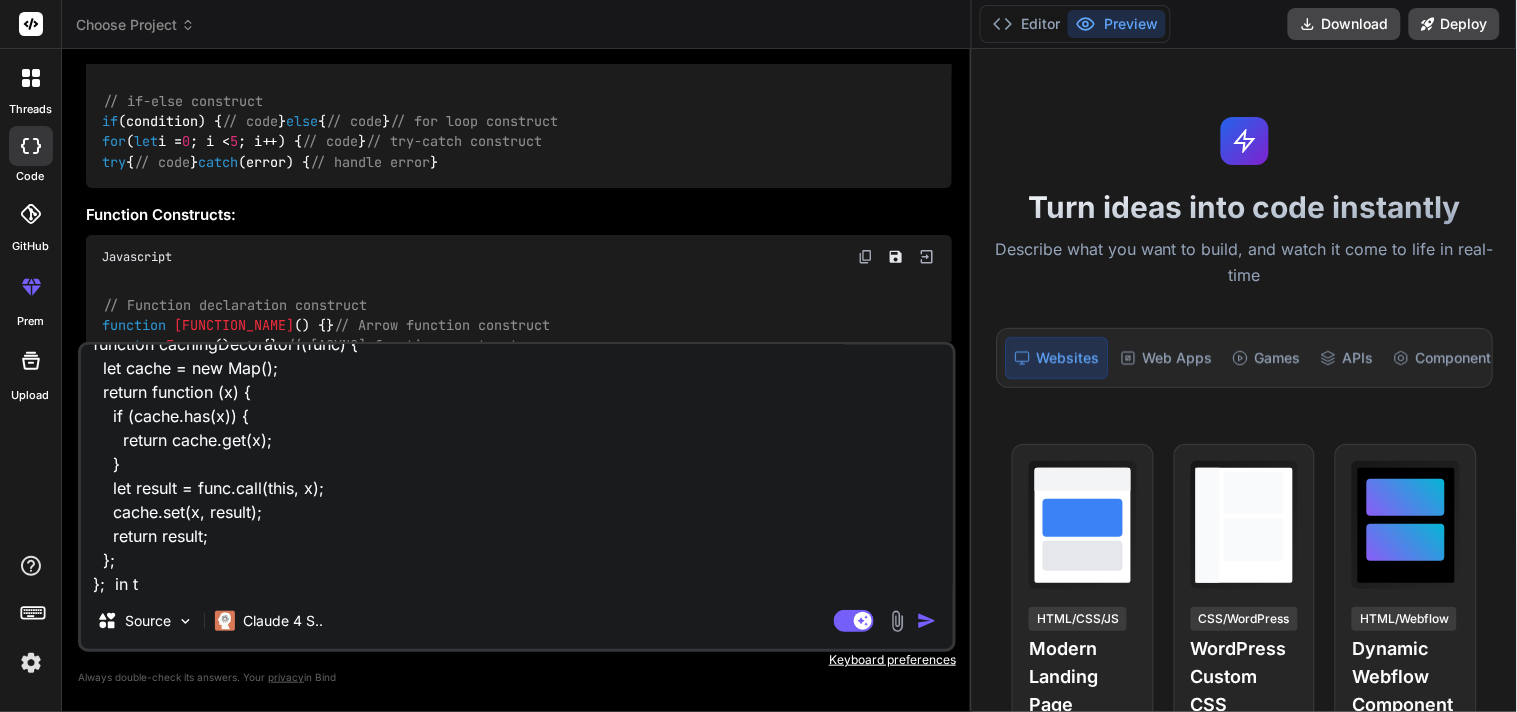 type on "let worker = {
someMethod() {
return 1;
},
slow(x) {
// scary CPU-heavy task here
alert("Called with " + x);
return x * this.someMethod(); // (*)
},
};
function cachingDecorator1(func) {
let cache = new Map();
return function (x) {
if (cache.has(x)) {
return cache.get(x);
}
let result = func.call(this, x);
cache.set(x, result);
return result;
};
};  in th" 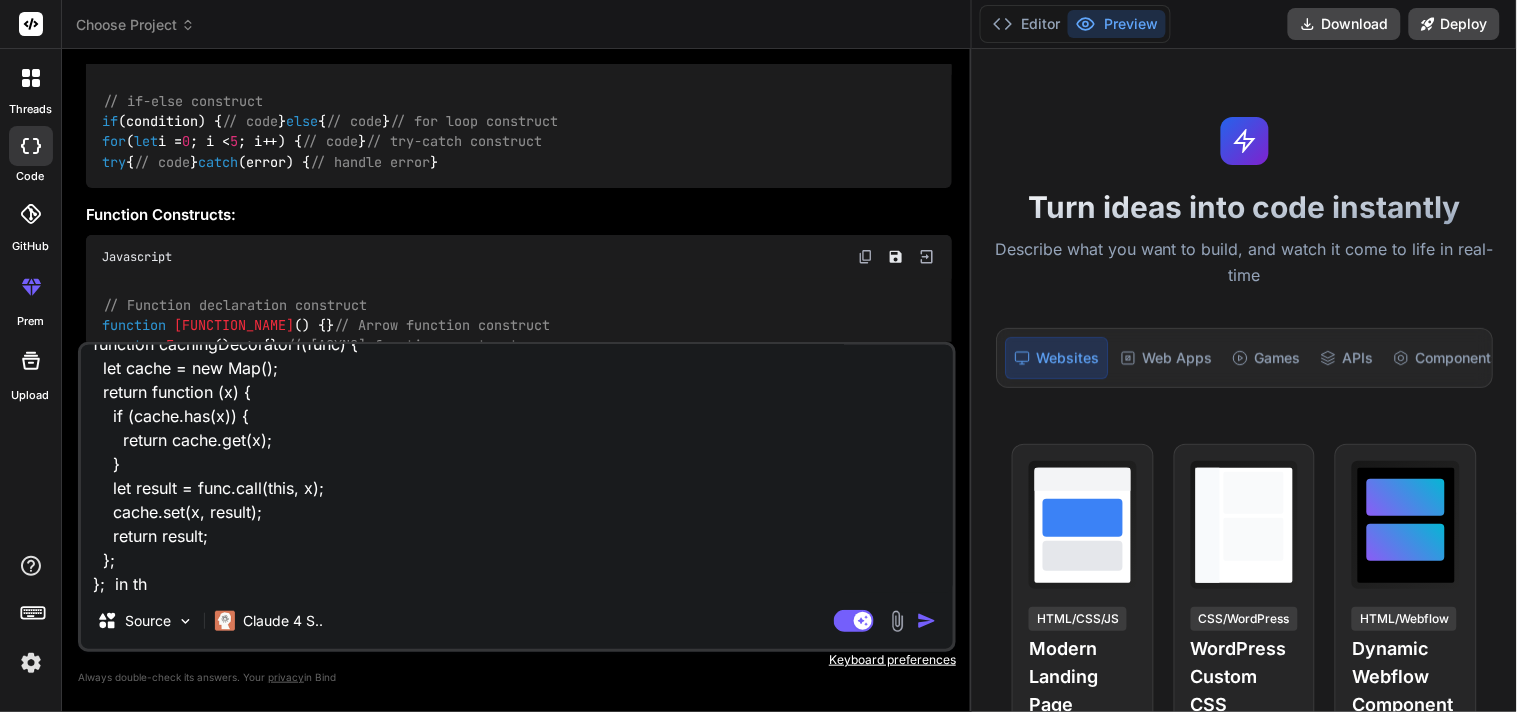type on "let worker = {
someMethod() {
return 1;
},
slow(x) {
// scary CPU-heavy task here
alert("Called with " + x);
return x * this.someMethod(); // (*)
},
};
function cachingDecorator1(func) {
let cache = new Map();
return function (x) {
if (cache.has(x)) {
return cache.get(x);
}
let result = func.call(this, x);
cache.set(x, result);
return result;
};
};  in thi" 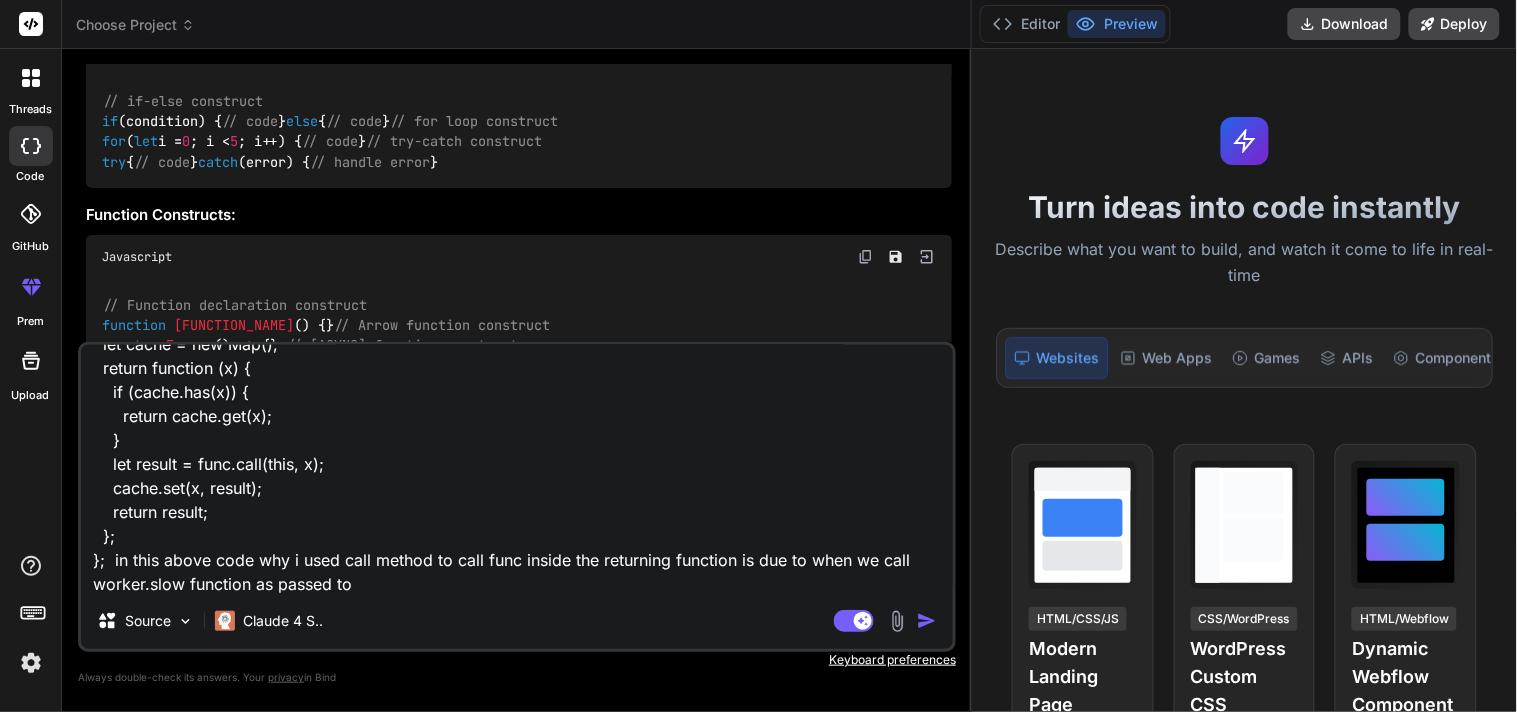 scroll, scrollTop: 226, scrollLeft: 0, axis: vertical 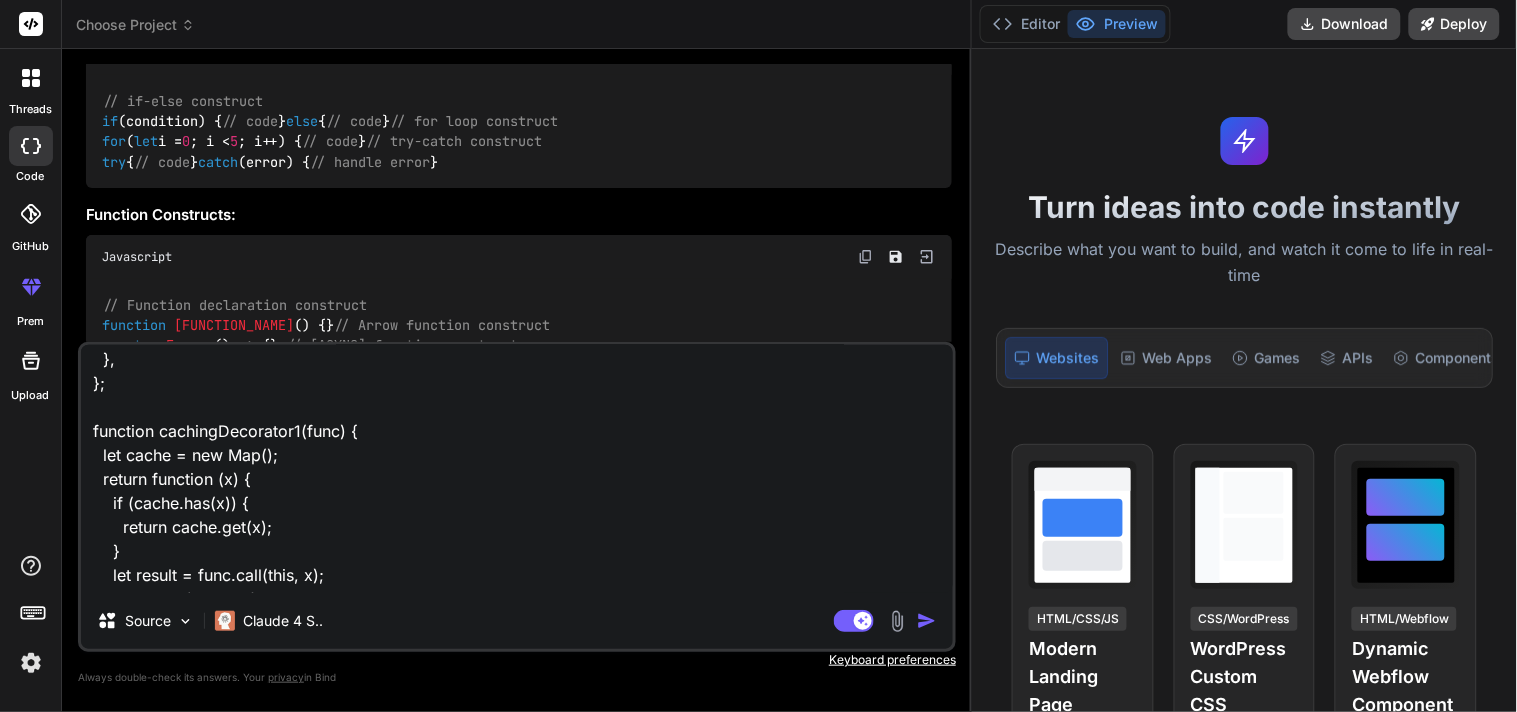 click on "let worker = {
someMethod() {
return 1;
},
slow(x) {
// scary CPU-heavy task here
alert("Called with " + x);
return x * this.someMethod(); // (*)
},
};
function cachingDecorator1(func) {
let cache = new Map();
return function (x) {
if (cache.has(x)) {
return cache.get(x);
}
let result = func.call(this, x);
cache.set(x, result);
return result;
};
};  in this above code why i used call method to call func inside the returning function is due to when we call worker.slow function as passed to" at bounding box center (517, 469) 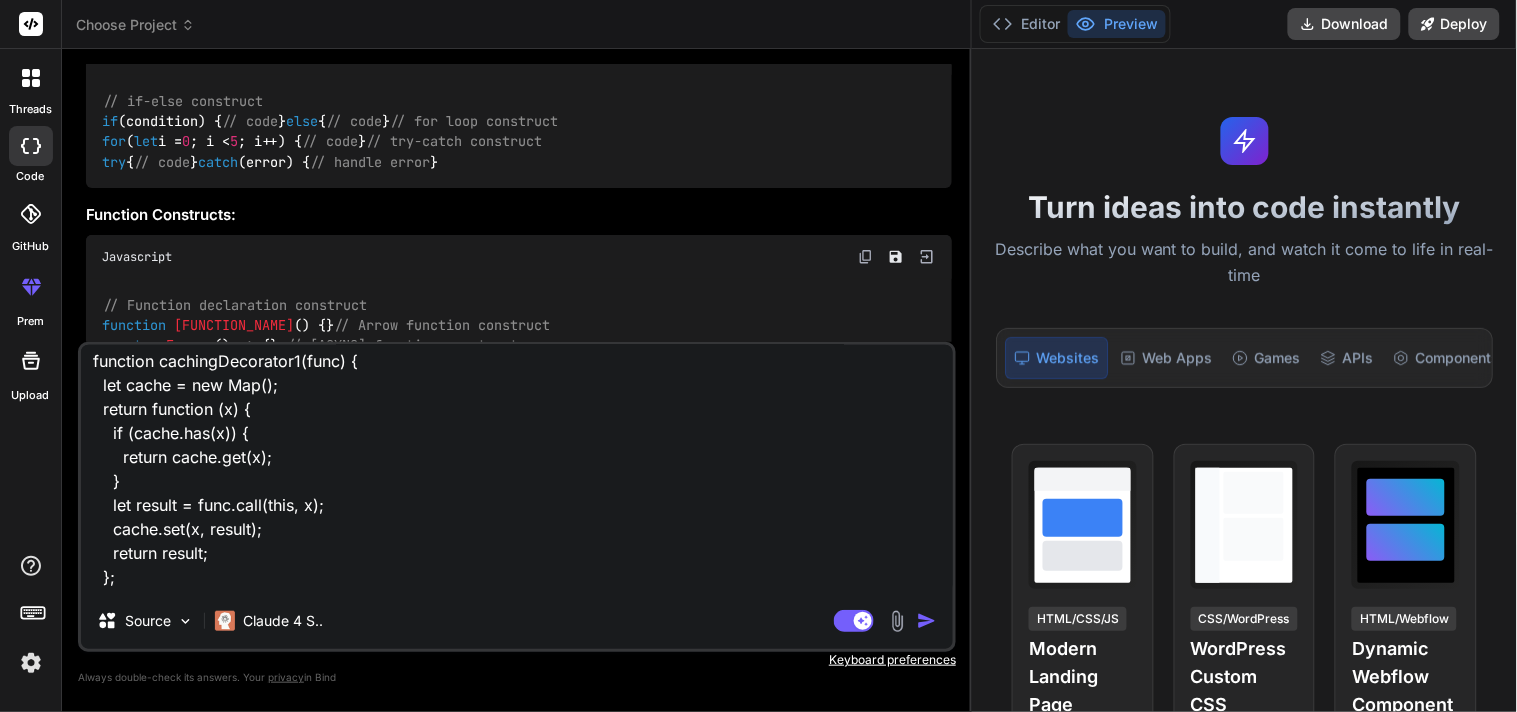 scroll, scrollTop: 363, scrollLeft: 0, axis: vertical 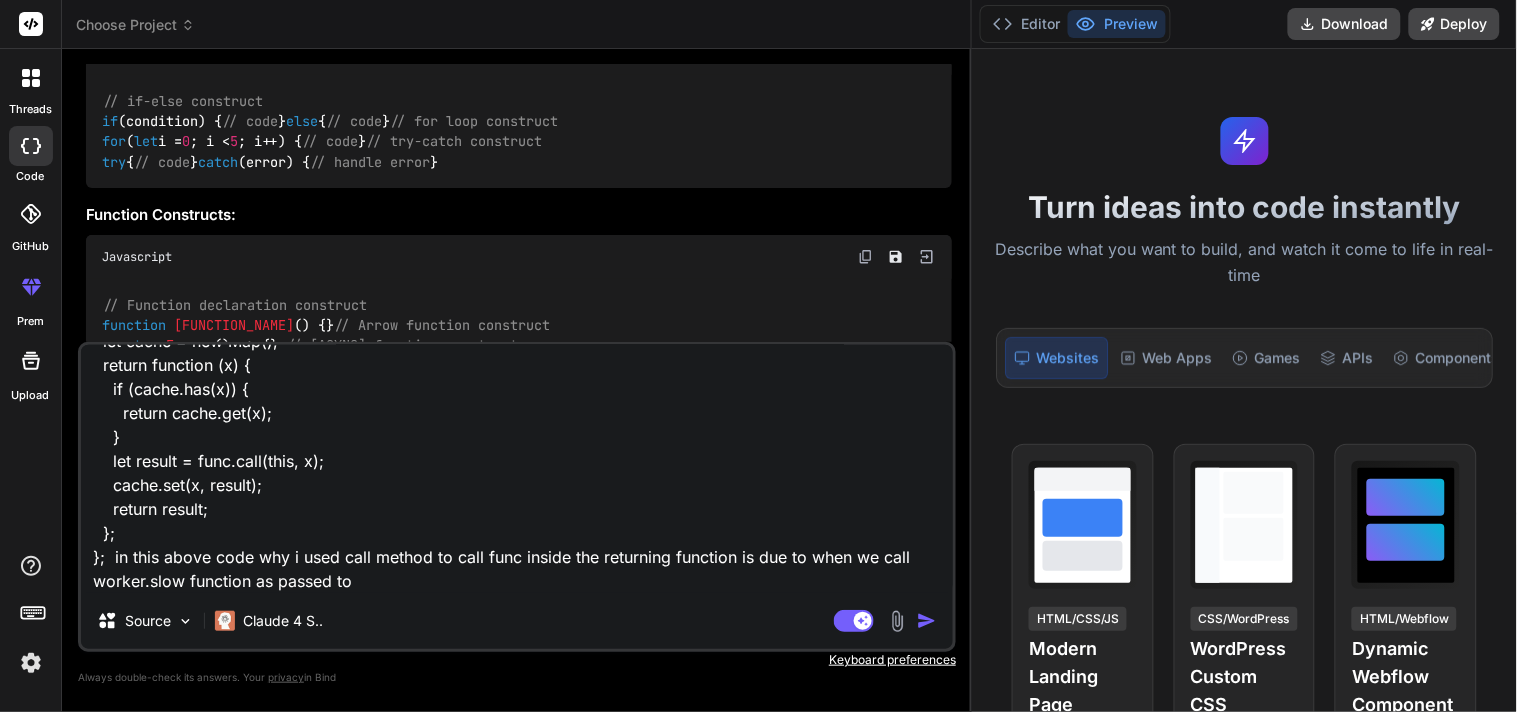 click on "let worker = {
someMethod() {
return 1;
},
slow(x) {
// scary CPU-heavy task here
alert("Called with " + x);
return x * this.someMethod(); // (*)
},
};
function cachingDecorator1(func) {
let cache = new Map();
return function (x) {
if (cache.has(x)) {
return cache.get(x);
}
let result = func.call(this, x);
cache.set(x, result);
return result;
};
};  in this above code why i used call method to call func inside the returning function is due to when we call worker.slow function as passed to" at bounding box center (517, 469) 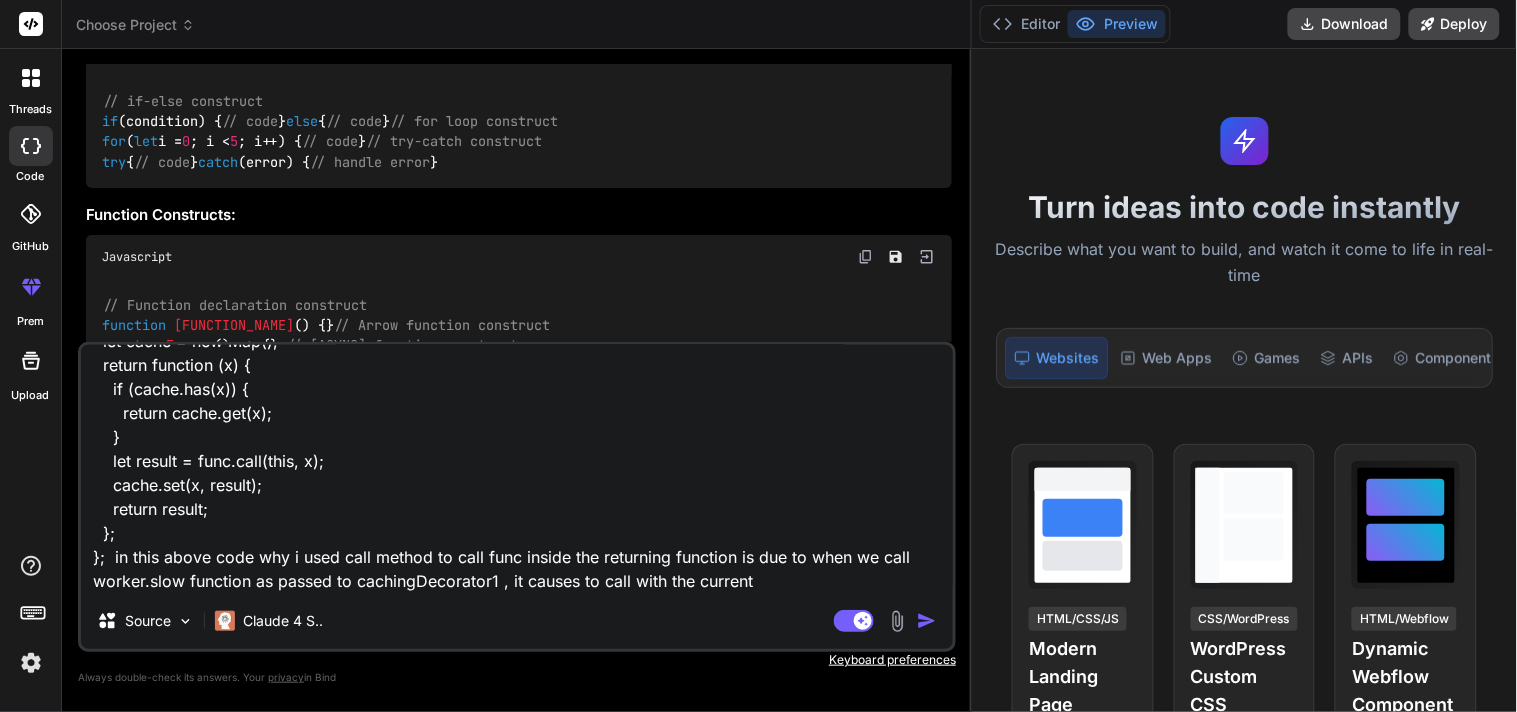 click on "let worker = {
someMethod() {
return 1;
},
slow(x) {
// scary CPU-heavy task here
alert("Called with " + x);
return x * this.someMethod(); // (*)
},
};
function cachingDecorator1(func) {
let cache = new Map();
return function (x) {
if (cache.has(x)) {
return cache.get(x);
}
let result = func.call(this, x);
cache.set(x, result);
return result;
};
};  in this above code why i used call method to call func inside the returning function is due to when we call worker.slow function as passed to cachingDecorator1 , it causes to call with the current" at bounding box center [517, 469] 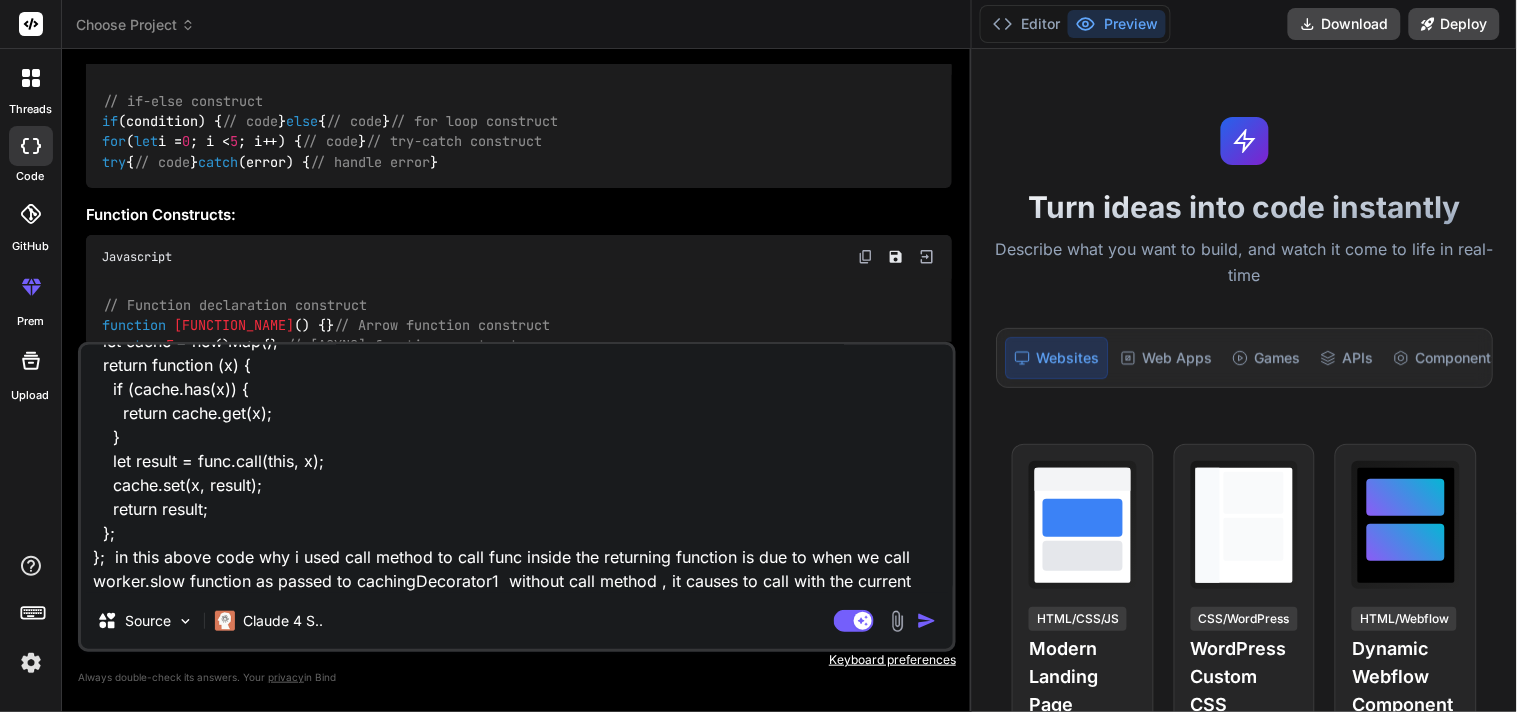 scroll, scrollTop: 387, scrollLeft: 0, axis: vertical 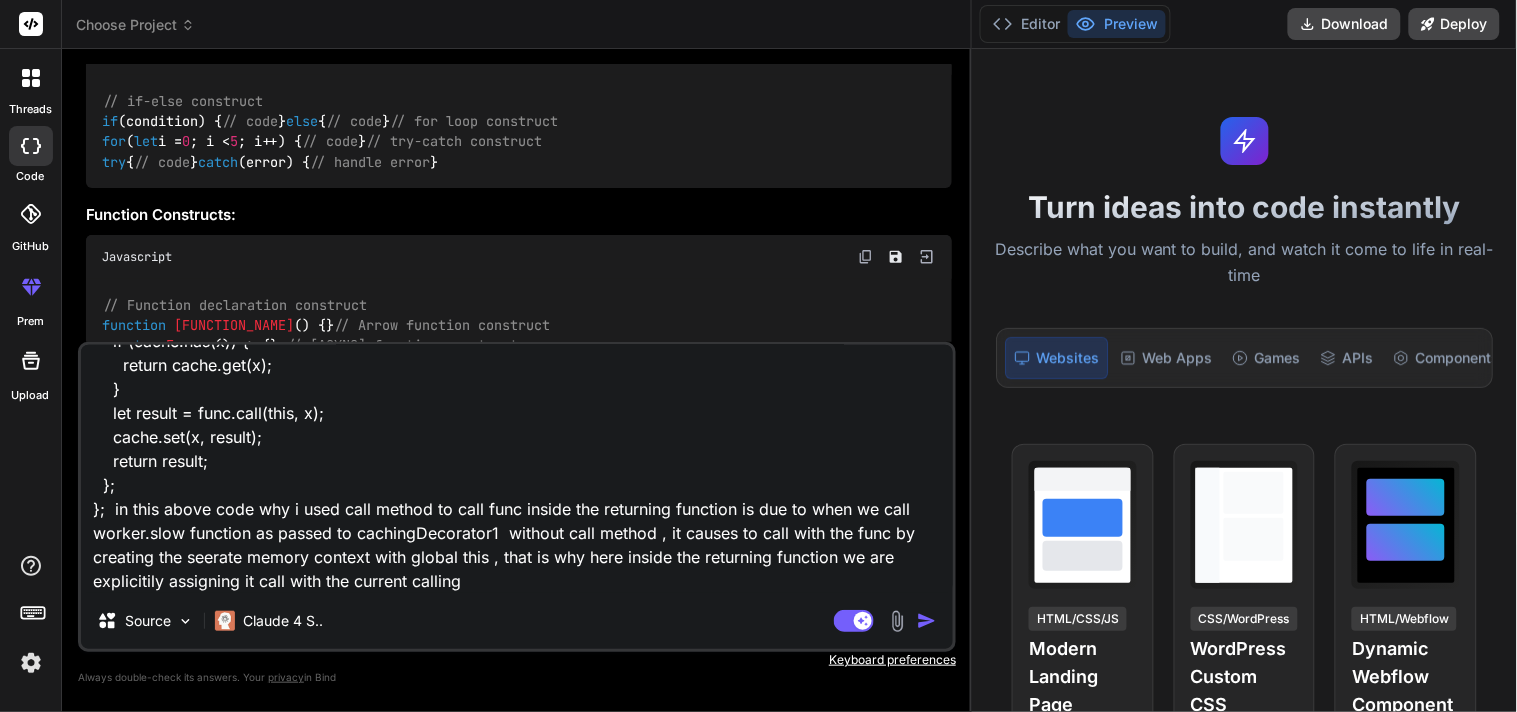 click on "let worker = {
someMethod() {
return 1;
},
slow(x) {
// scary CPU-heavy task here
alert("Called with " + x);
return x * this.someMethod(); // (*)
},
};
function cachingDecorator1(func) {
let cache = new Map();
return function (x) {
if (cache.has(x)) {
return cache.get(x);
}
let result = func.call(this, x);
cache.set(x, result);
return result;
};
};  in this above code why i used call method to call func inside the returning function is due to when we call worker.slow function as passed to cachingDecorator1  without call method , it causes to call with the func by creating the seerate memory context with global this , that is why here inside the returning function we are explicitily assigning it call with the current calling" at bounding box center (517, 469) 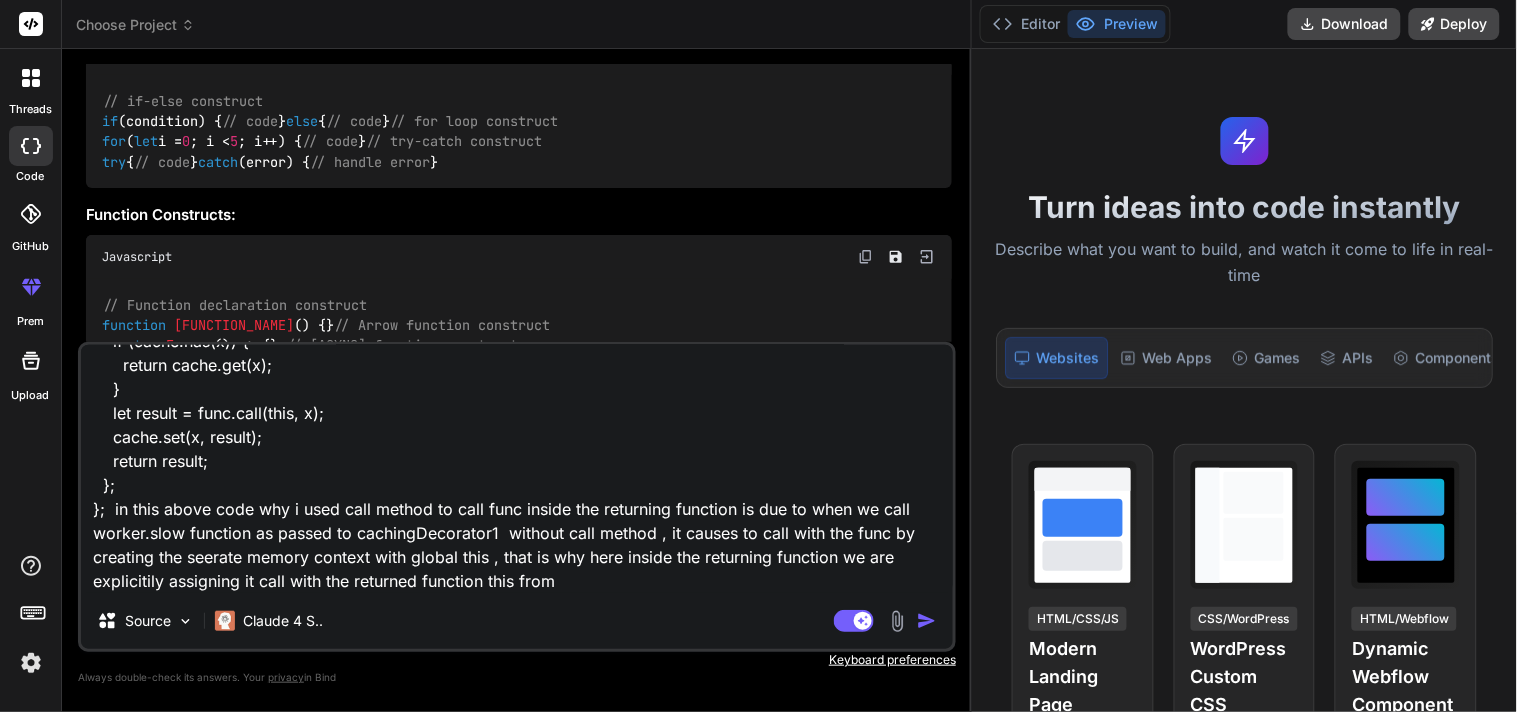 paste on "cachingDecorator1" 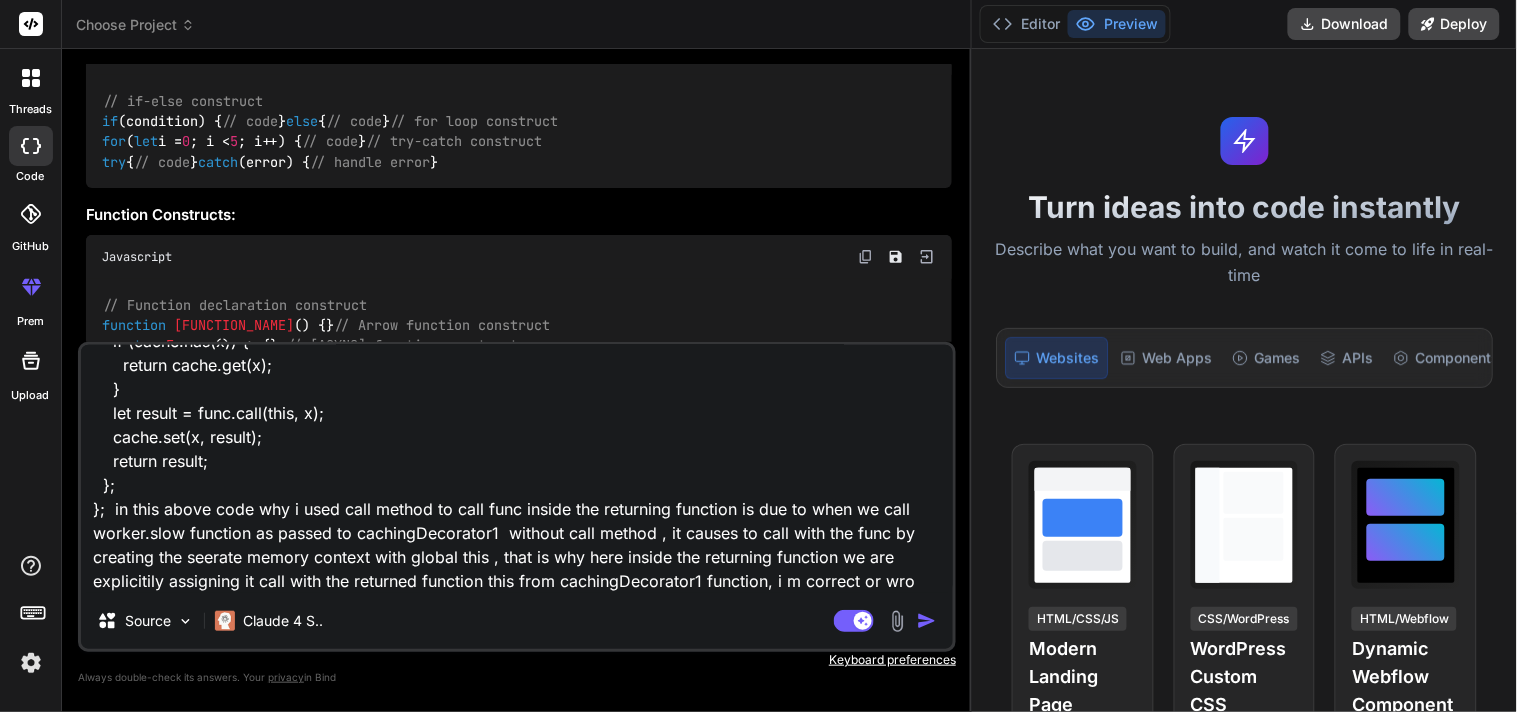 scroll, scrollTop: 0, scrollLeft: 0, axis: both 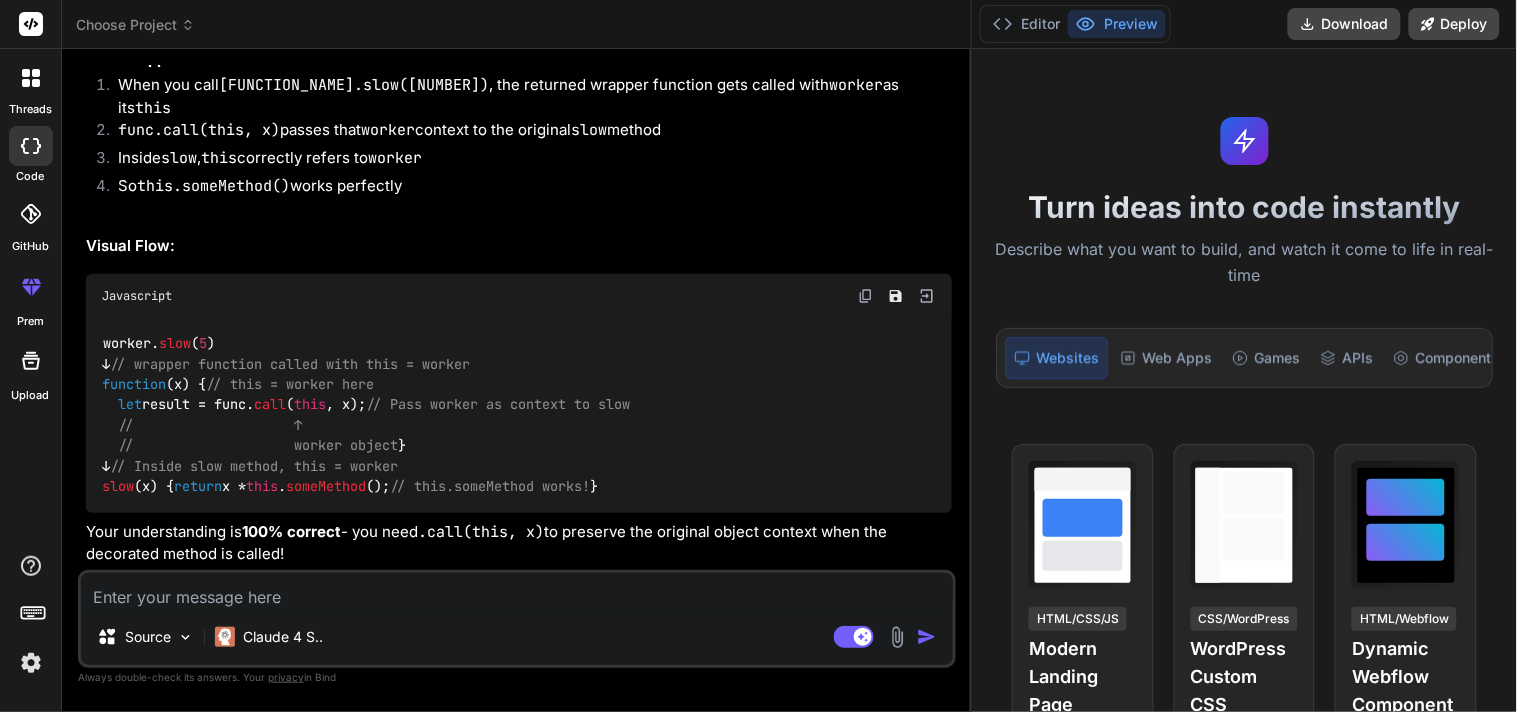 click at bounding box center (517, 591) 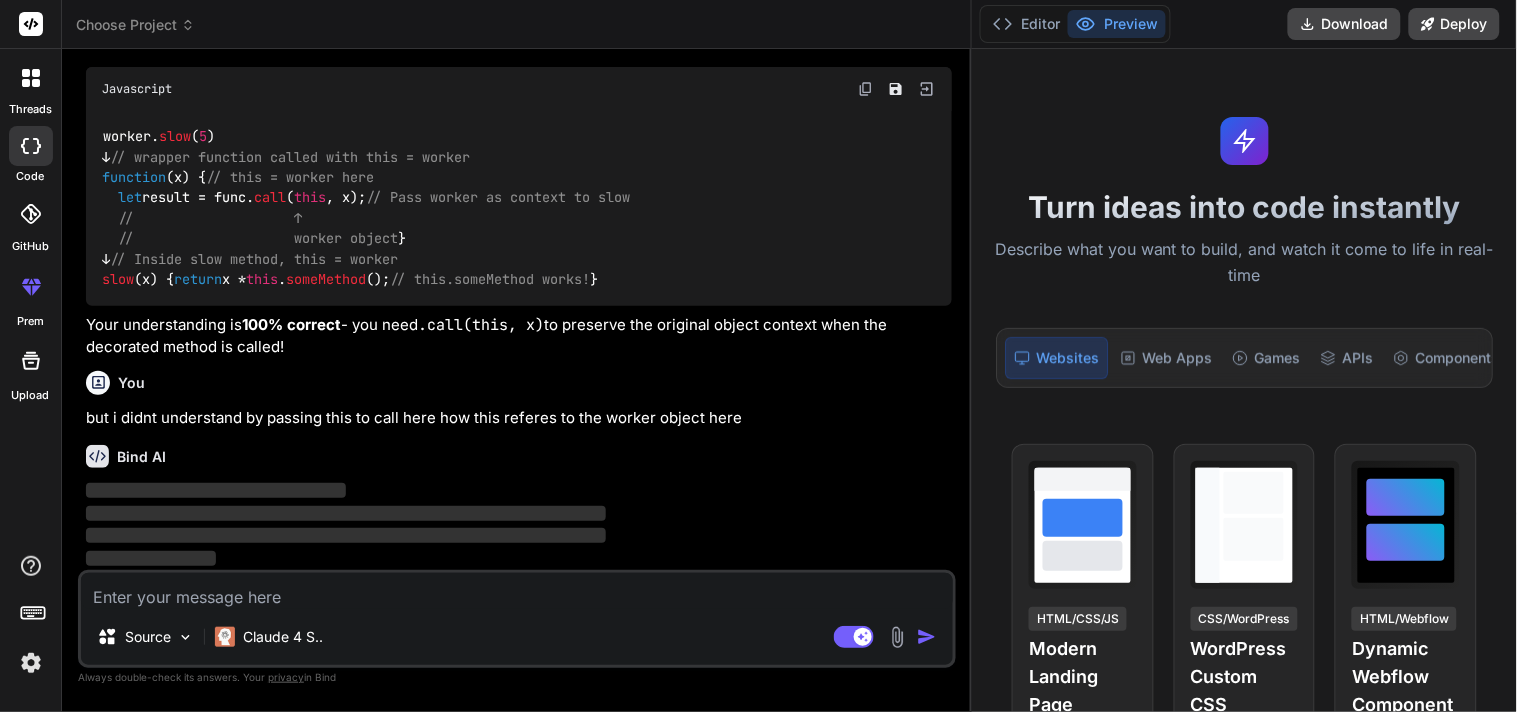 scroll, scrollTop: 5197, scrollLeft: 0, axis: vertical 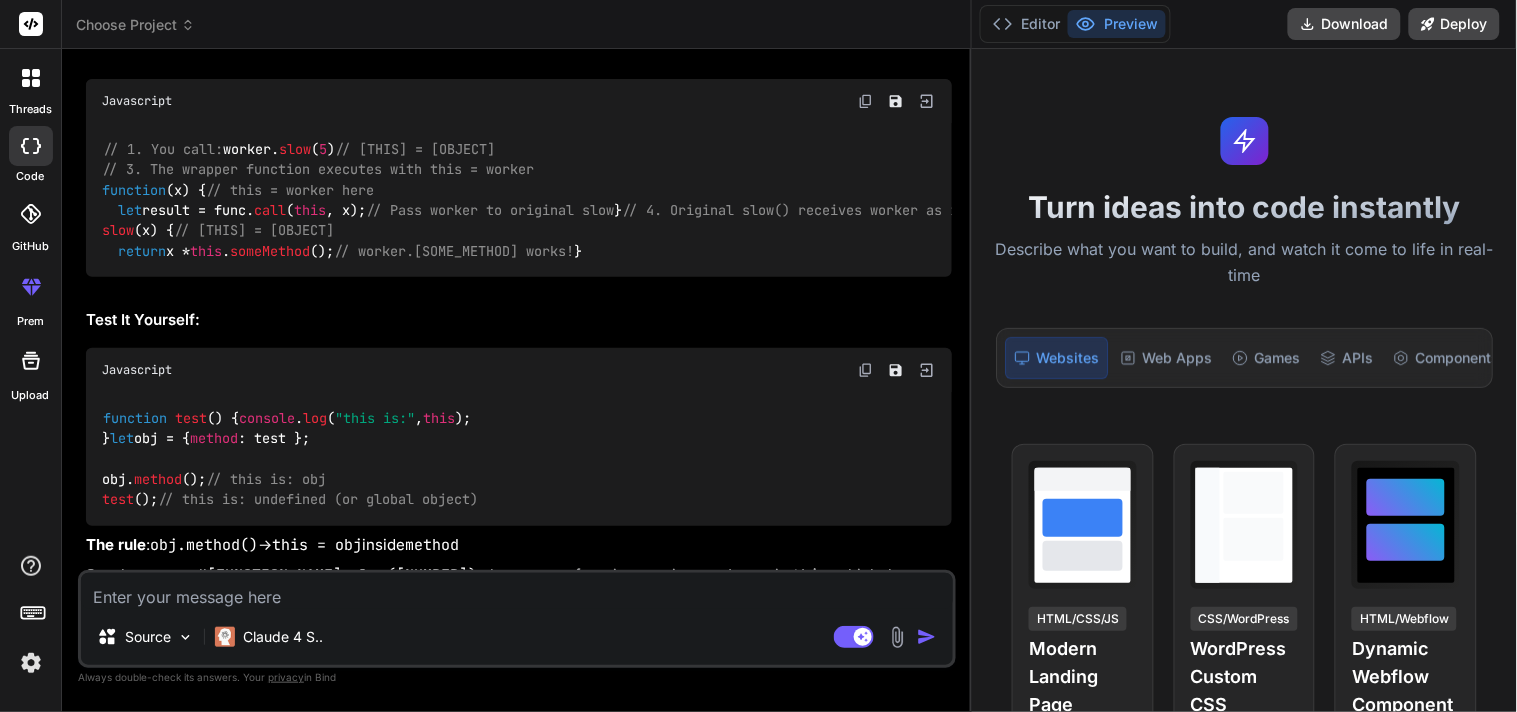 click on "worker. slow ( 5 )
↓
// wrapper function called with this = worker
function ( x ) {
// this = worker here
let  result = func. call ( this , x);  // Pass worker as context to slow
//                    ↑
//                    worker object
}
↓
// Inside slow method, this = worker
slow ( x ) {
return  x *  this . someMethod ();  // this.someMethod works!
}" at bounding box center [519, -1036] 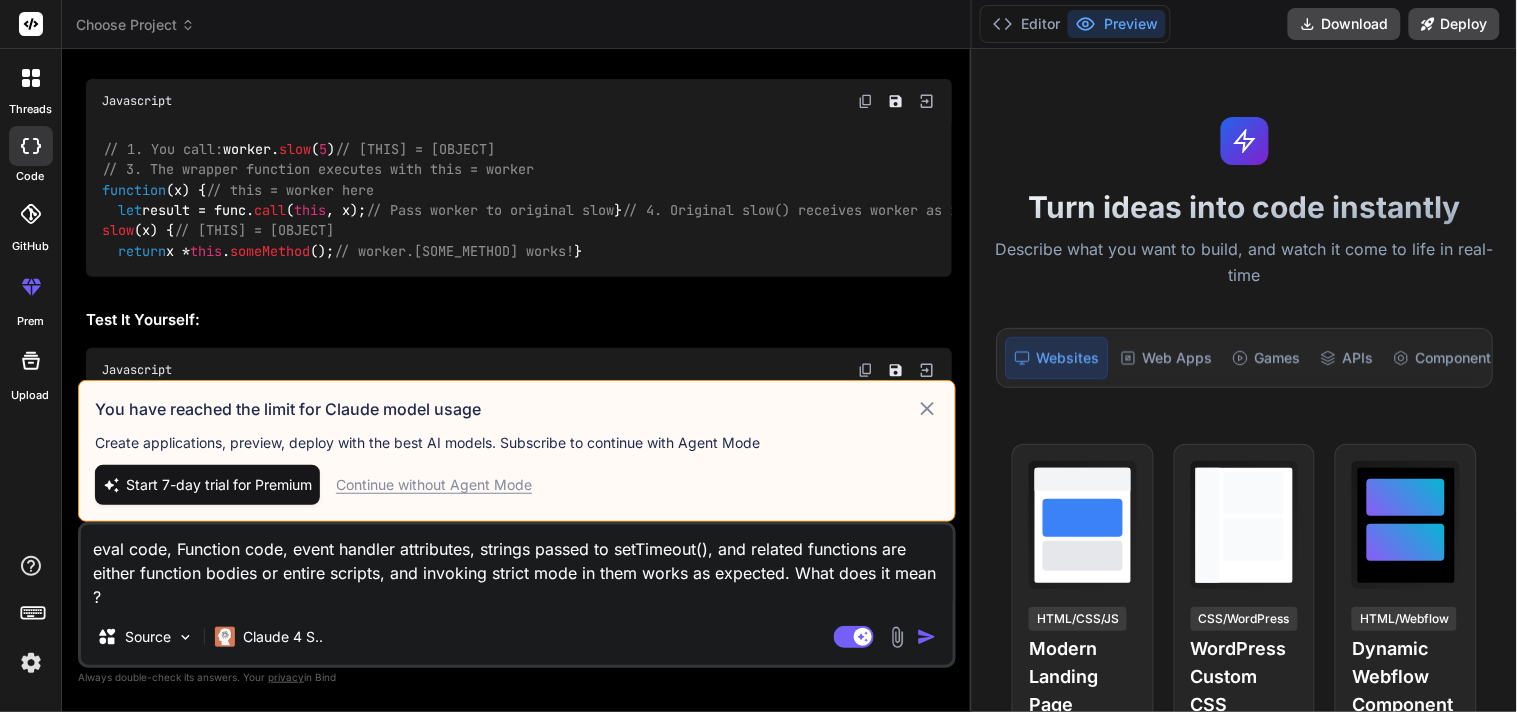 click at bounding box center [927, 637] 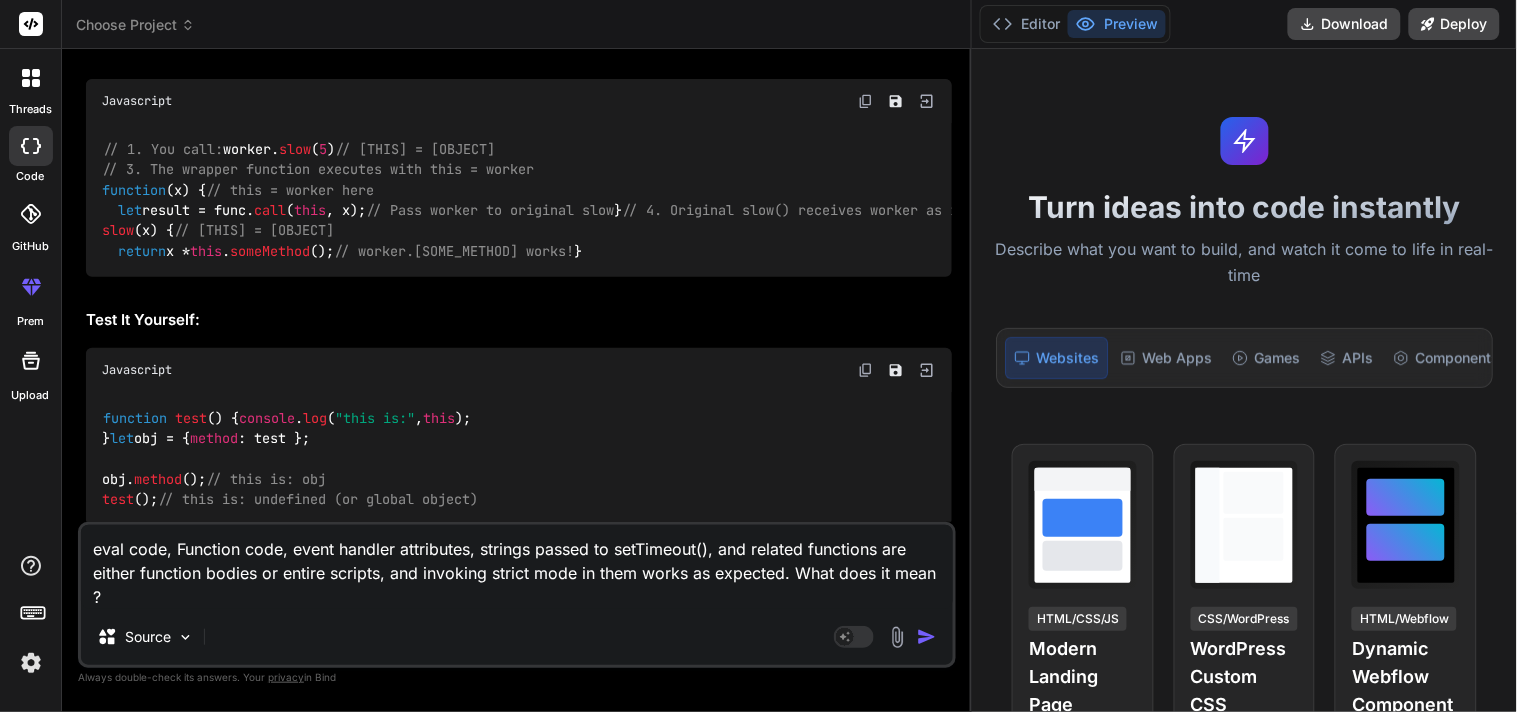 click at bounding box center [927, 637] 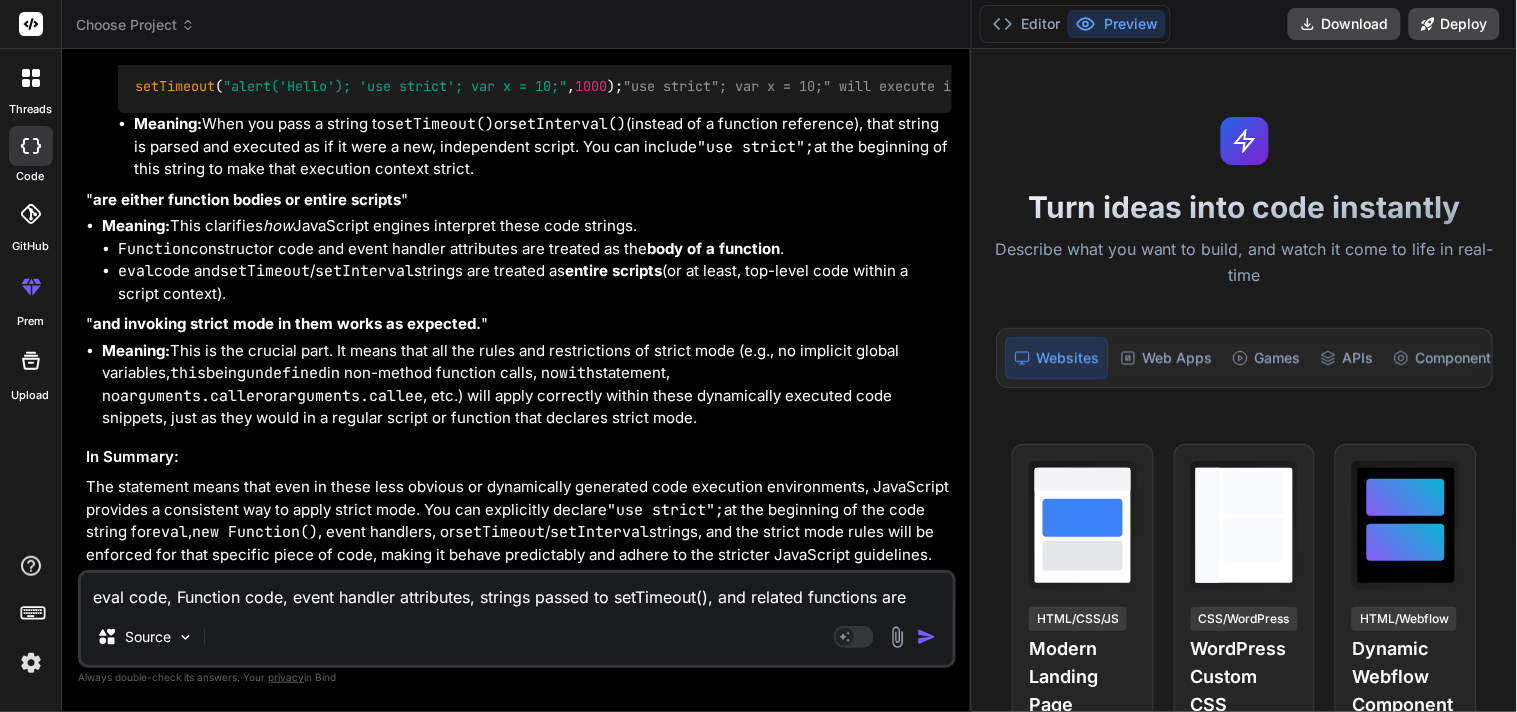 scroll, scrollTop: 8222, scrollLeft: 0, axis: vertical 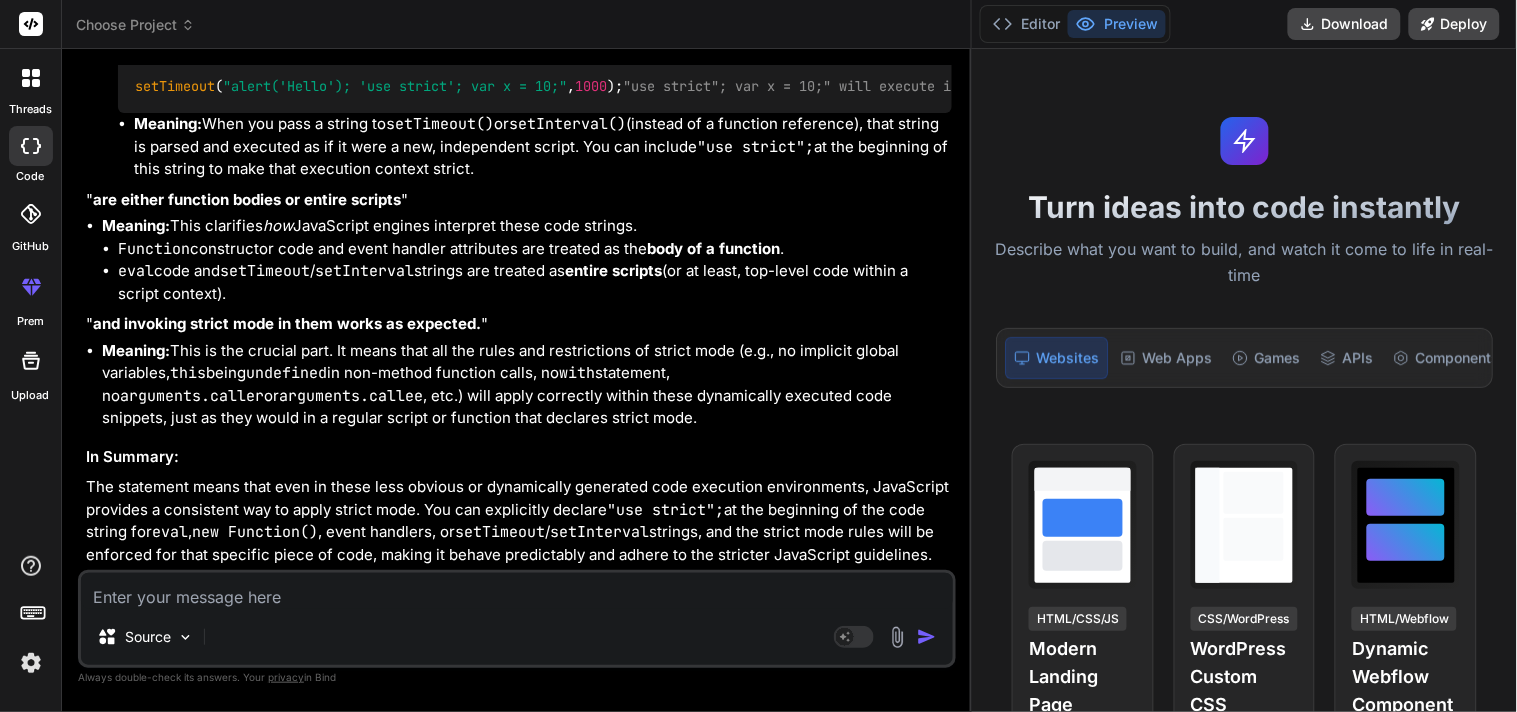 paste on "function thisfunction({ movie, release, cast }) {
console.log(release);
("use strict");
console.log(movie);
};" 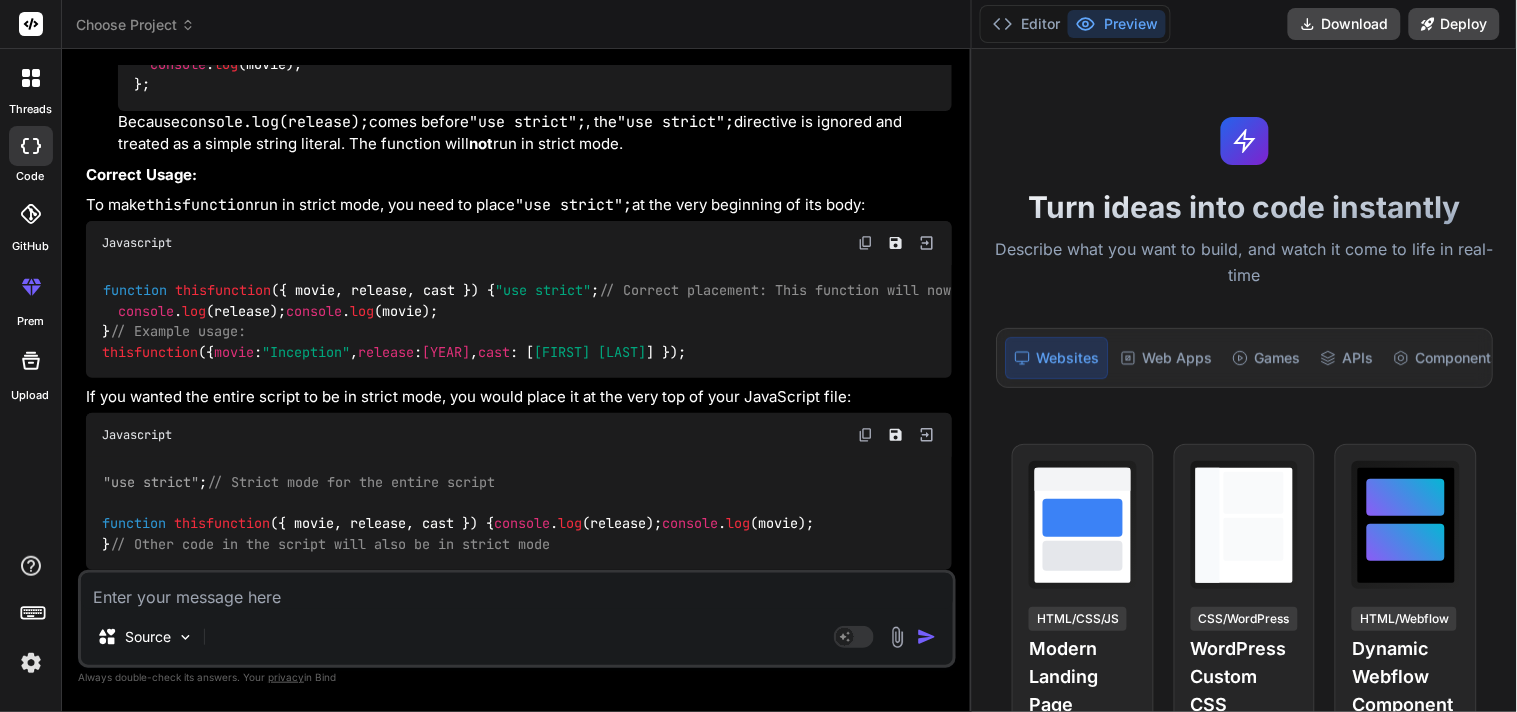 scroll, scrollTop: 9872, scrollLeft: 0, axis: vertical 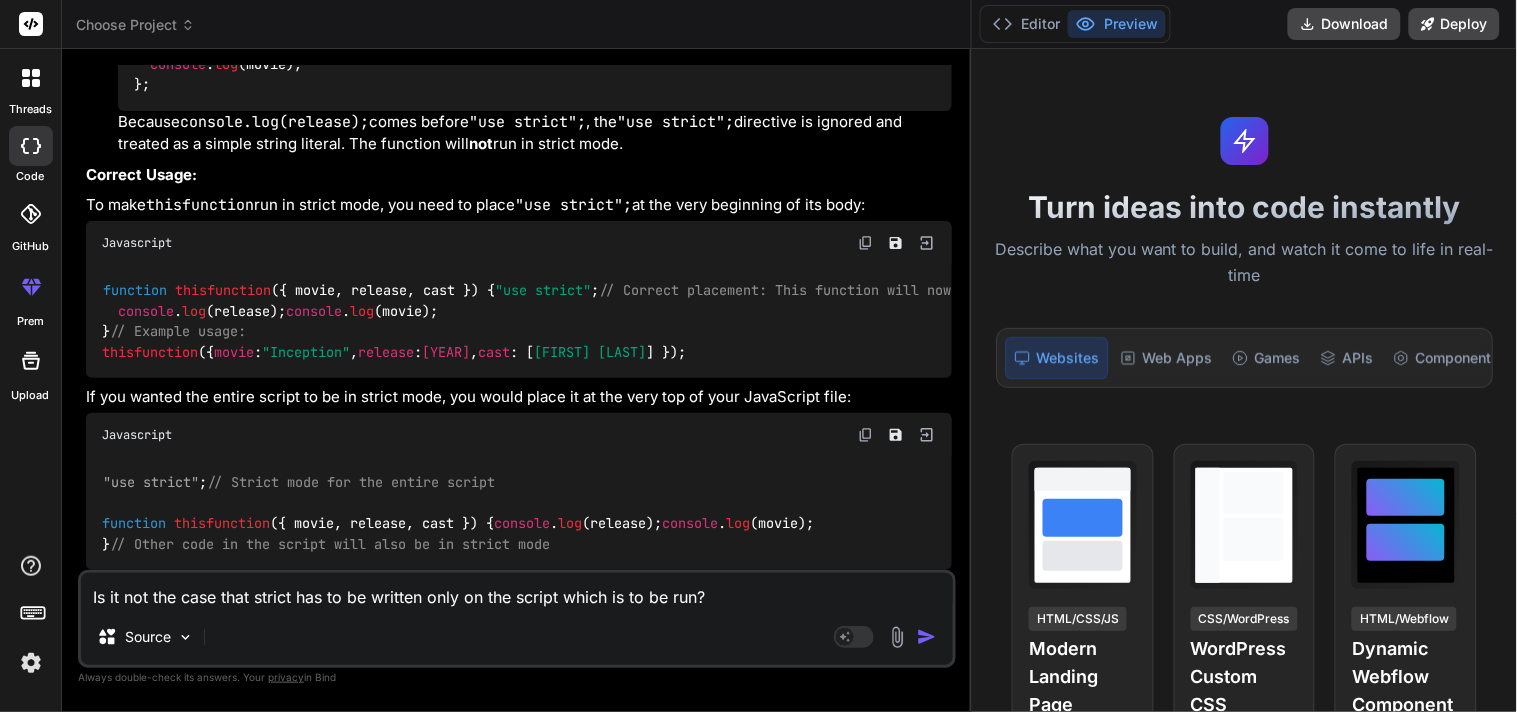 click on "Is it not the case that strict has to be written only on the script which is to be run?" at bounding box center [517, 591] 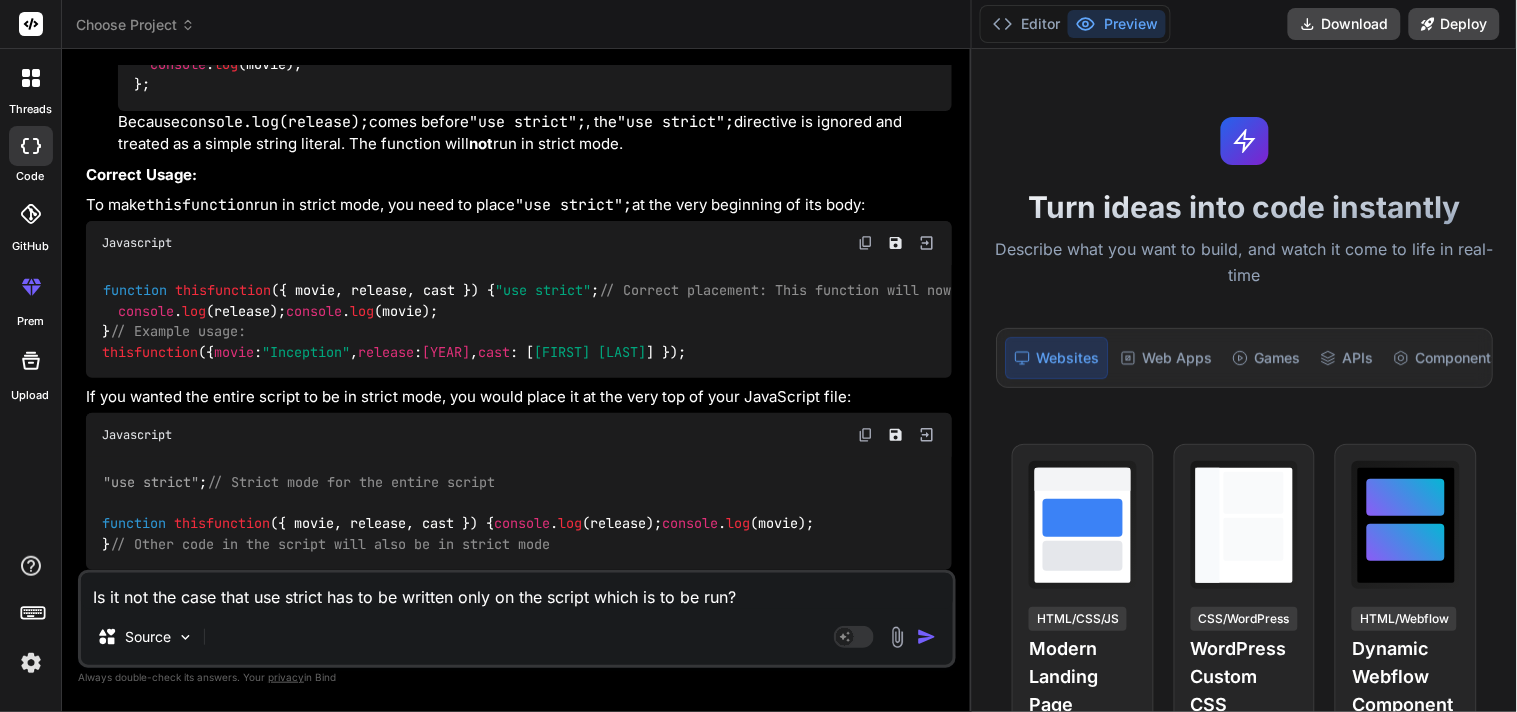 click on "Is it not the case that use strict has to be written only on the script which is to be run?" at bounding box center [517, 591] 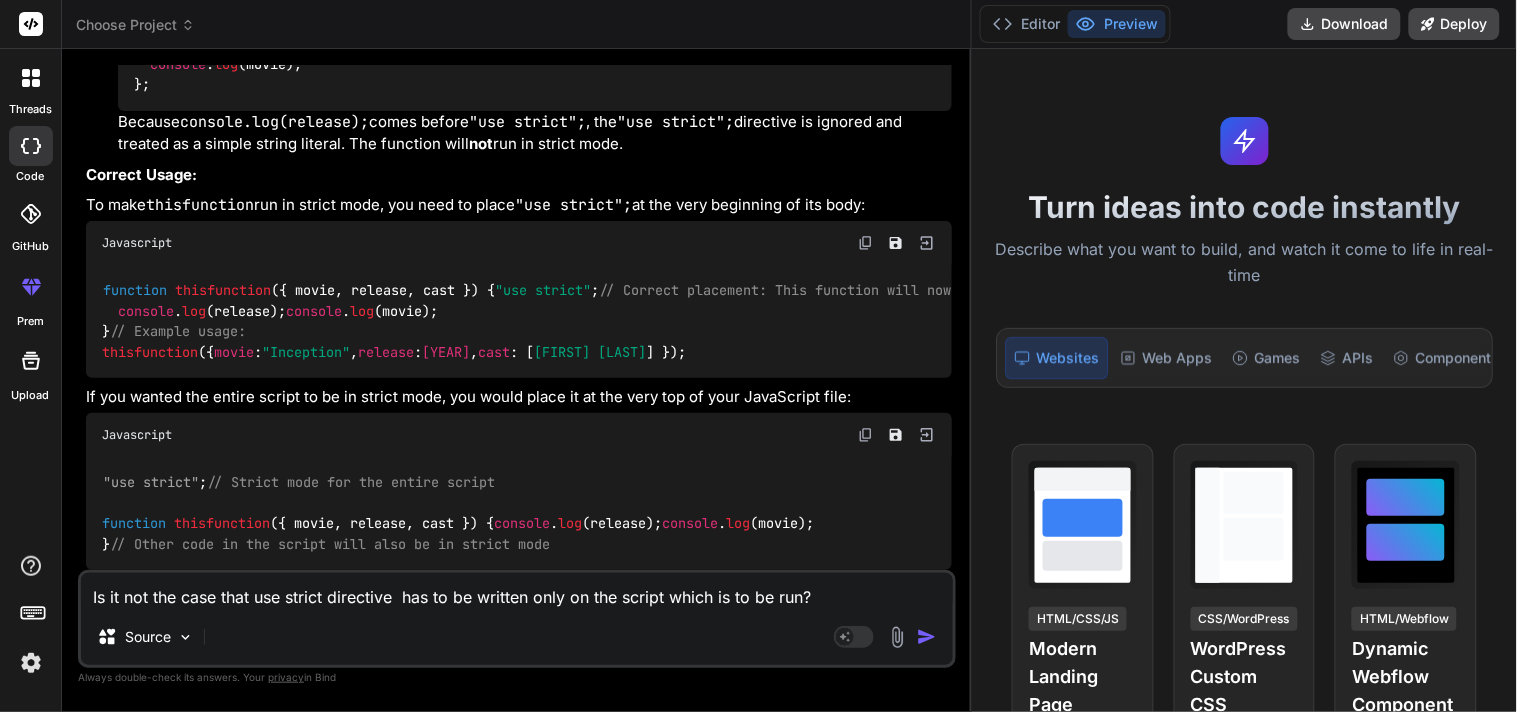 click on "Is it not the case that use strict directive  has to be written only on the script which is to be run?" at bounding box center [517, 591] 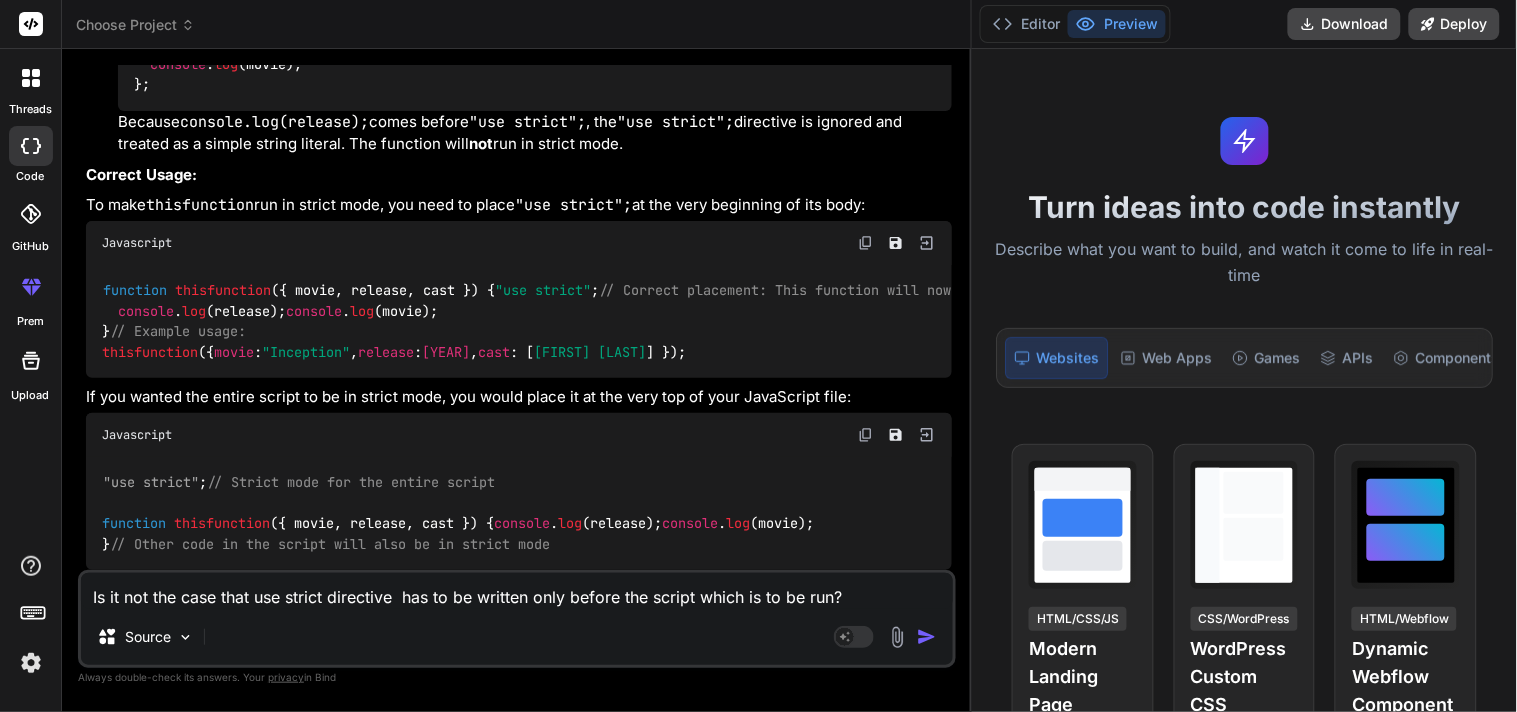 click on "Is it not the case that use strict directive  has to be written only before the script which is to be run?" at bounding box center (517, 591) 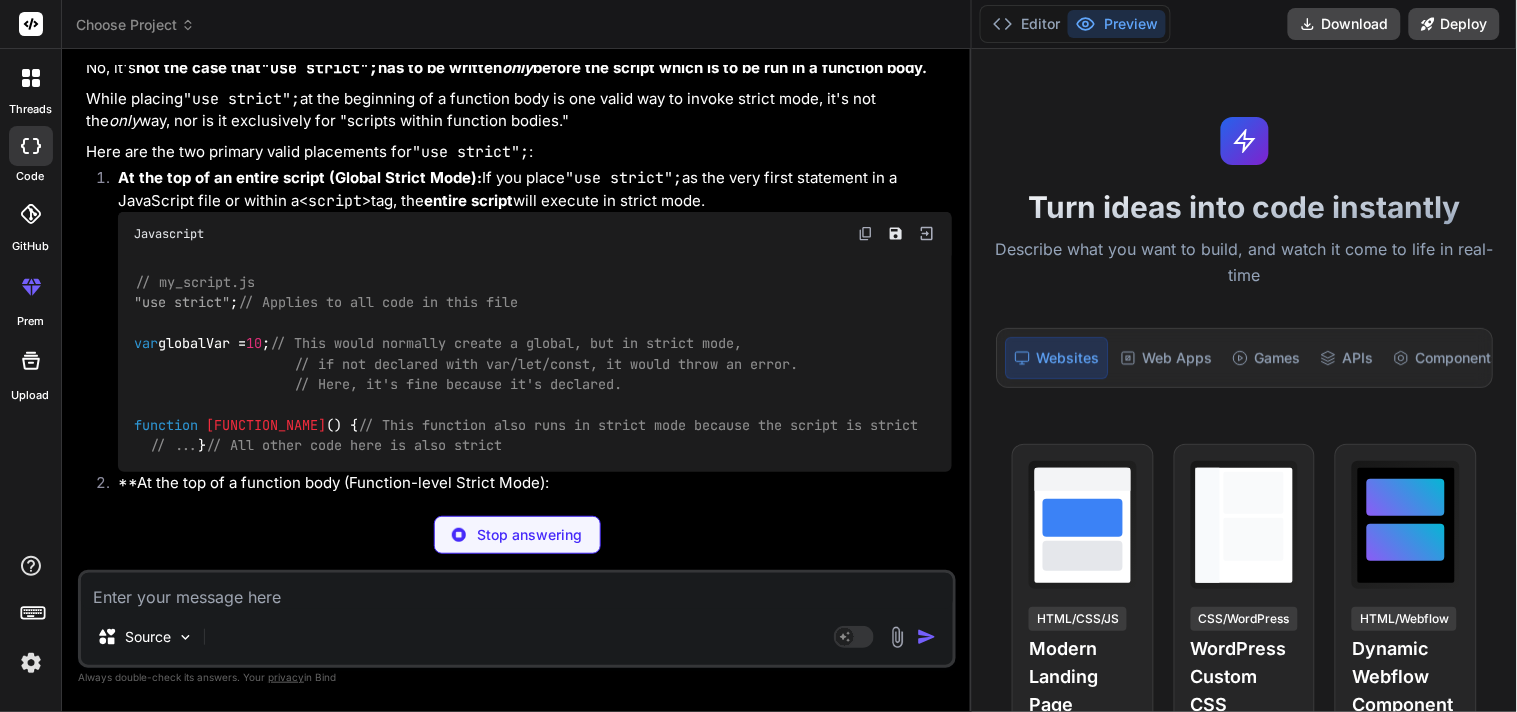 scroll, scrollTop: 10302, scrollLeft: 0, axis: vertical 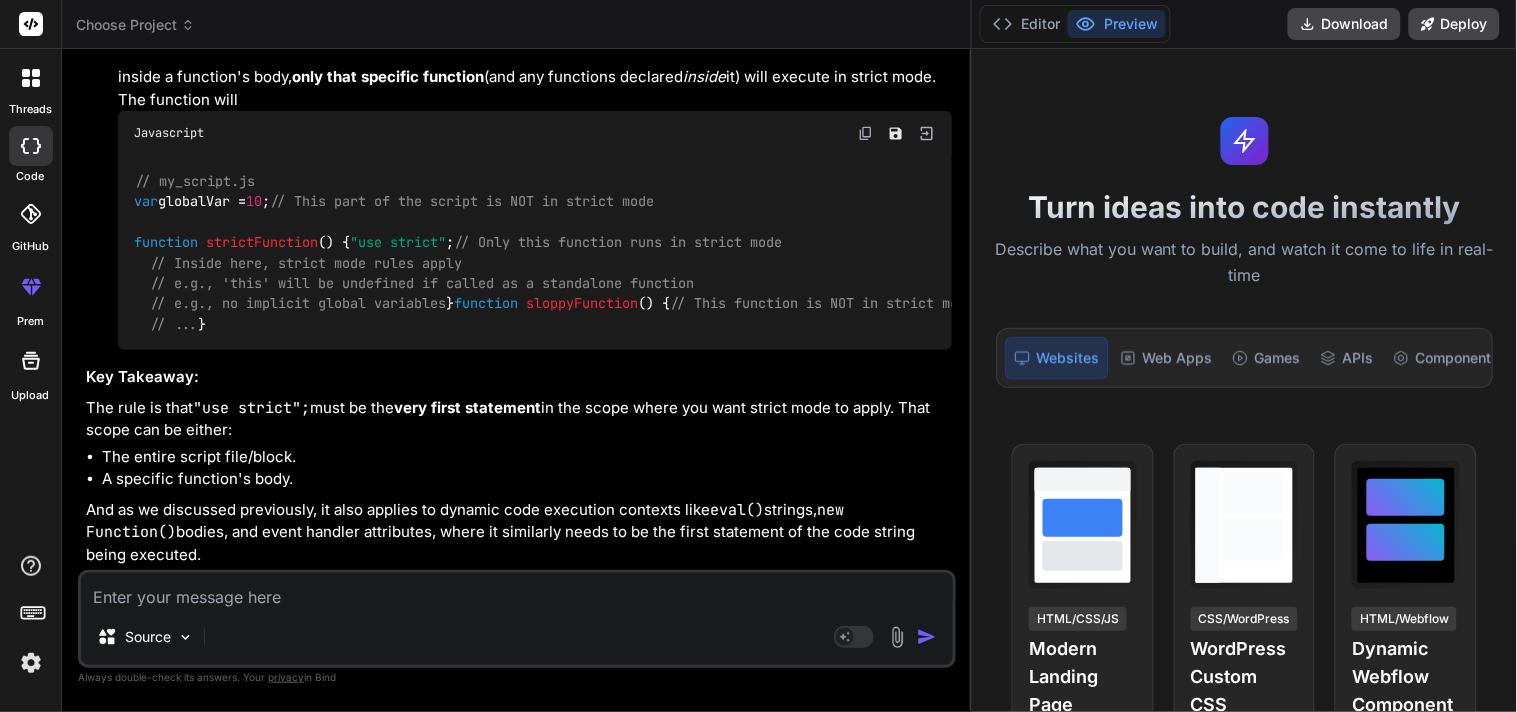 click at bounding box center (517, 591) 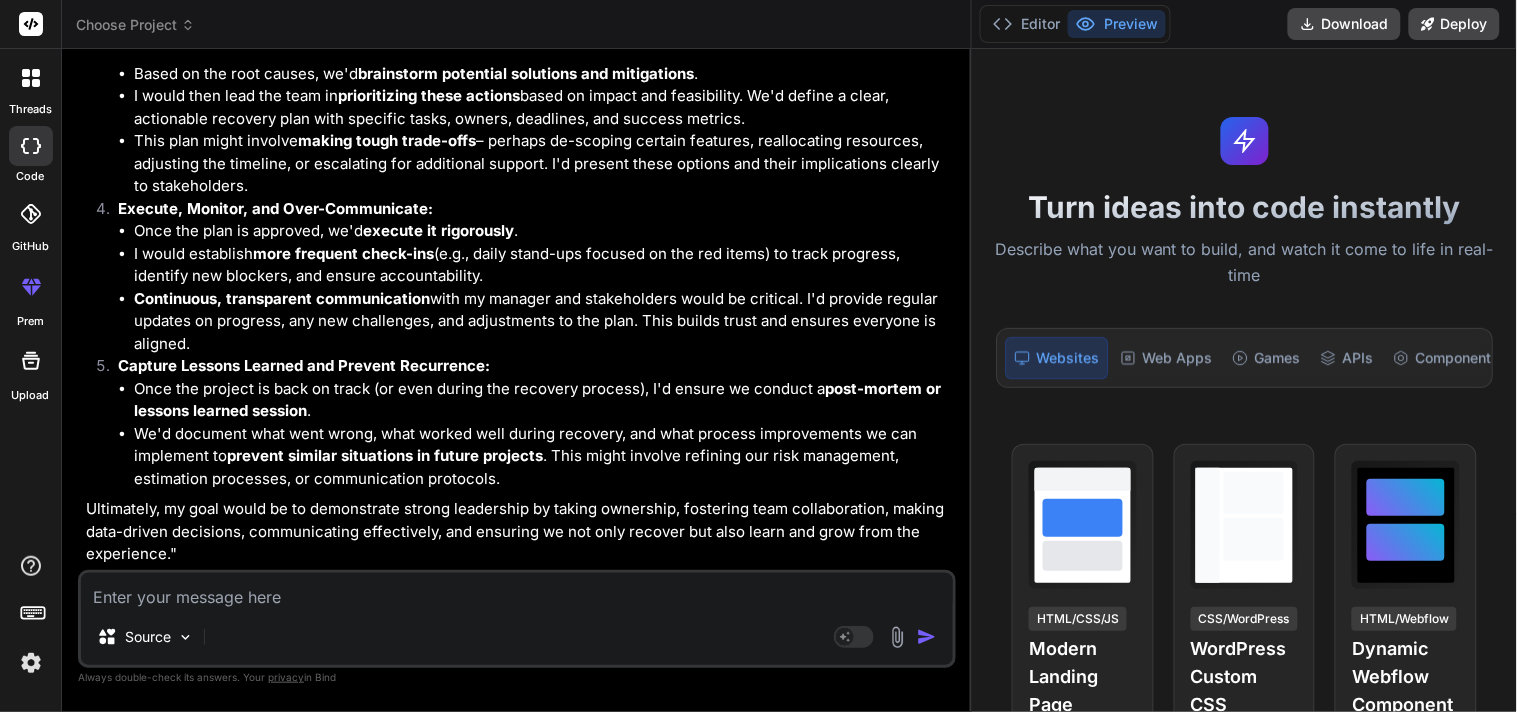 scroll, scrollTop: 11973, scrollLeft: 0, axis: vertical 